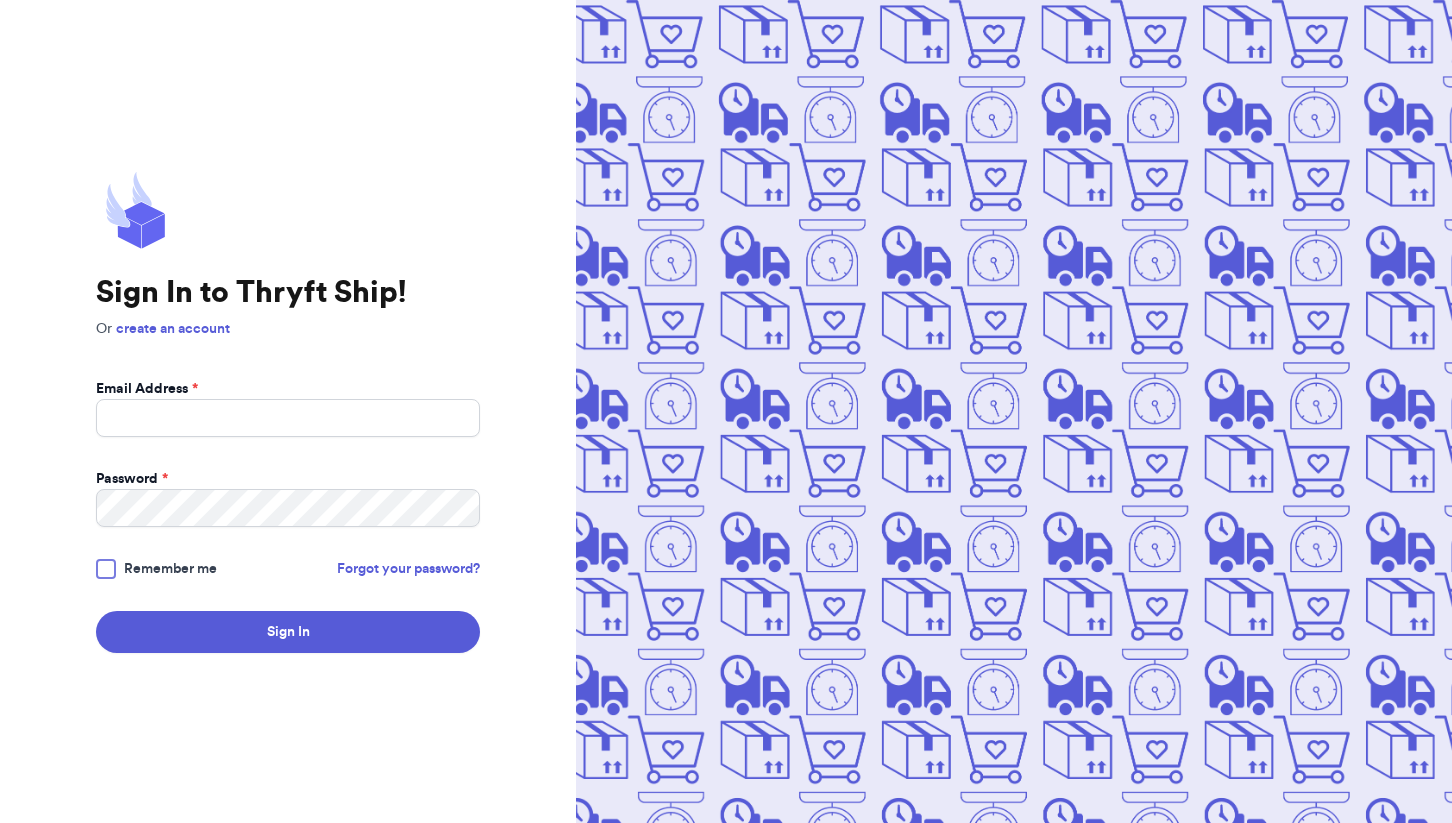 scroll, scrollTop: 0, scrollLeft: 0, axis: both 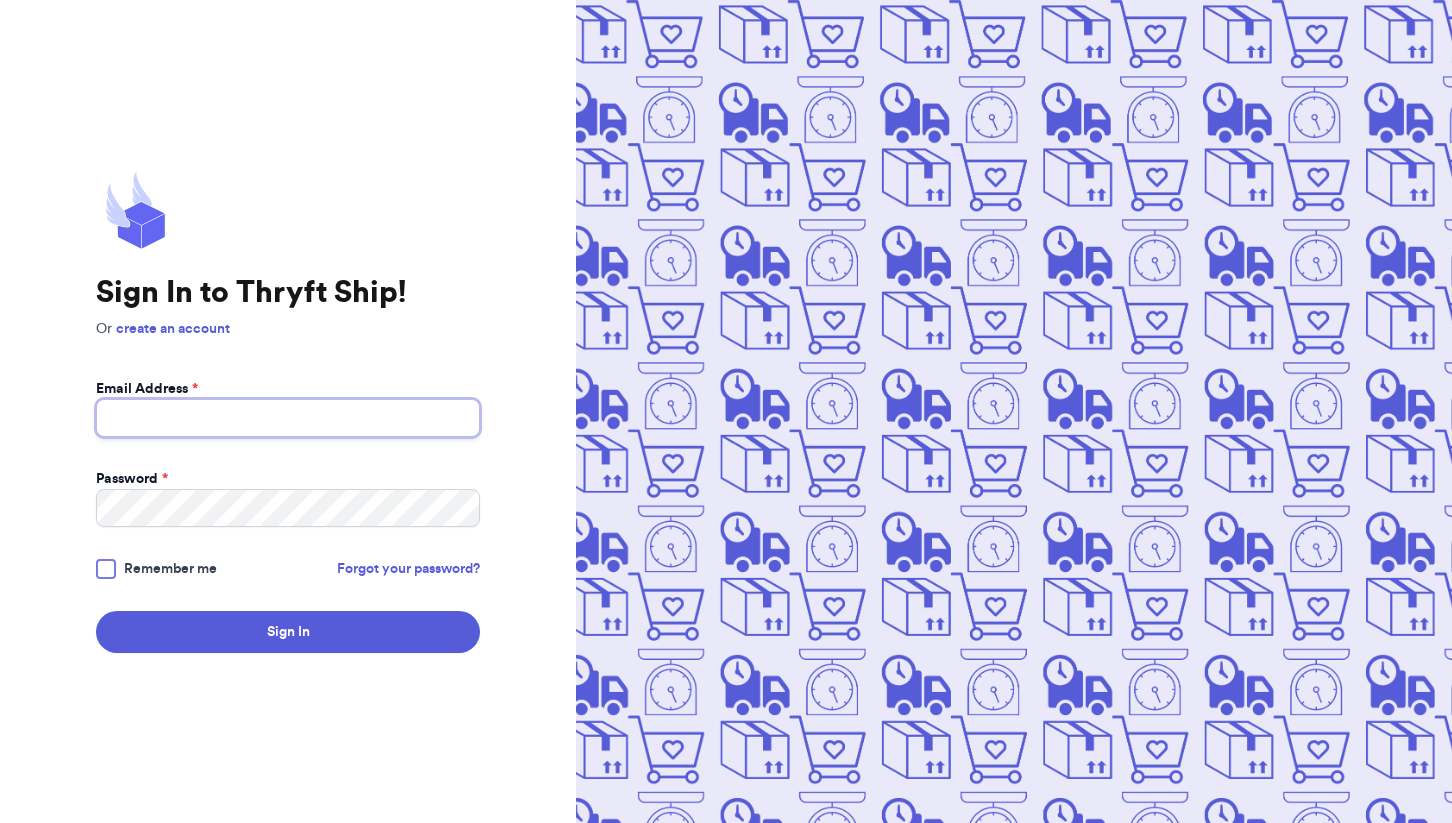 click on "Email Address *" at bounding box center [288, 418] 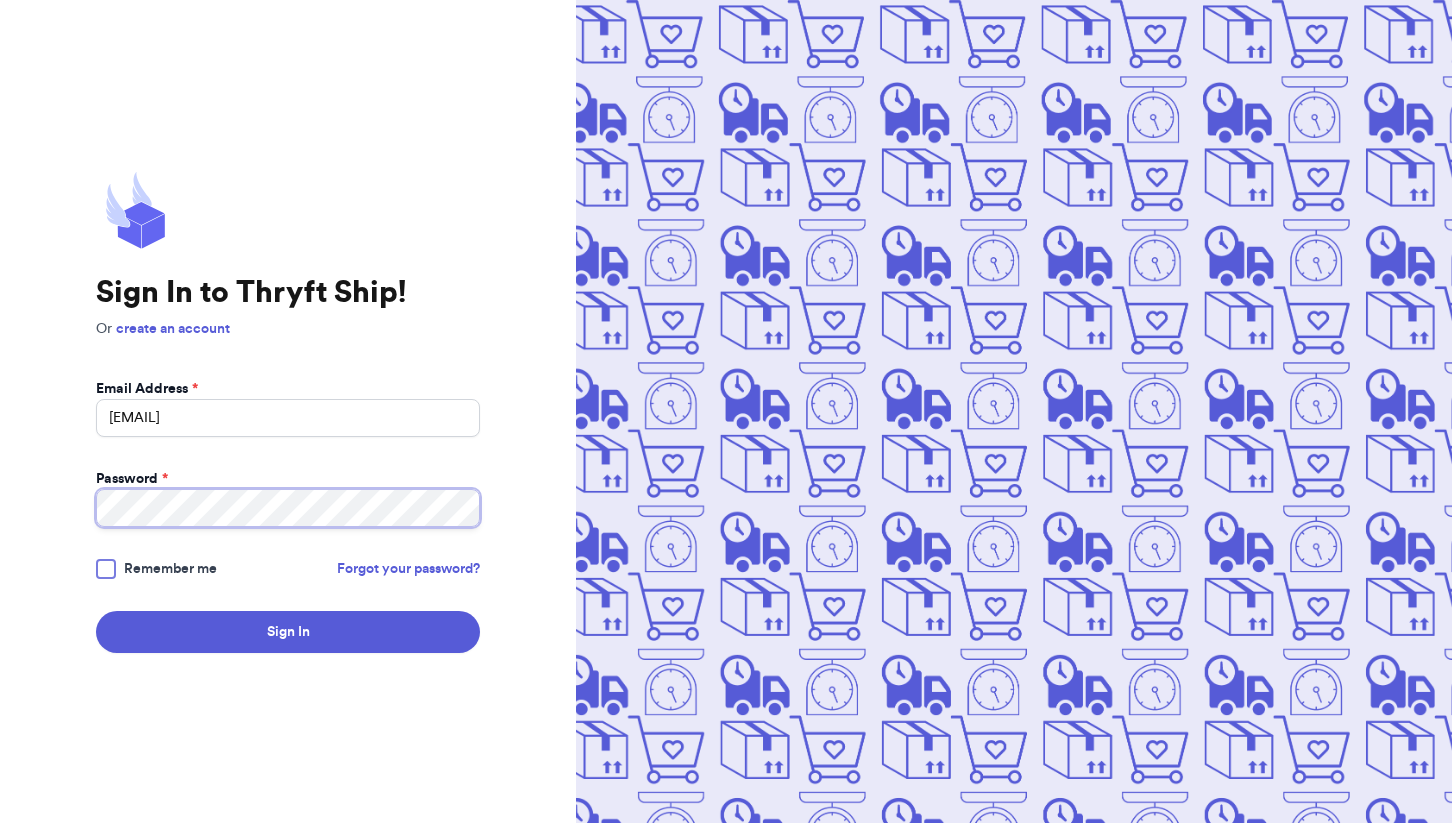 click on "Sign In" at bounding box center [288, 632] 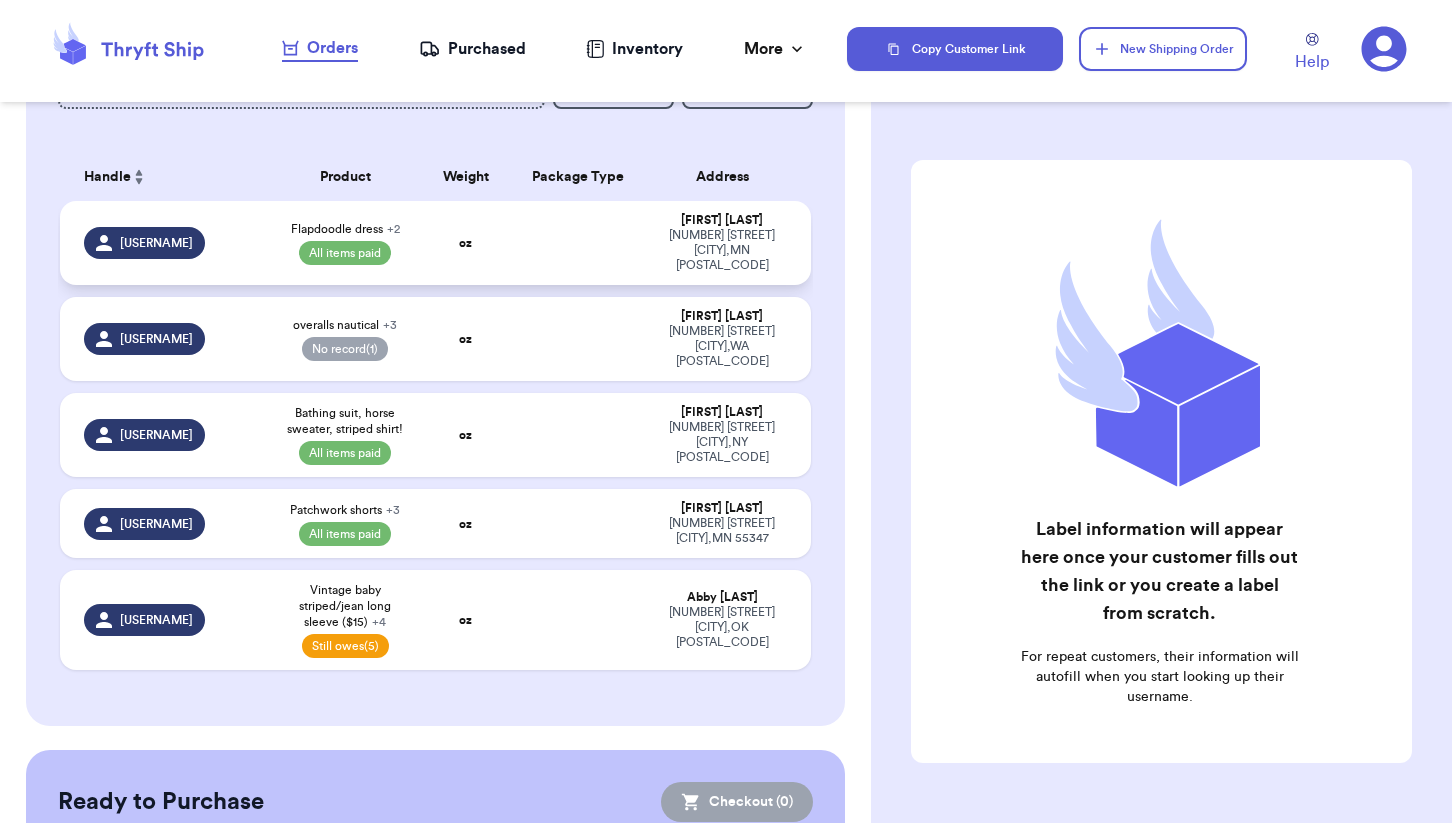 scroll, scrollTop: 137, scrollLeft: 0, axis: vertical 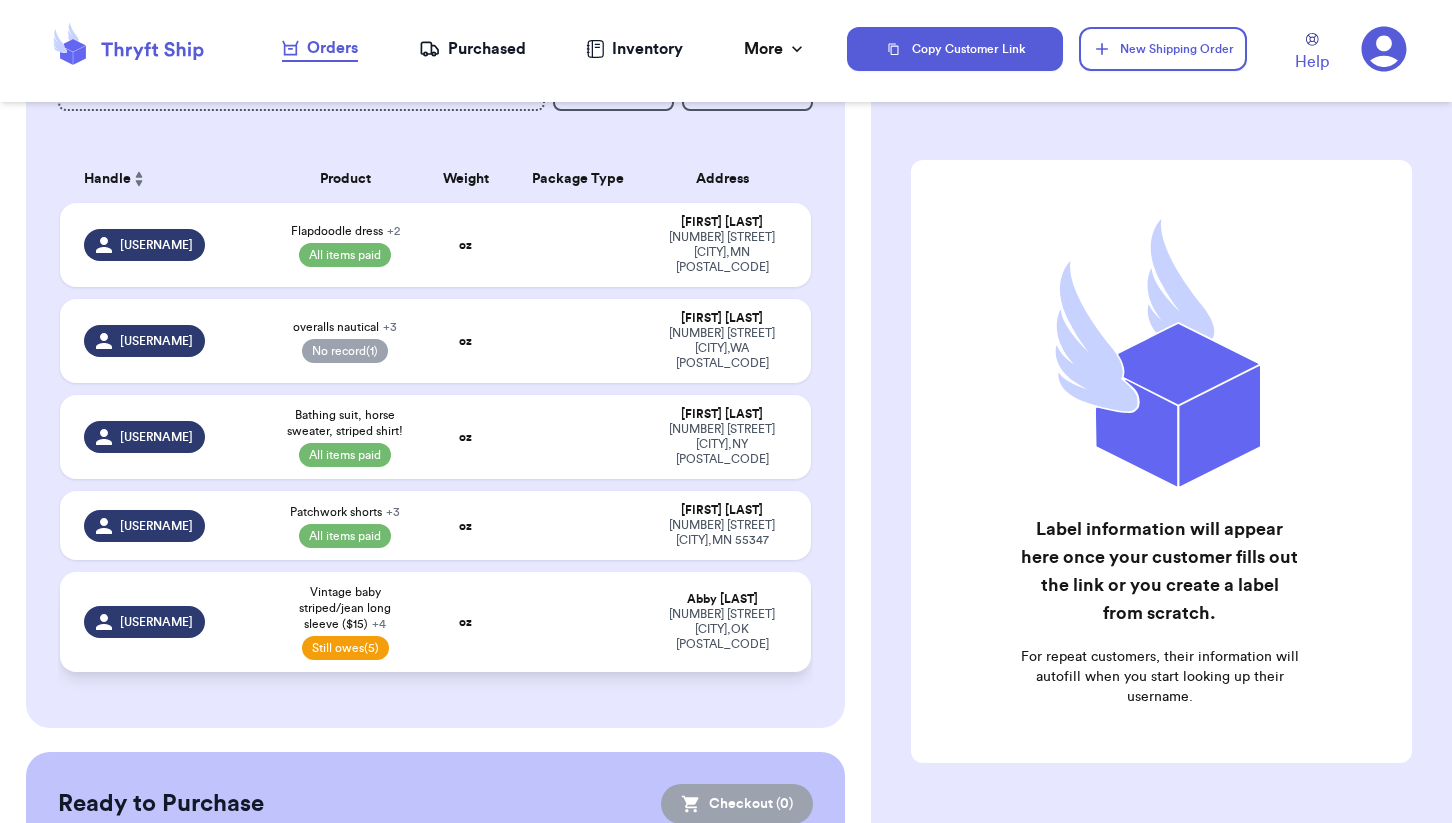 click at bounding box center [578, 622] 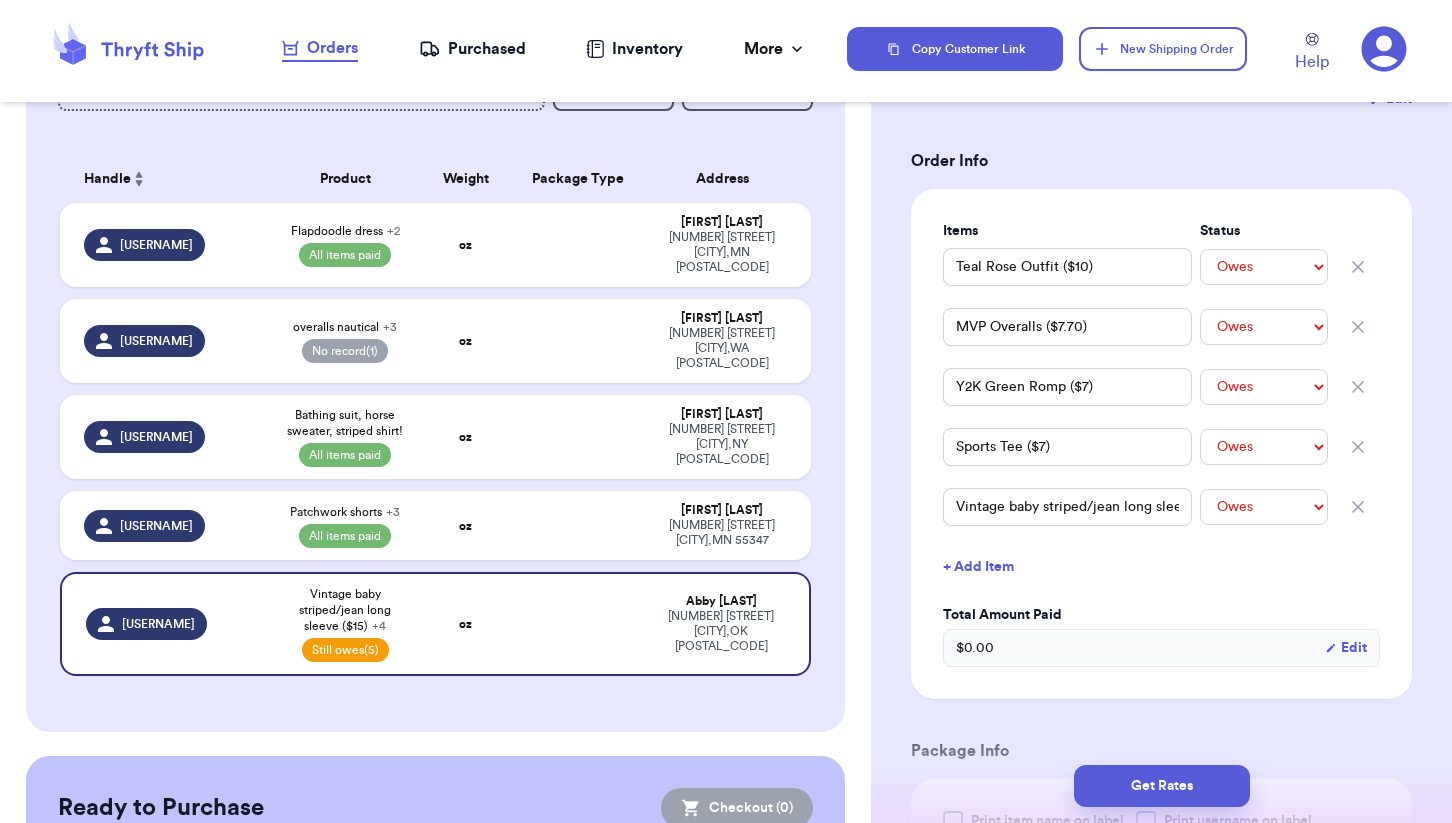 scroll, scrollTop: 420, scrollLeft: 0, axis: vertical 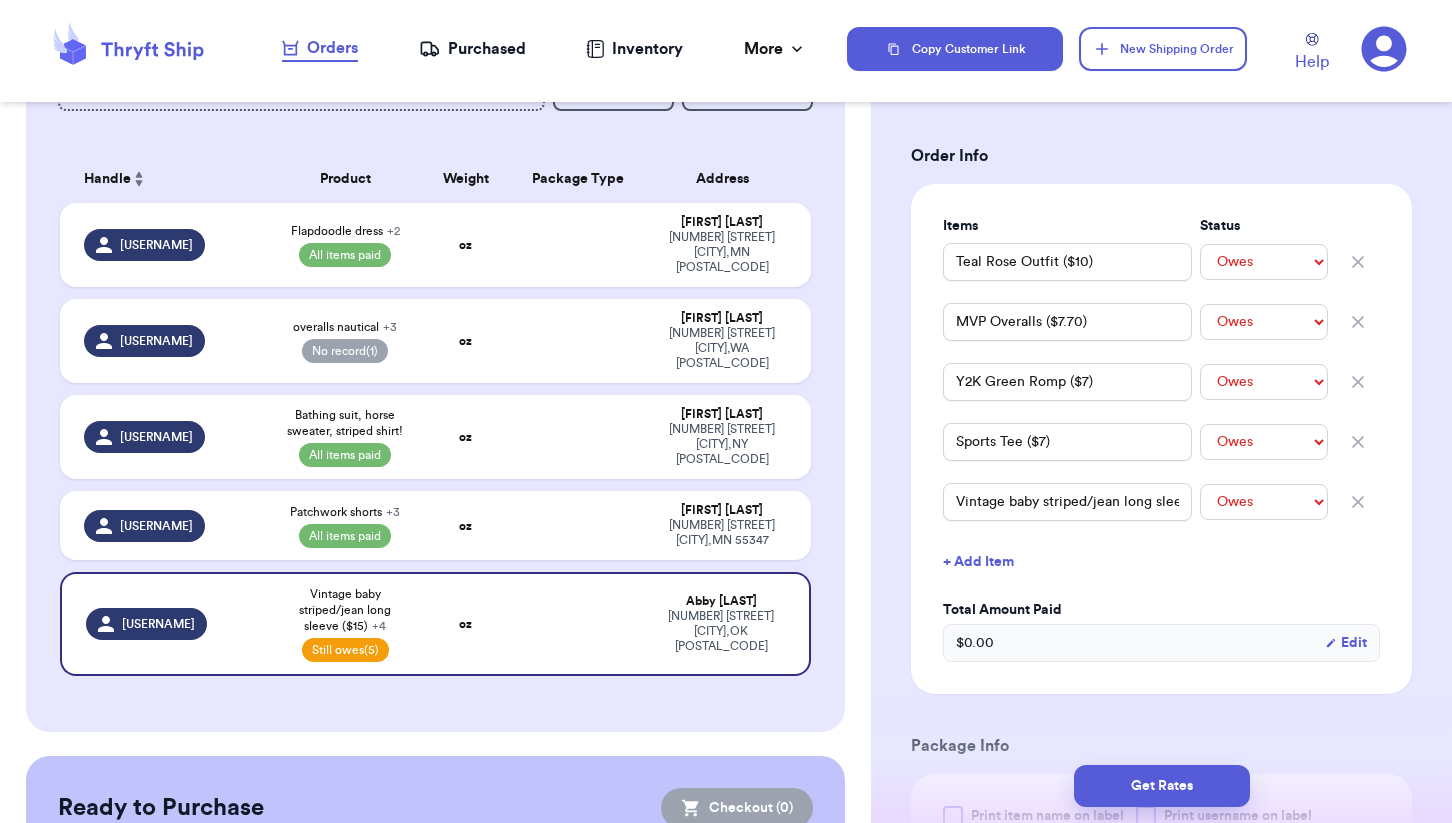 type 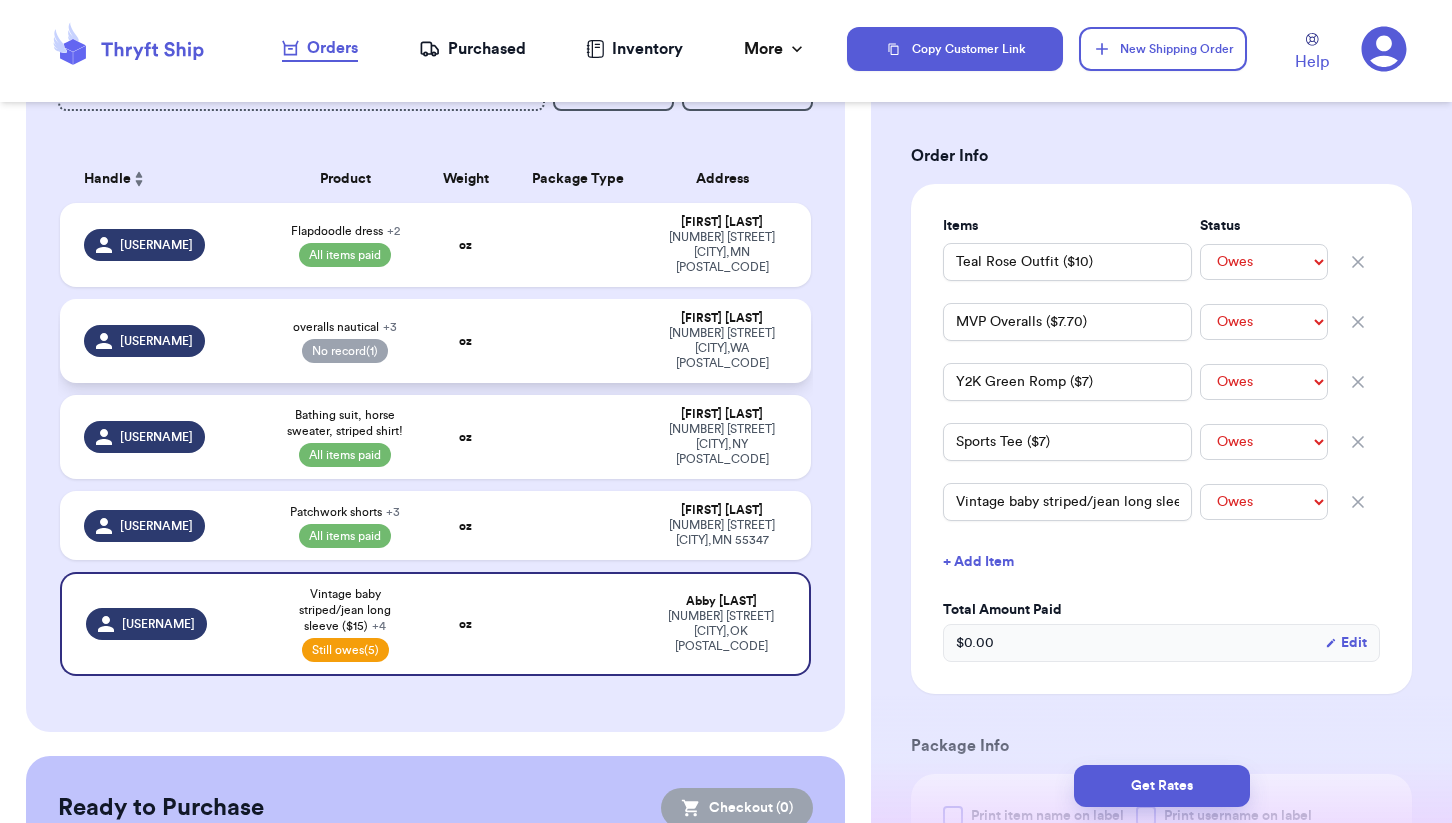 click at bounding box center (578, 341) 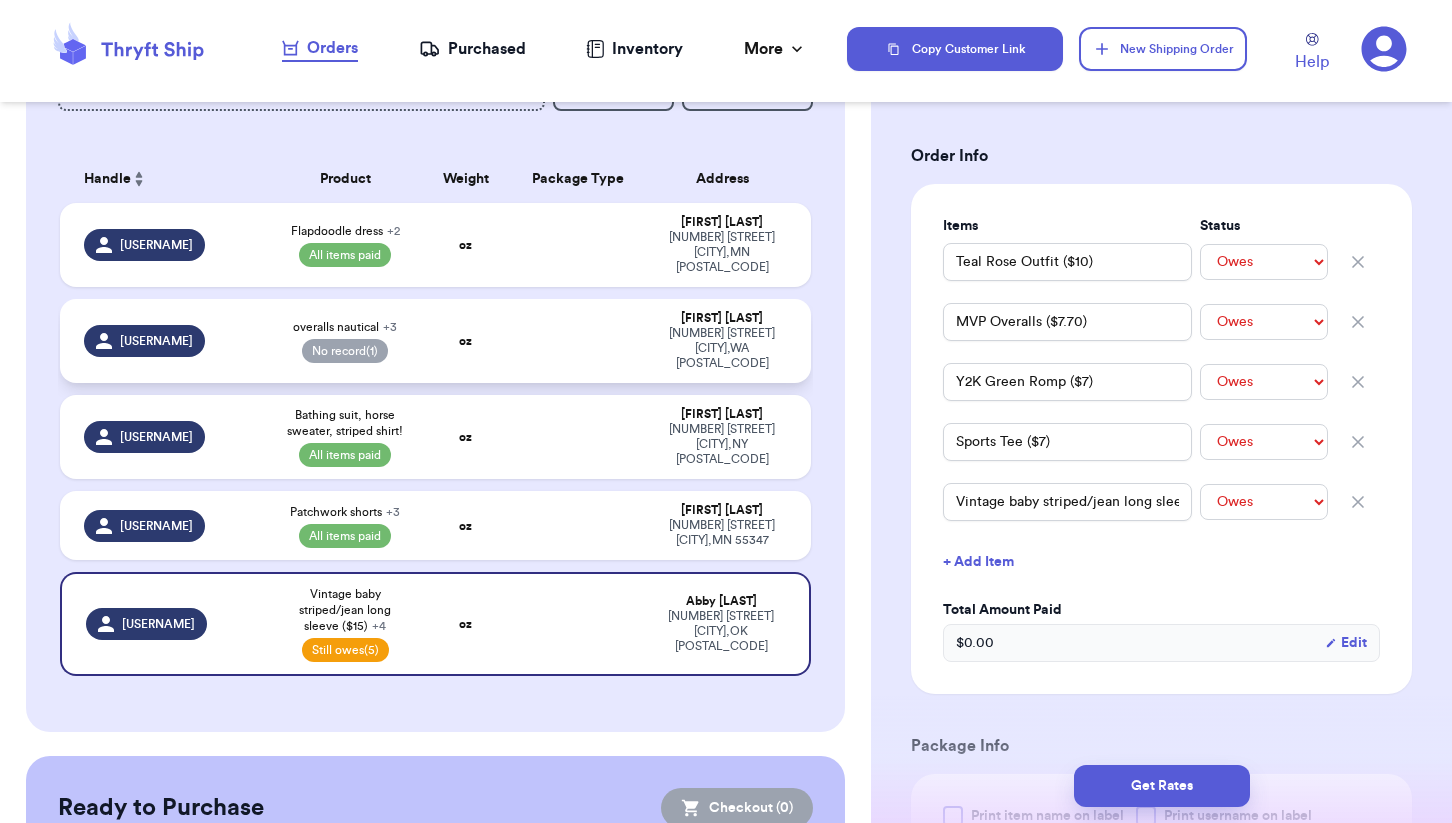 type on "overalls nautical" 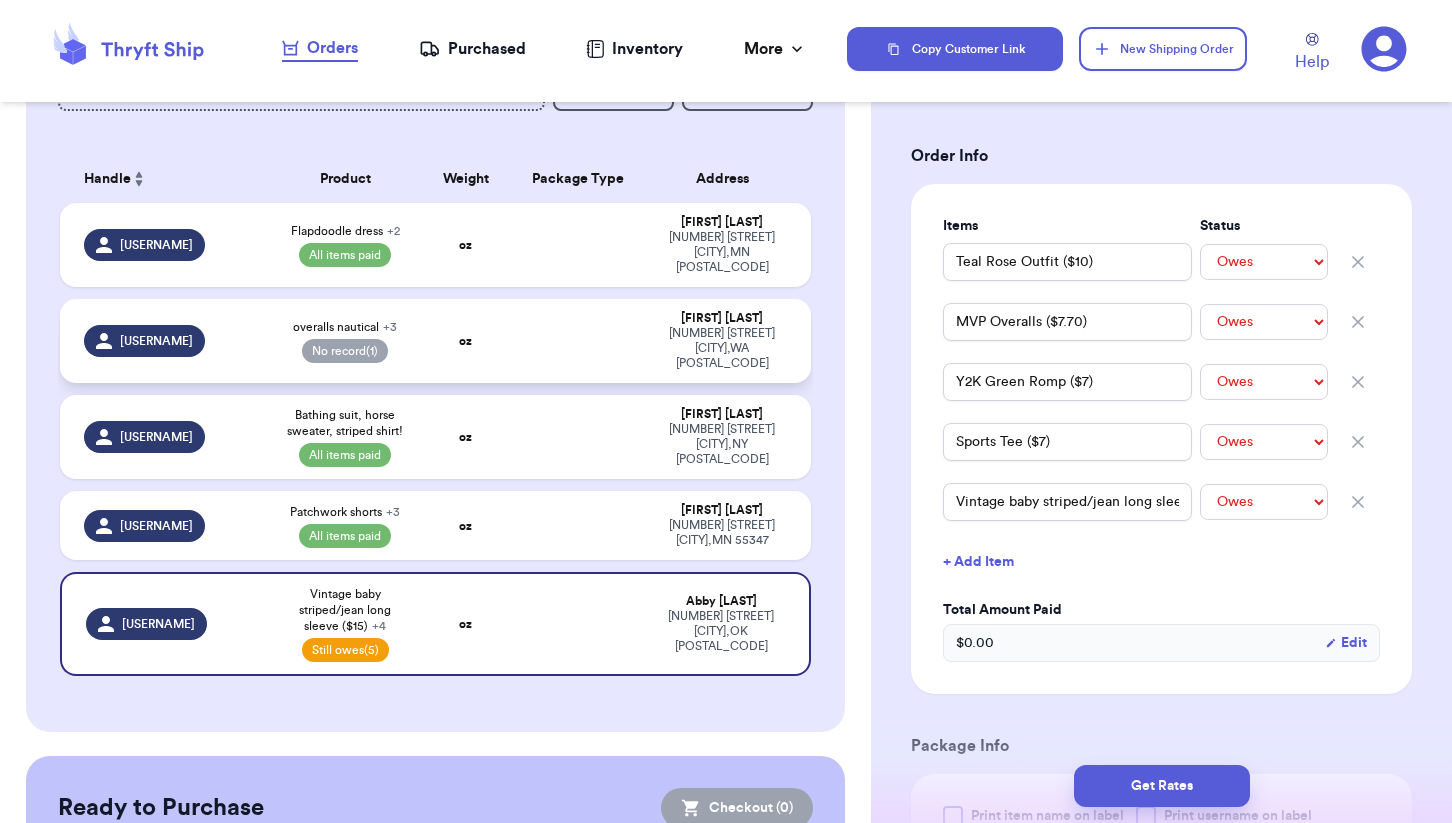 select on "paid" 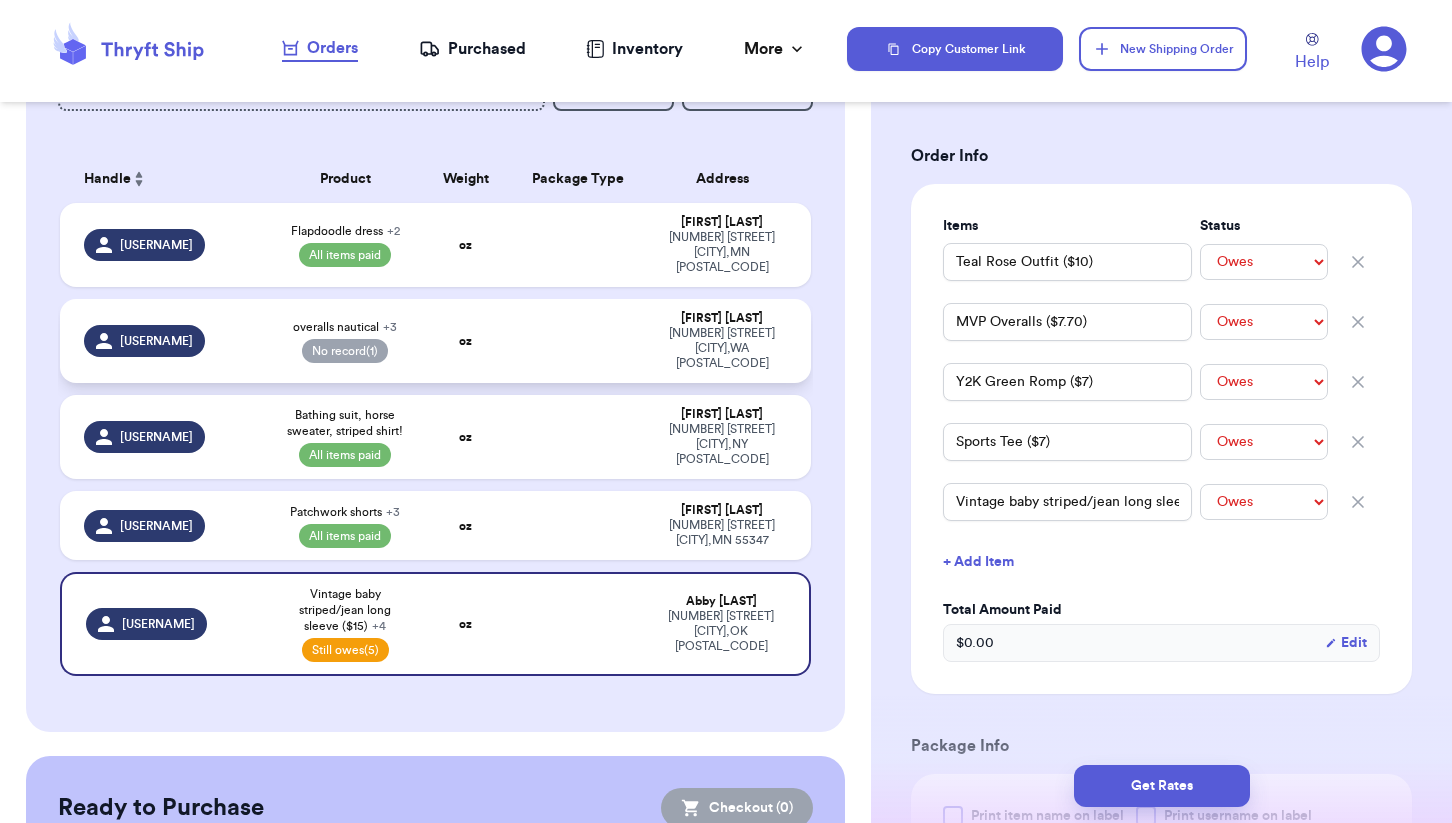 type on "blue linen overalls" 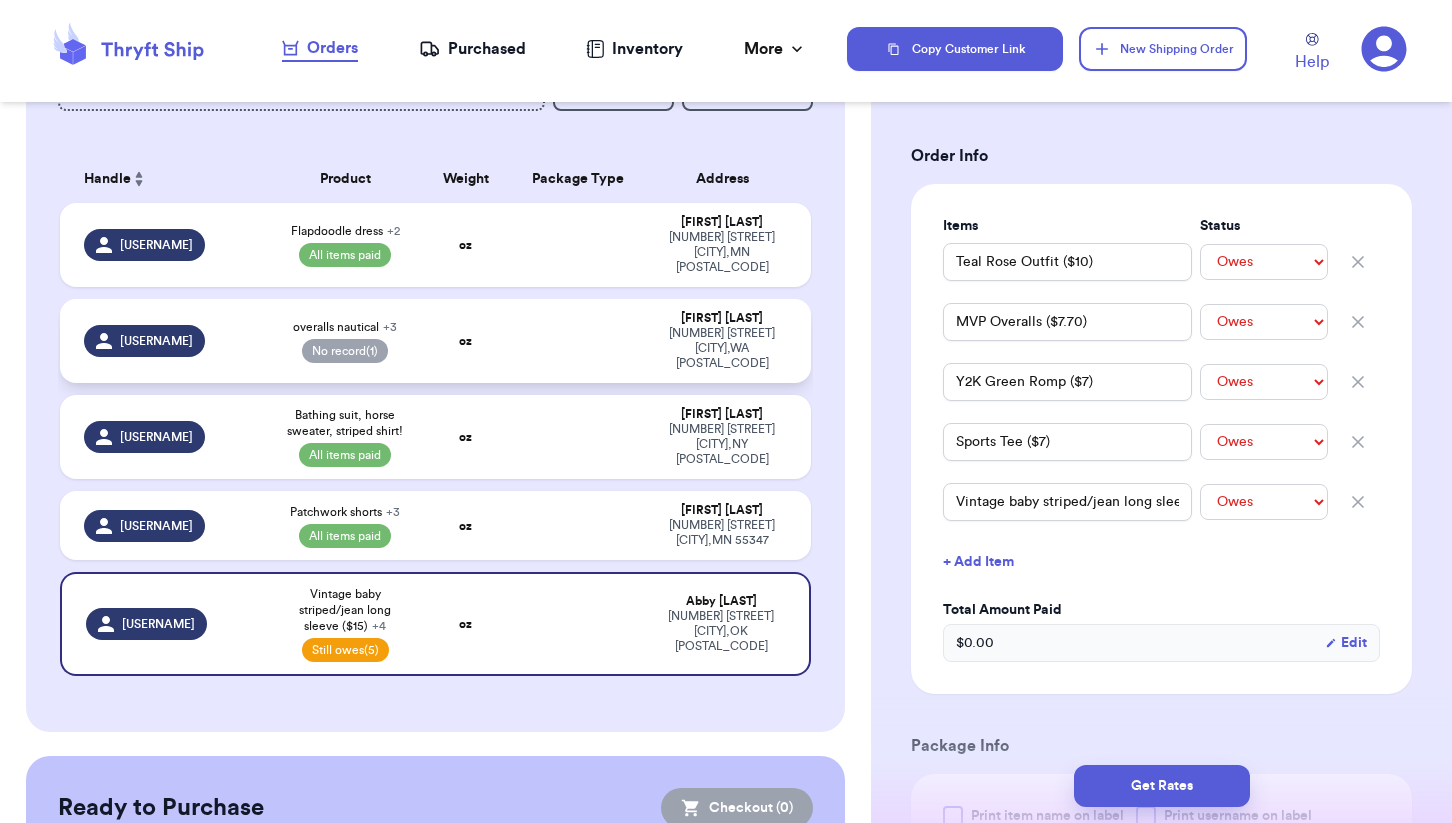 select on "paid" 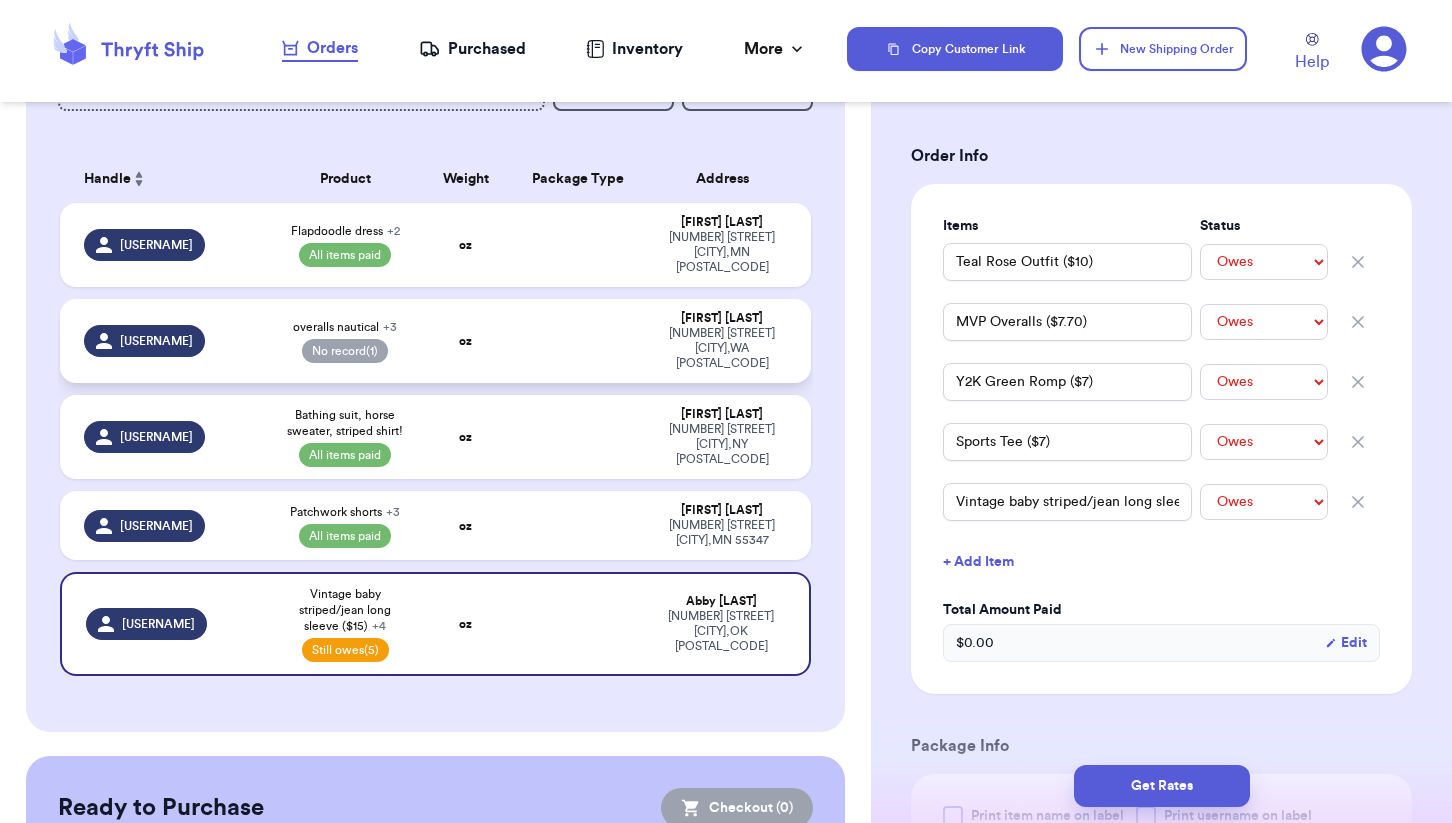 type on "Oshkosh [PATTERN] overalls" 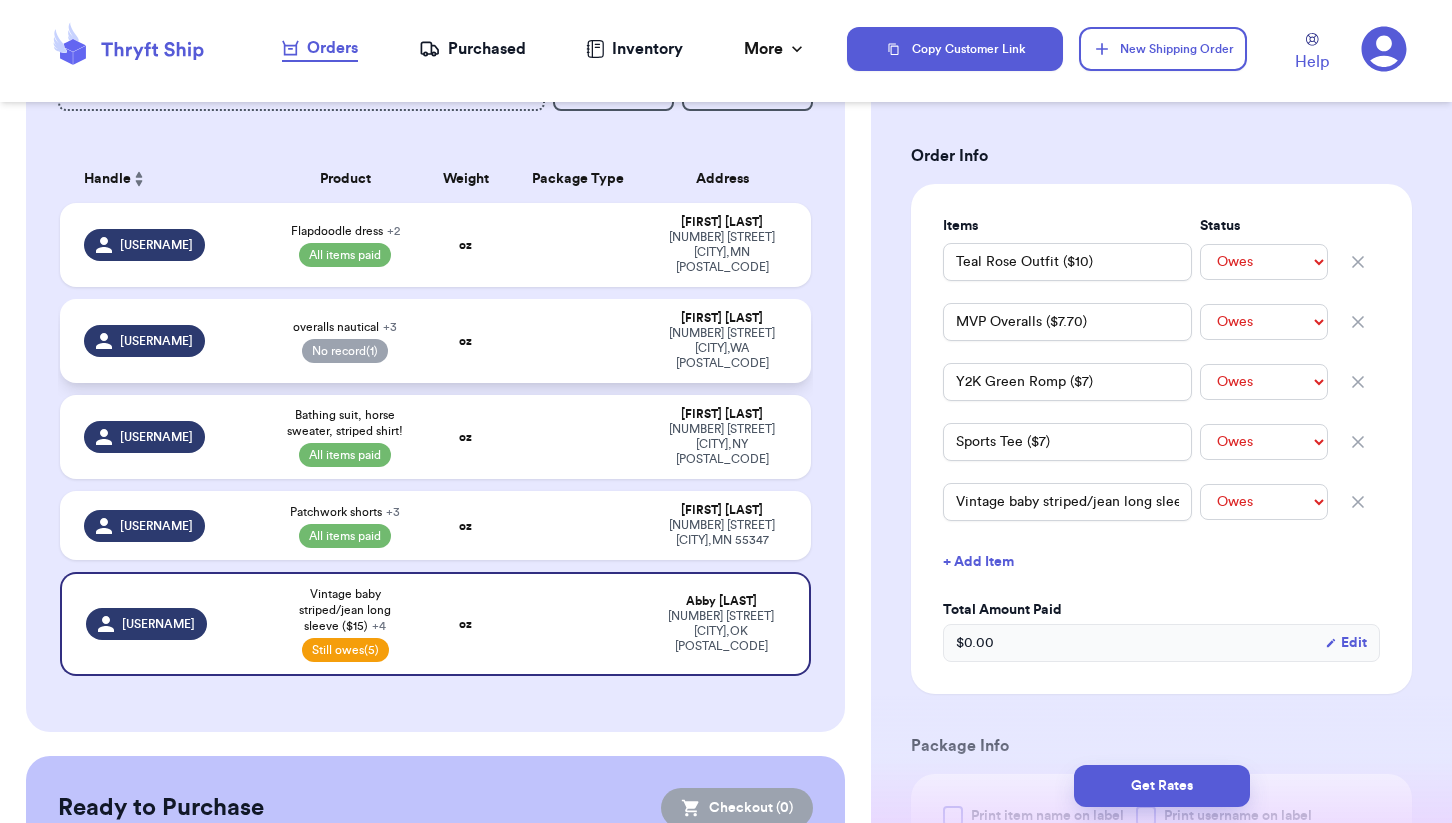 select on "paid" 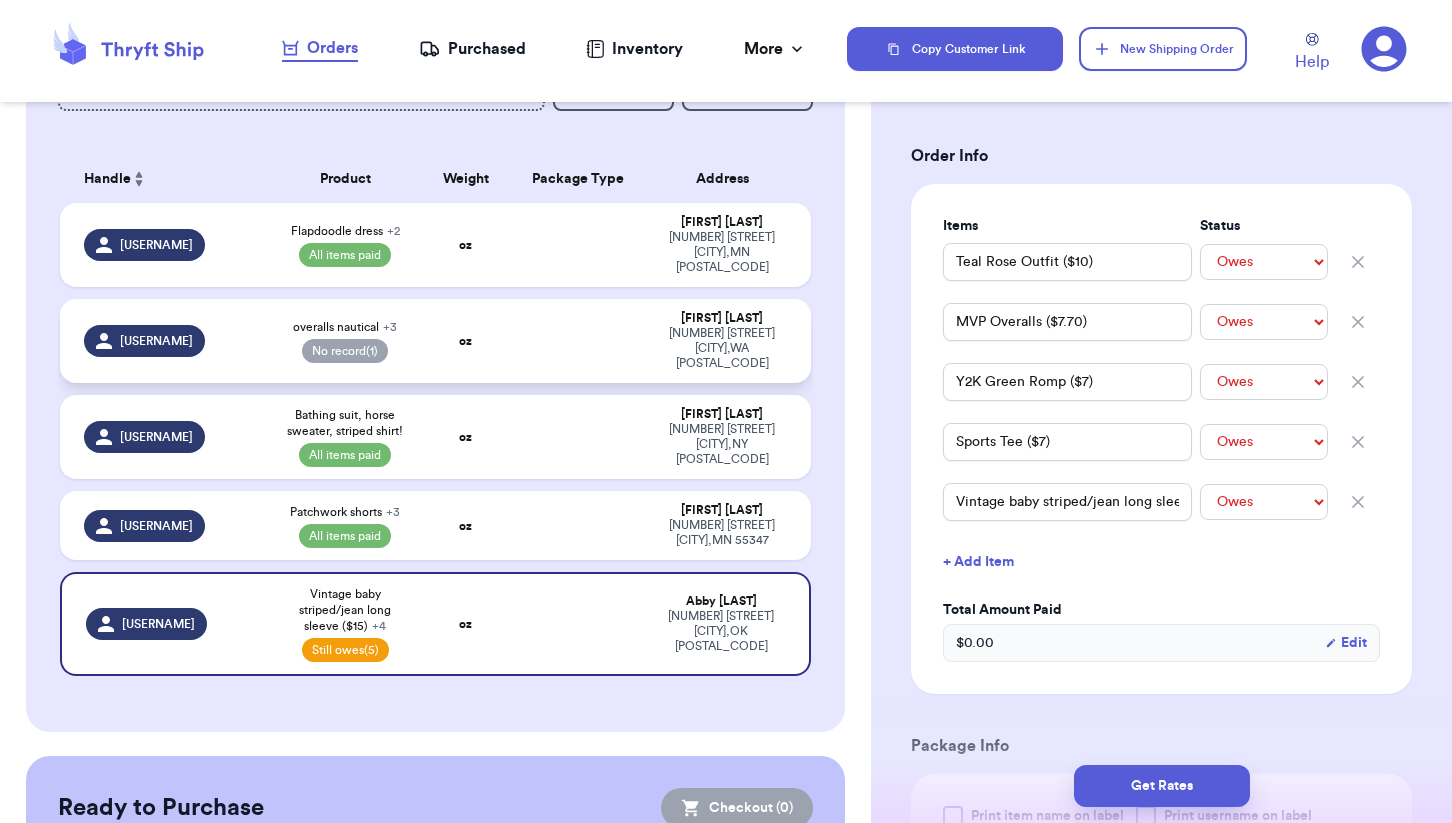 type 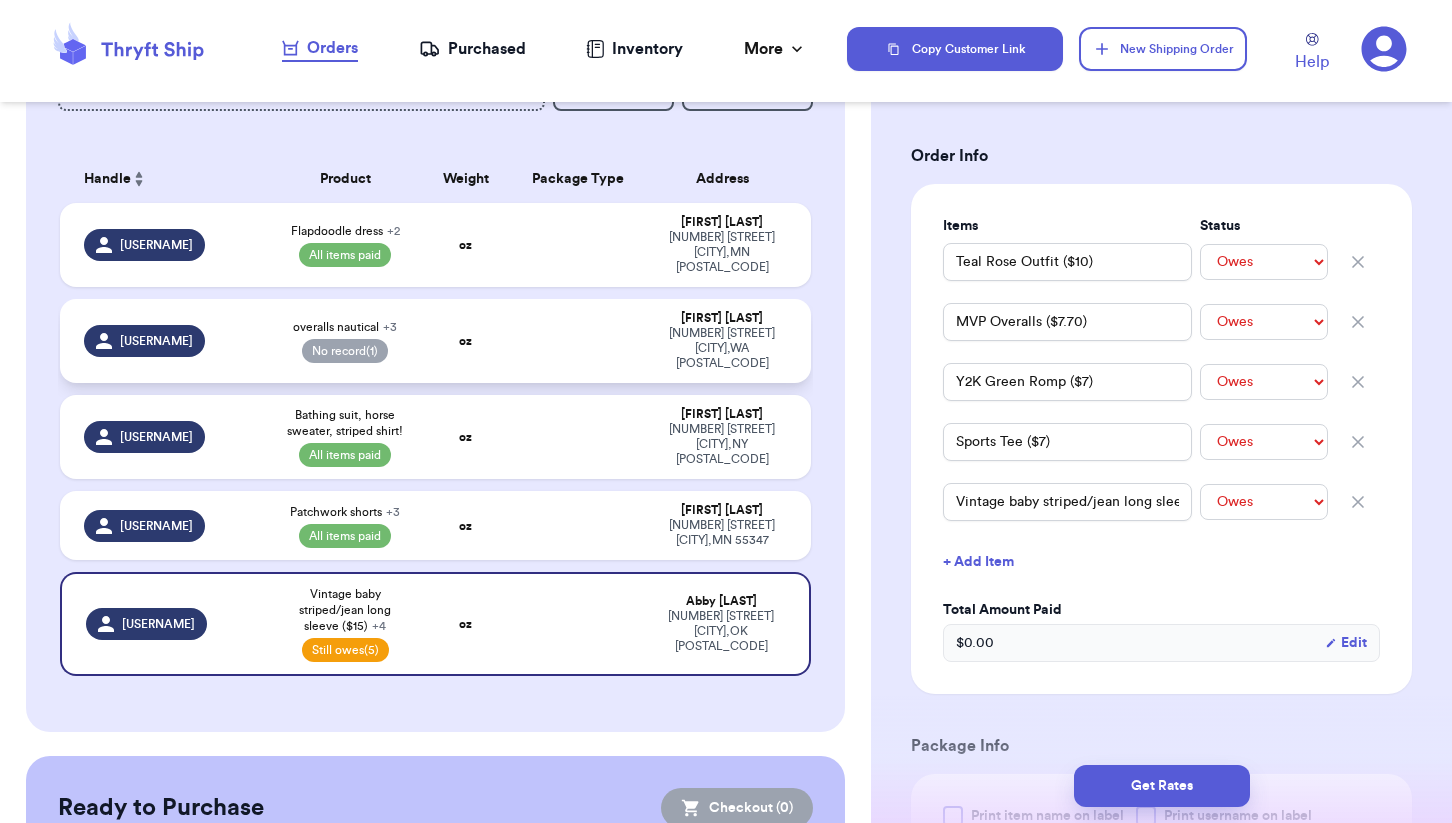 select on "unknown" 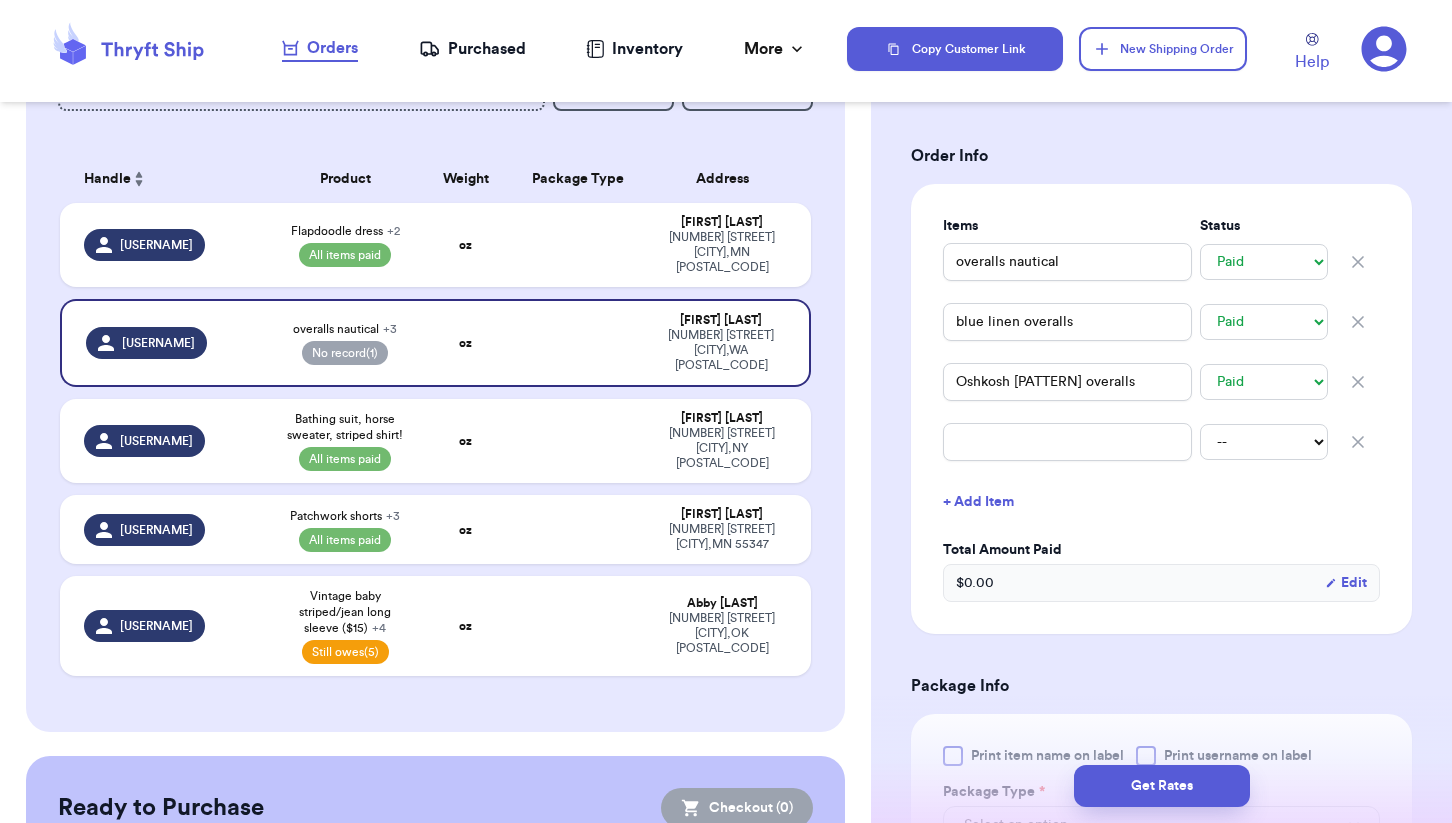 type 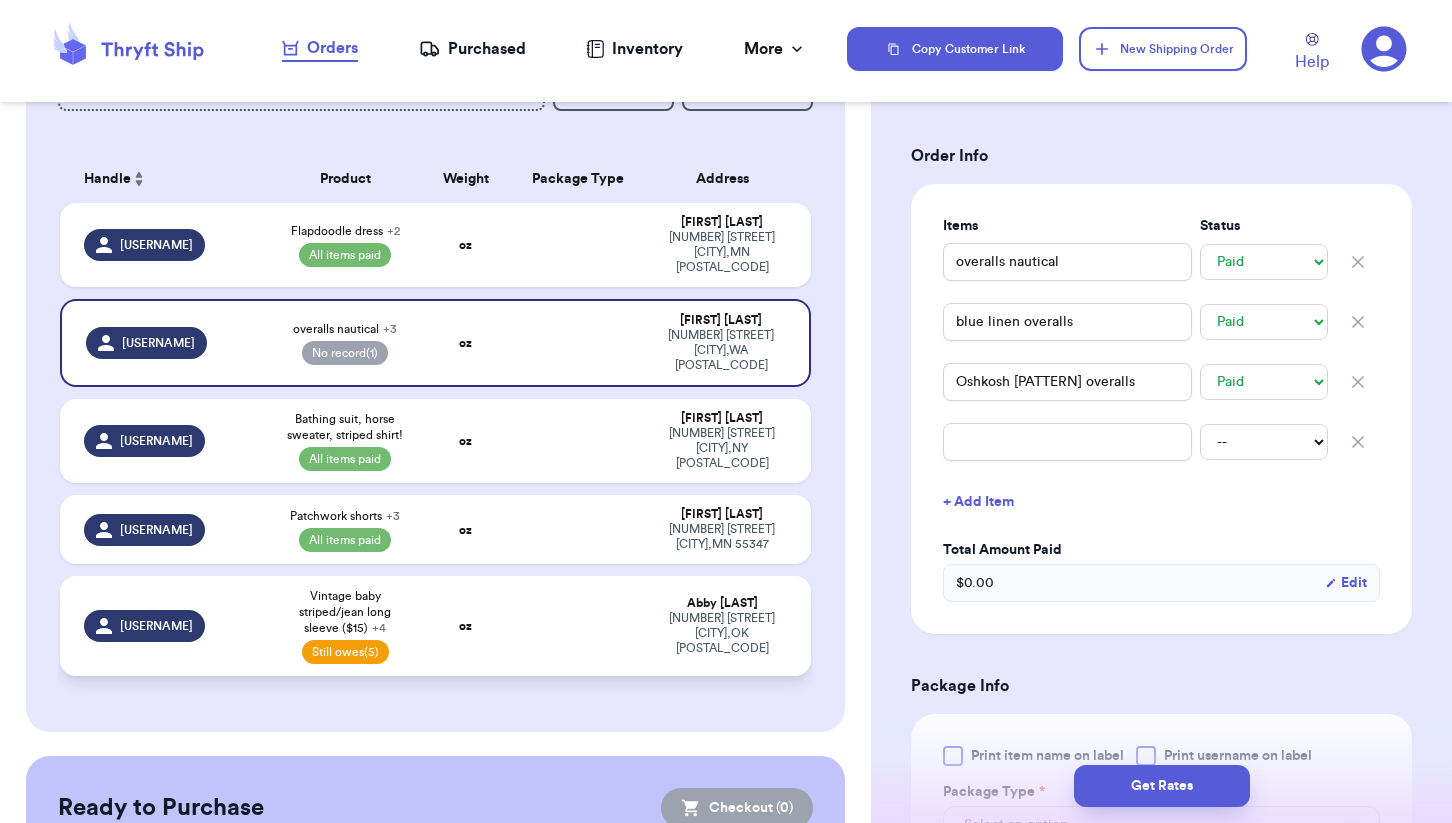 click on "oz" at bounding box center (466, 626) 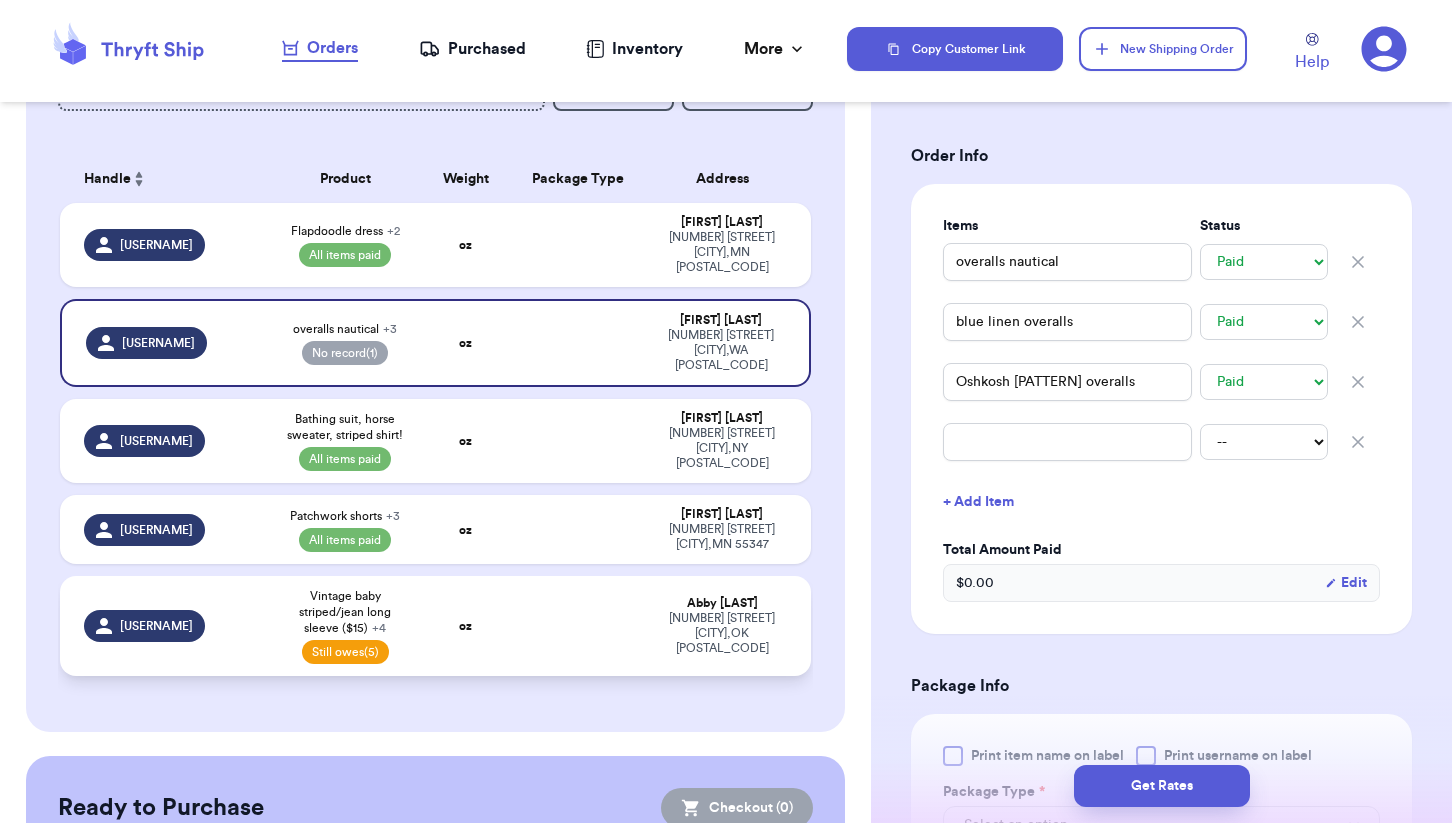 type on "Teal Rose Outfit ($10)" 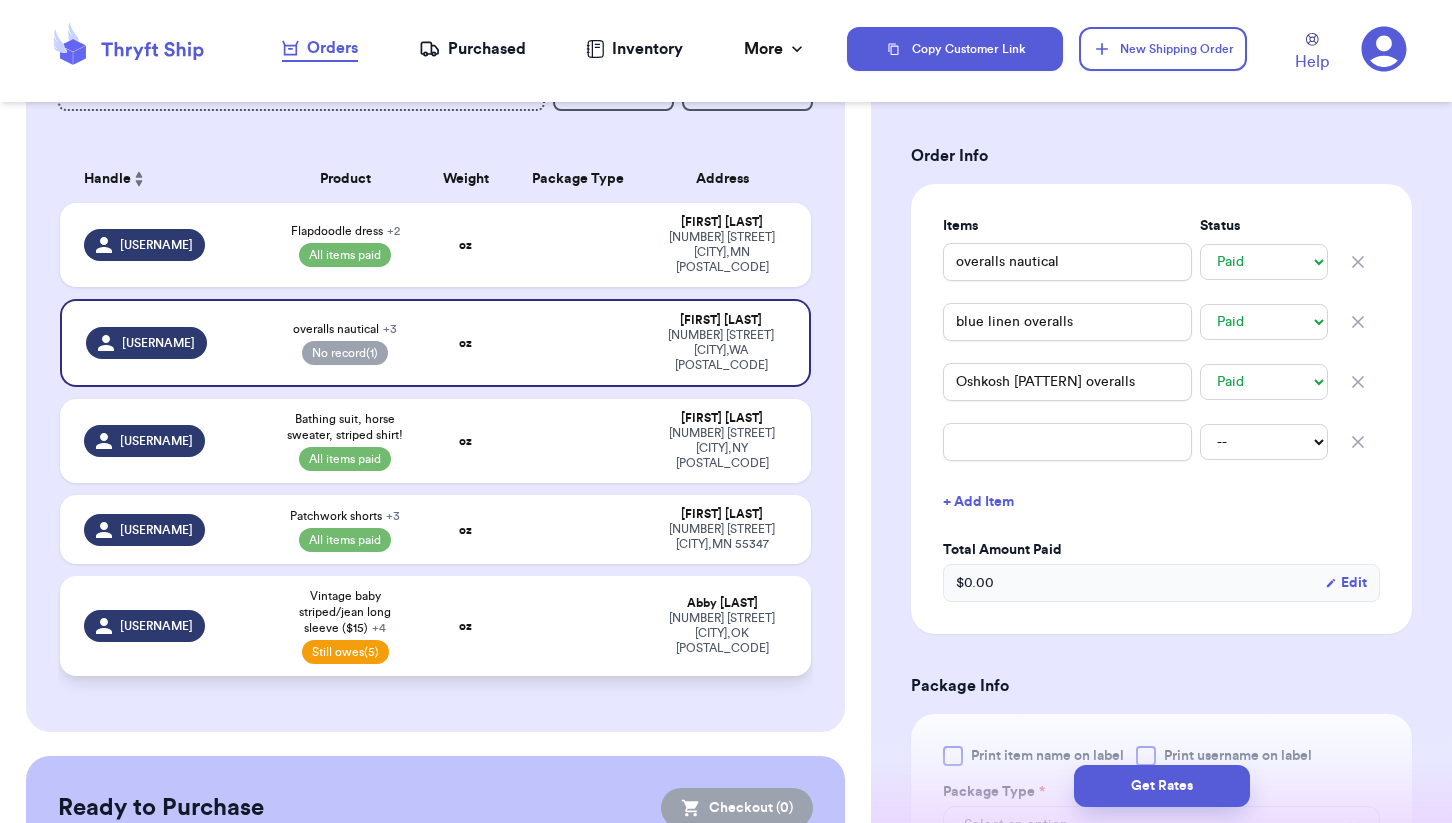 select on "unpaid" 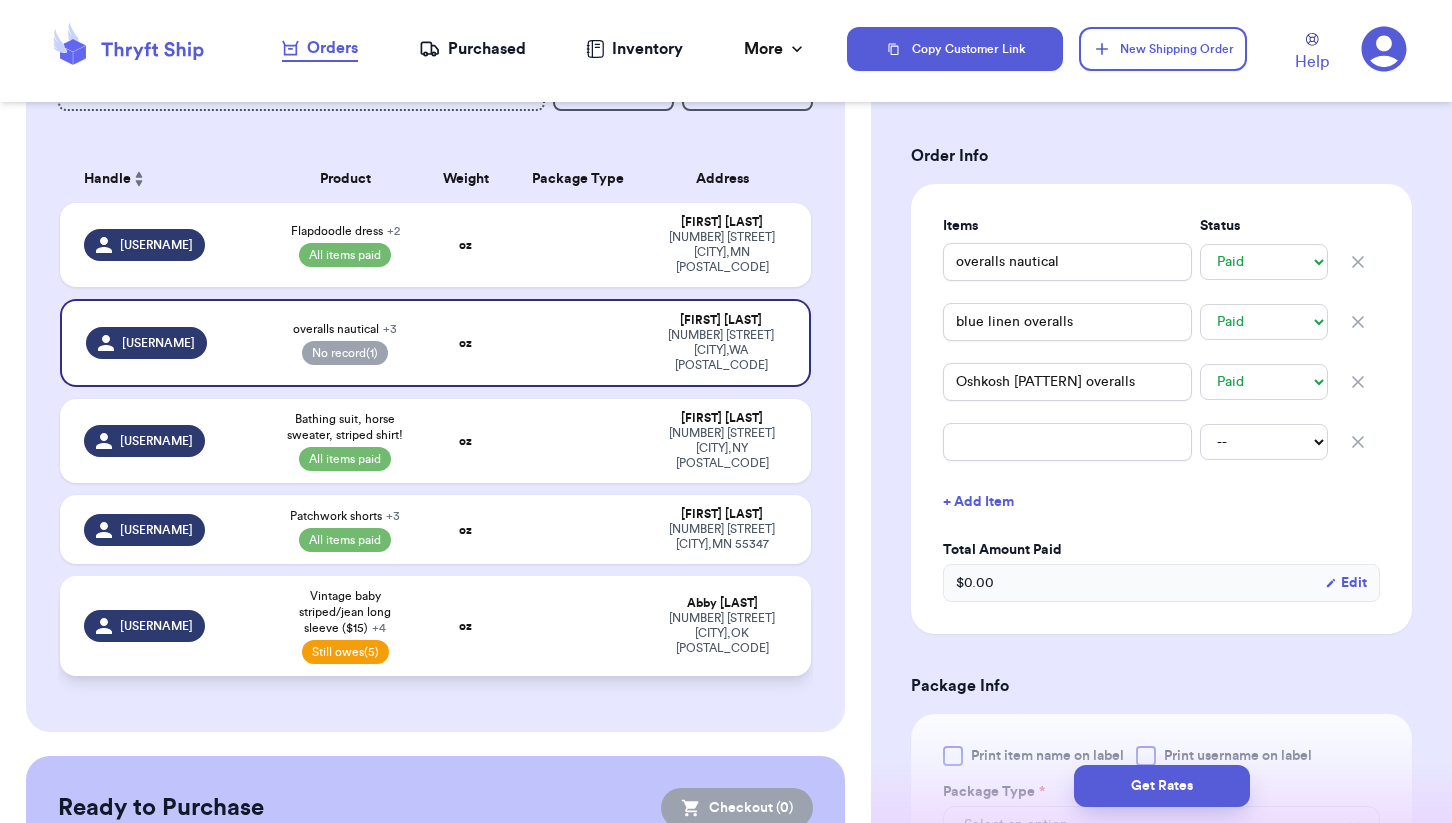 type on "MVP Overalls ($7.70)" 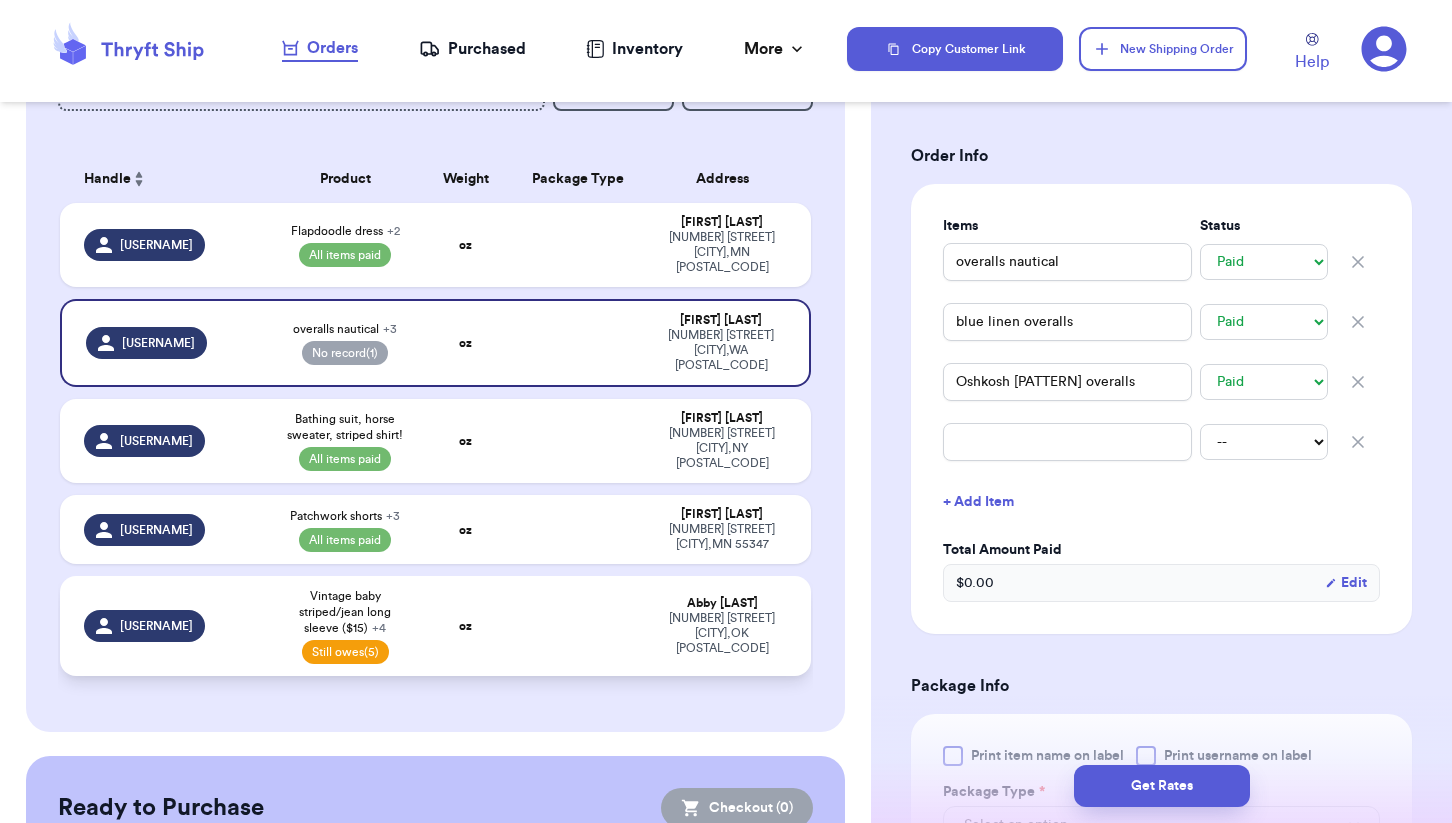 select on "unpaid" 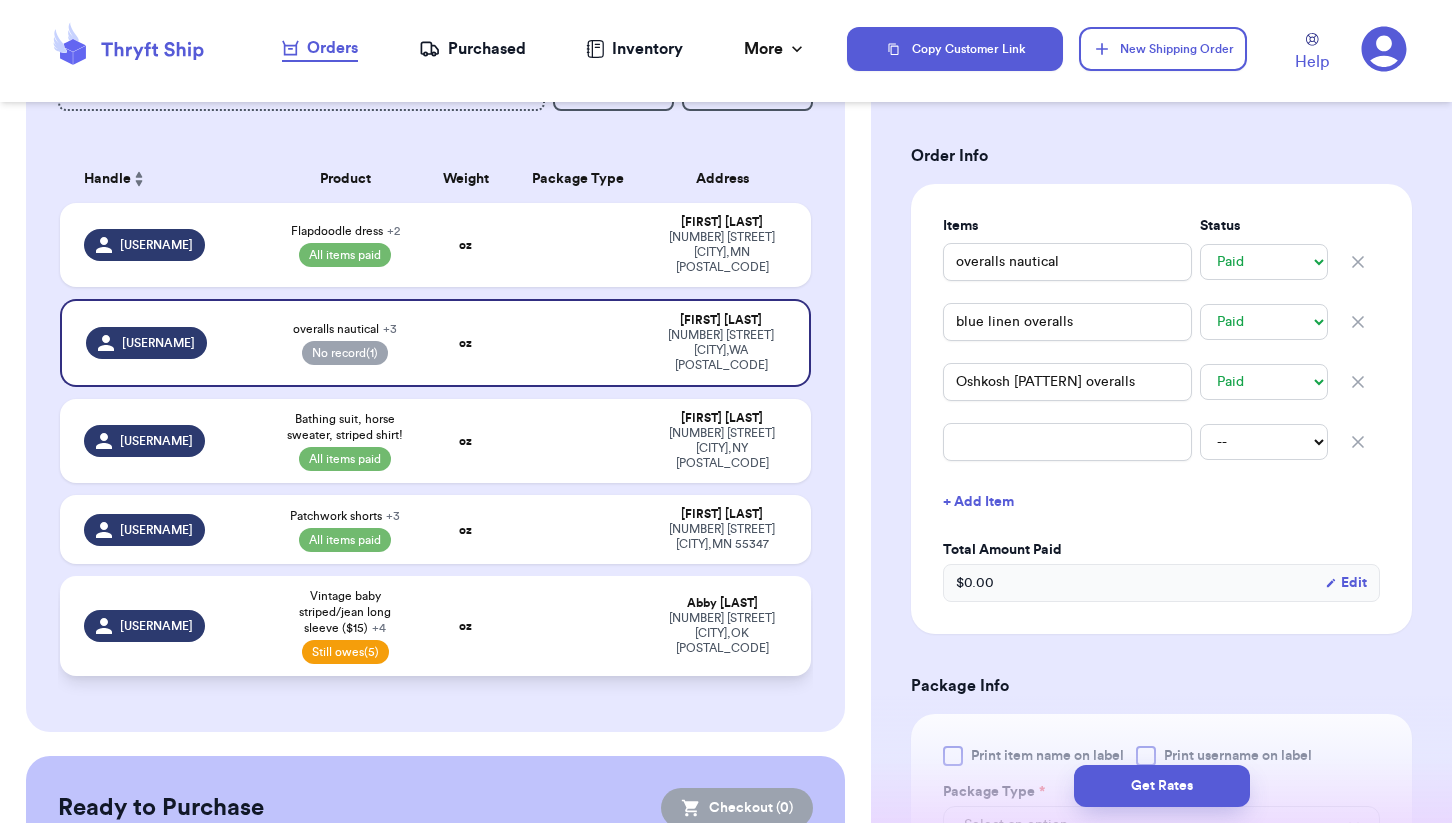 type on "Y2K Green Romp ($7)" 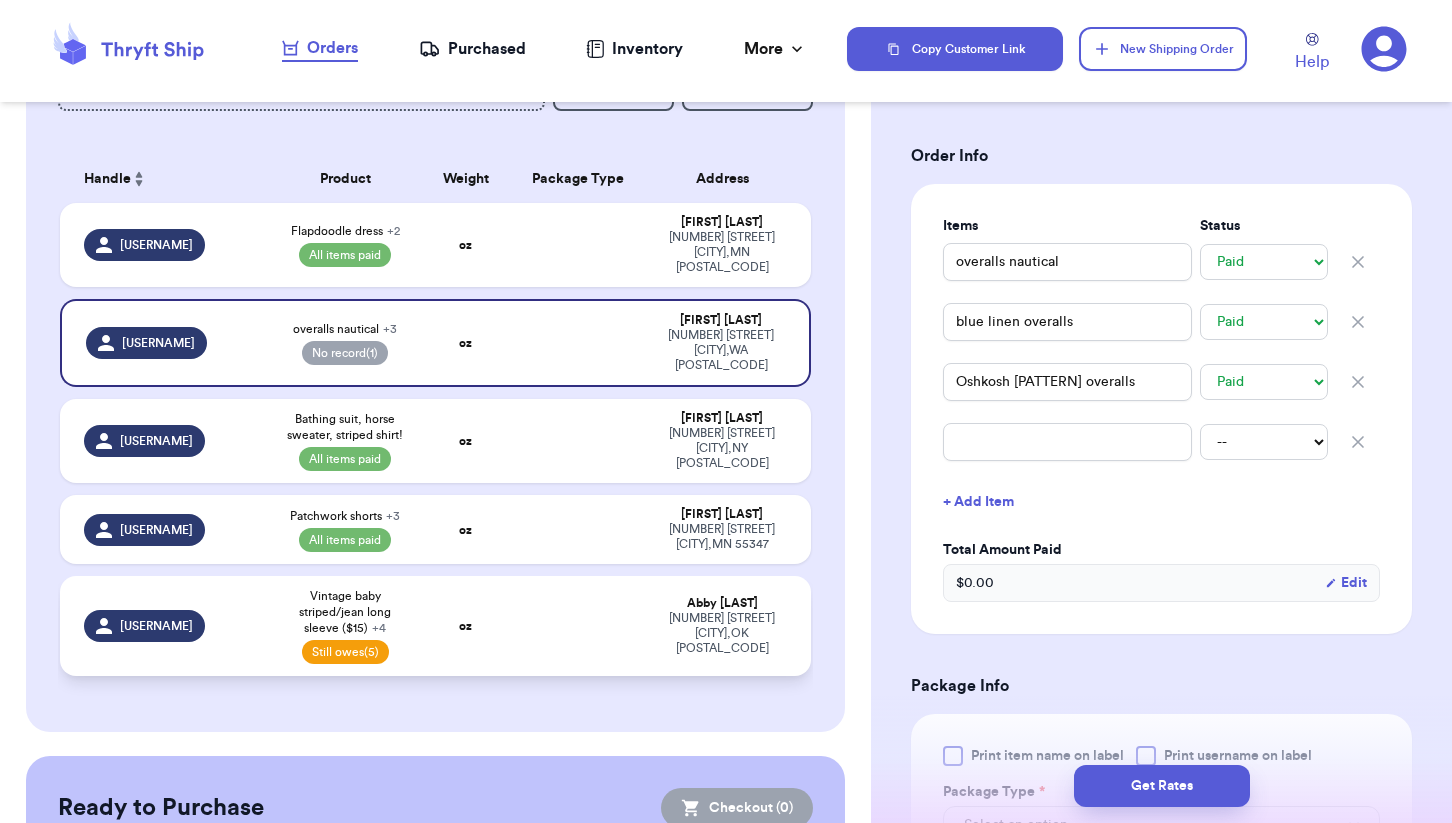 select on "unpaid" 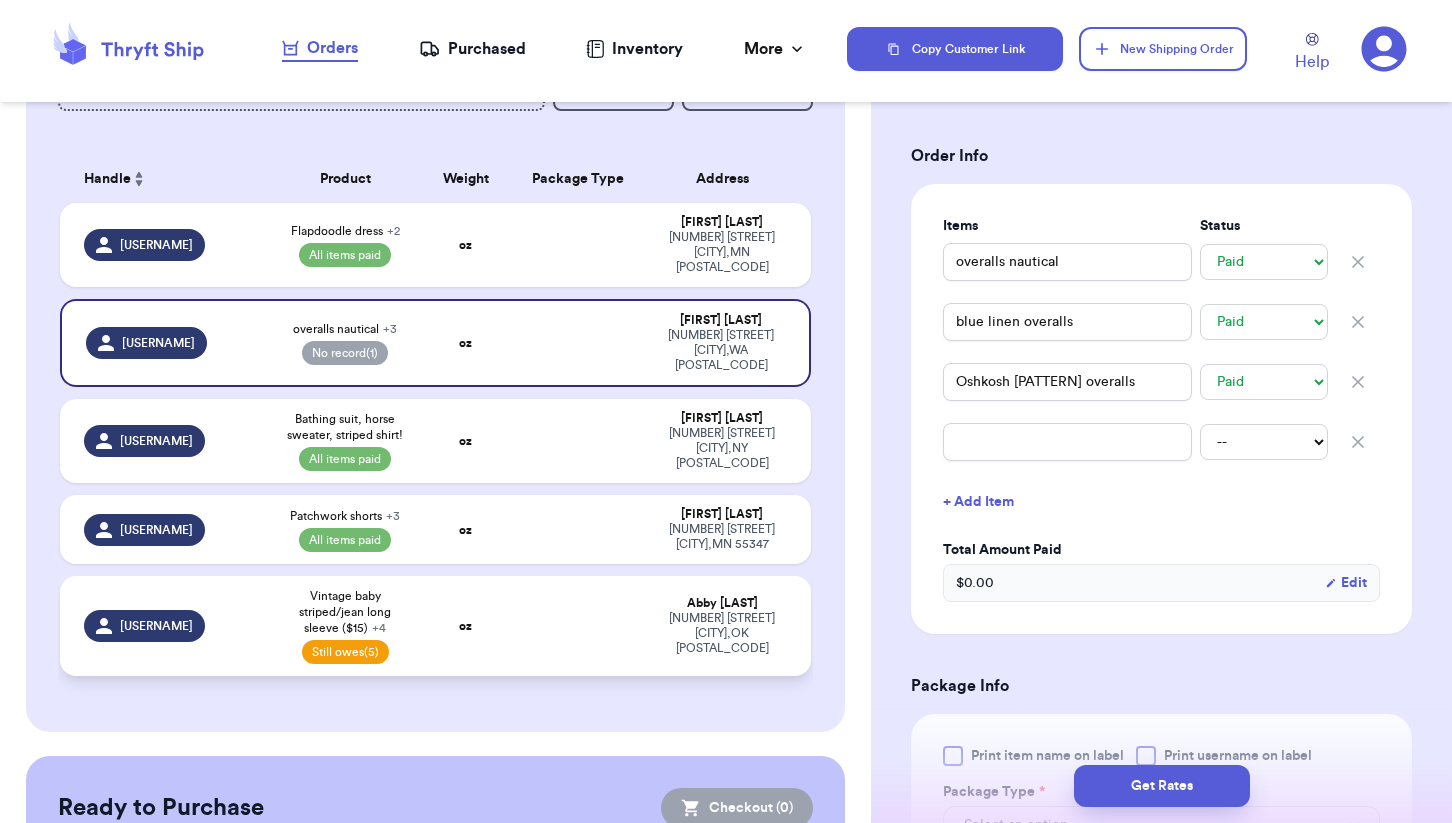 type on "Sports Tee ($7)" 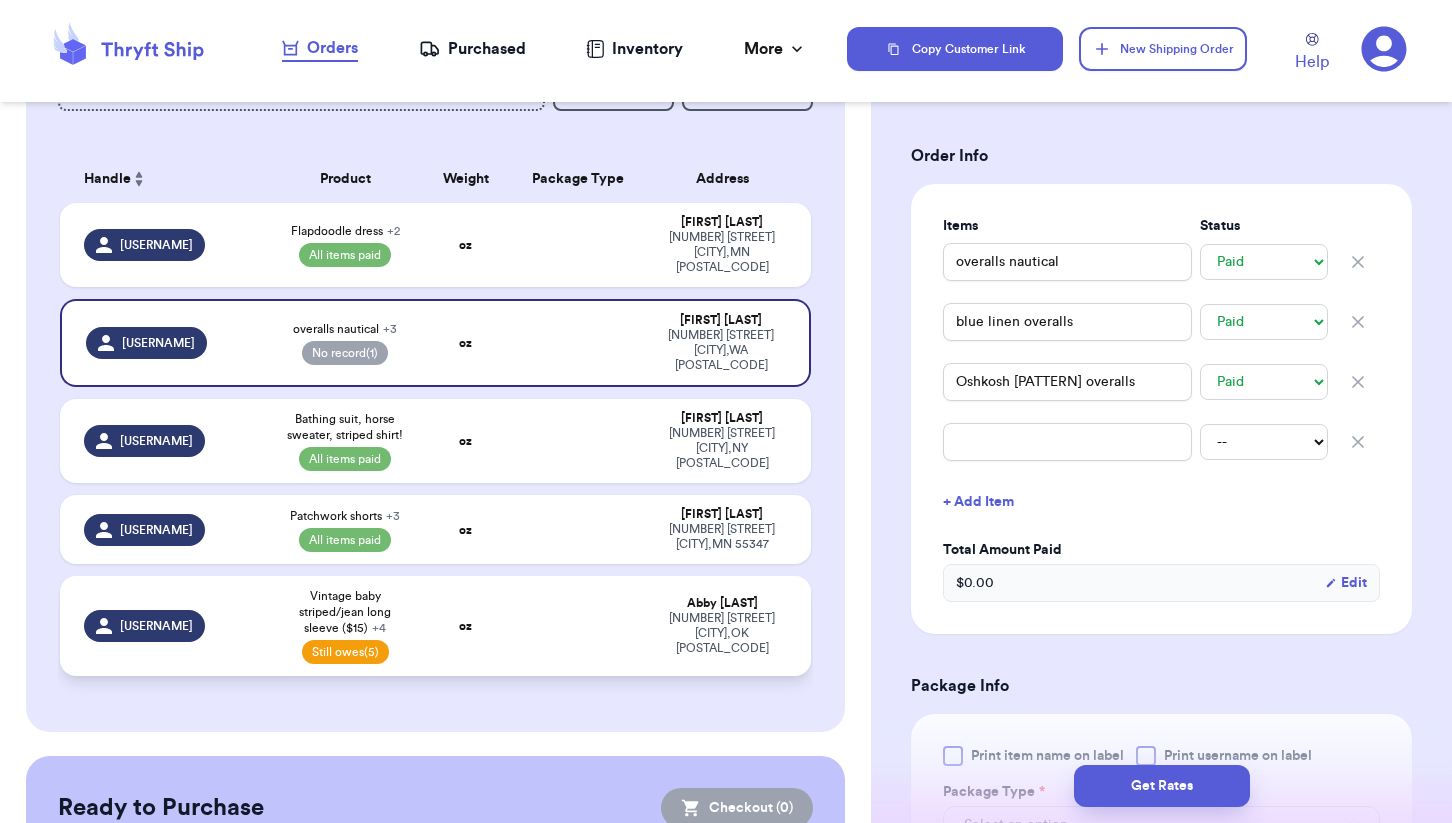 select on "unpaid" 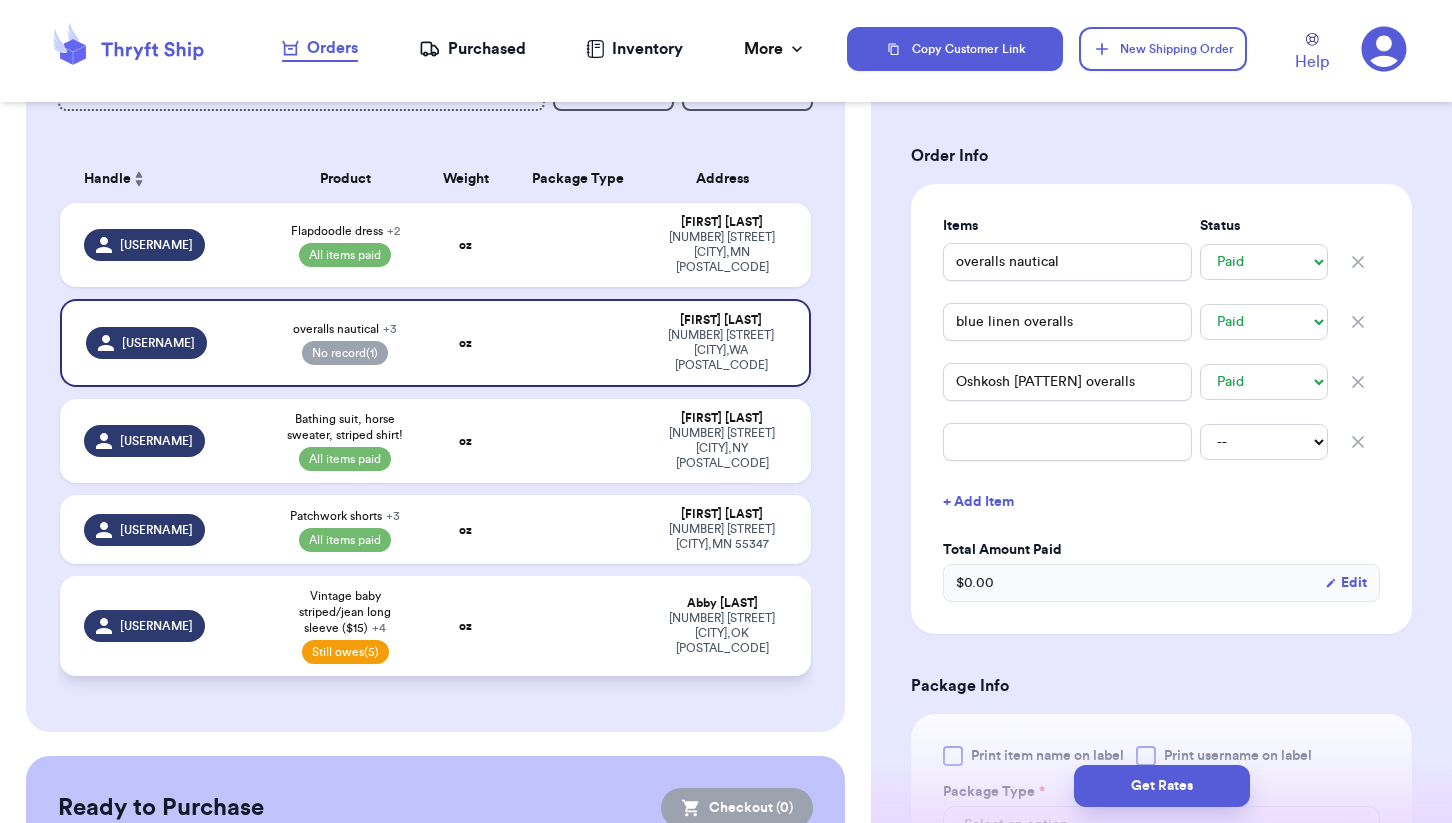 type 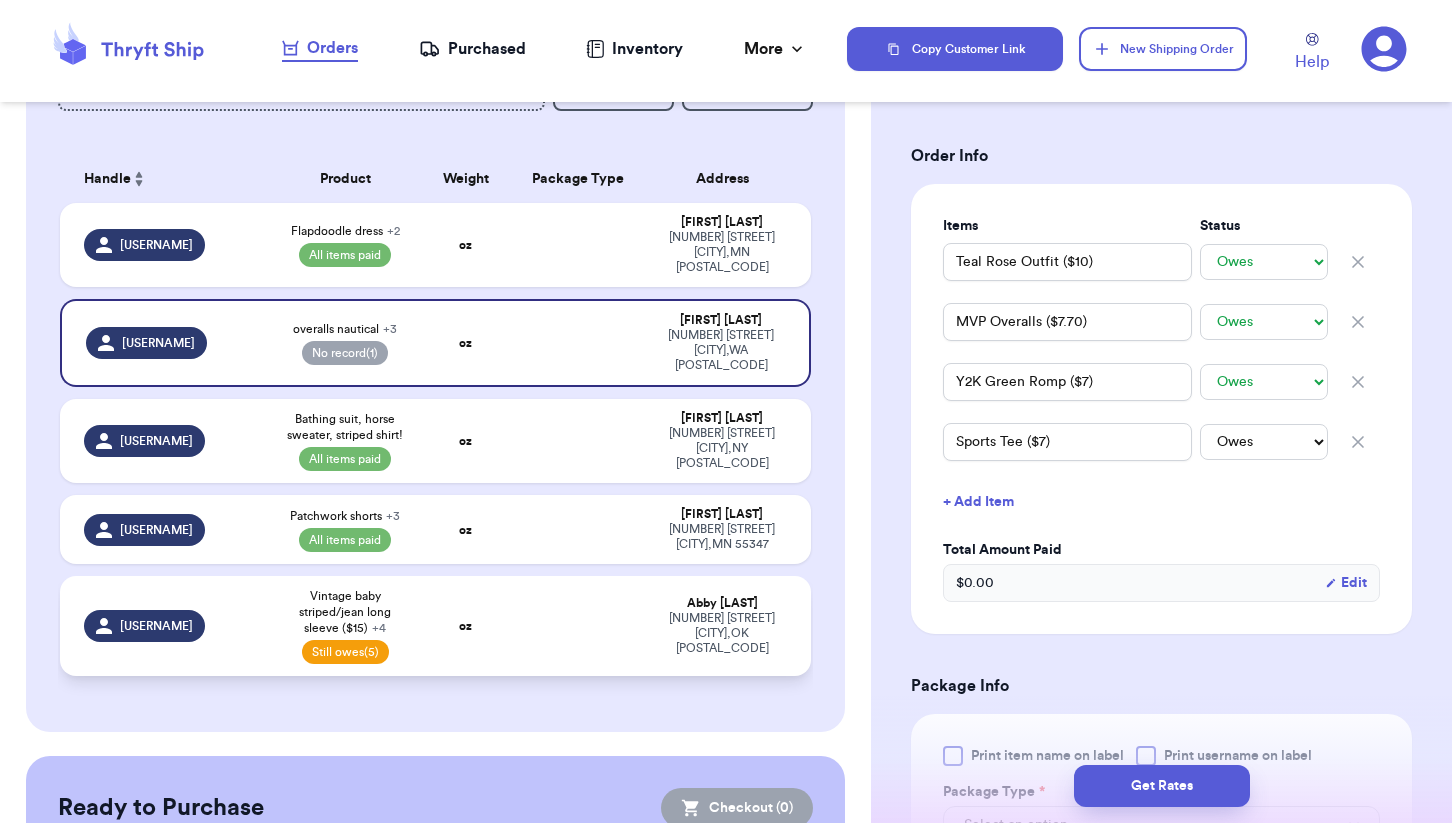 select on "unpaid" 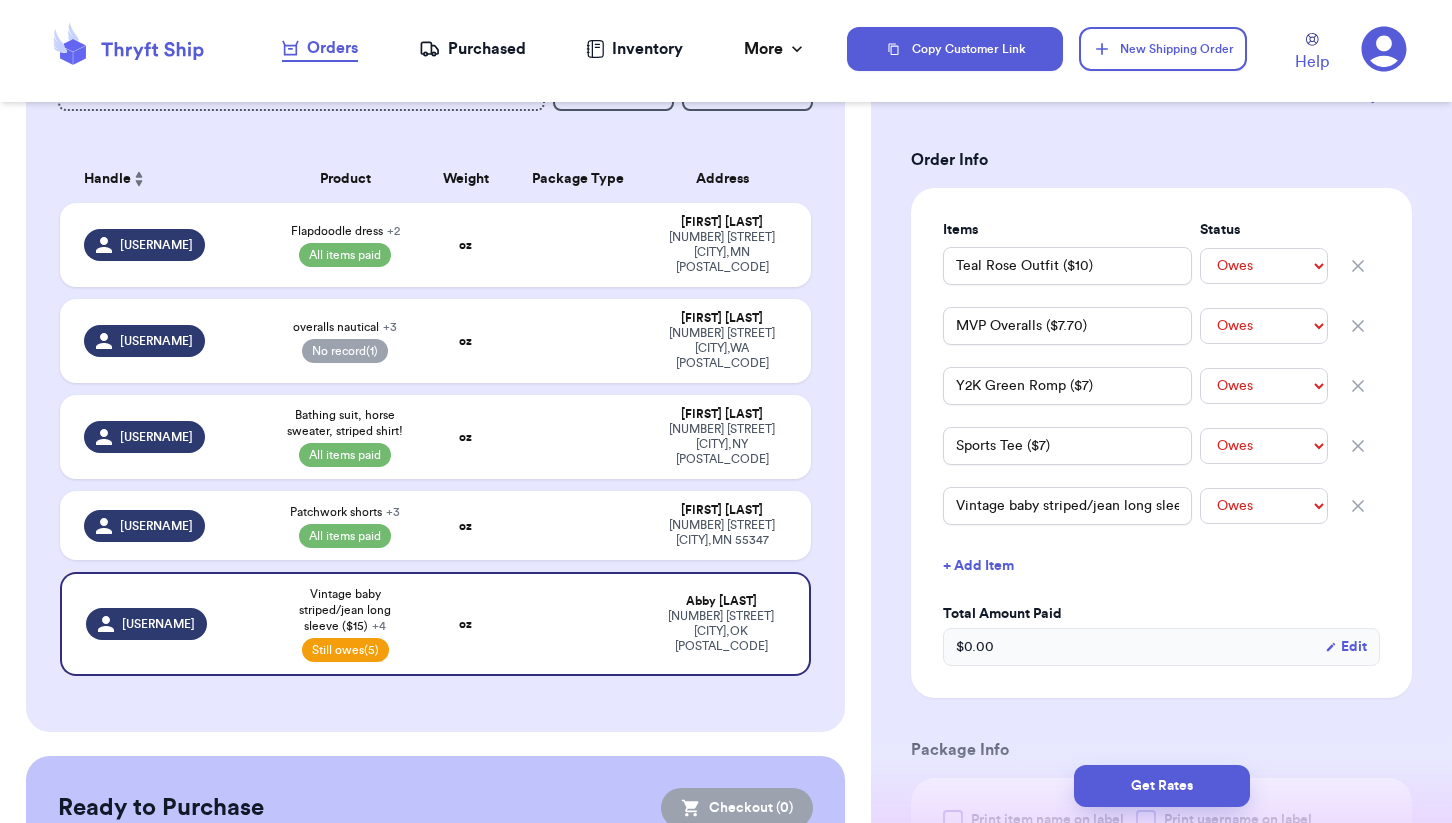 scroll, scrollTop: 419, scrollLeft: 0, axis: vertical 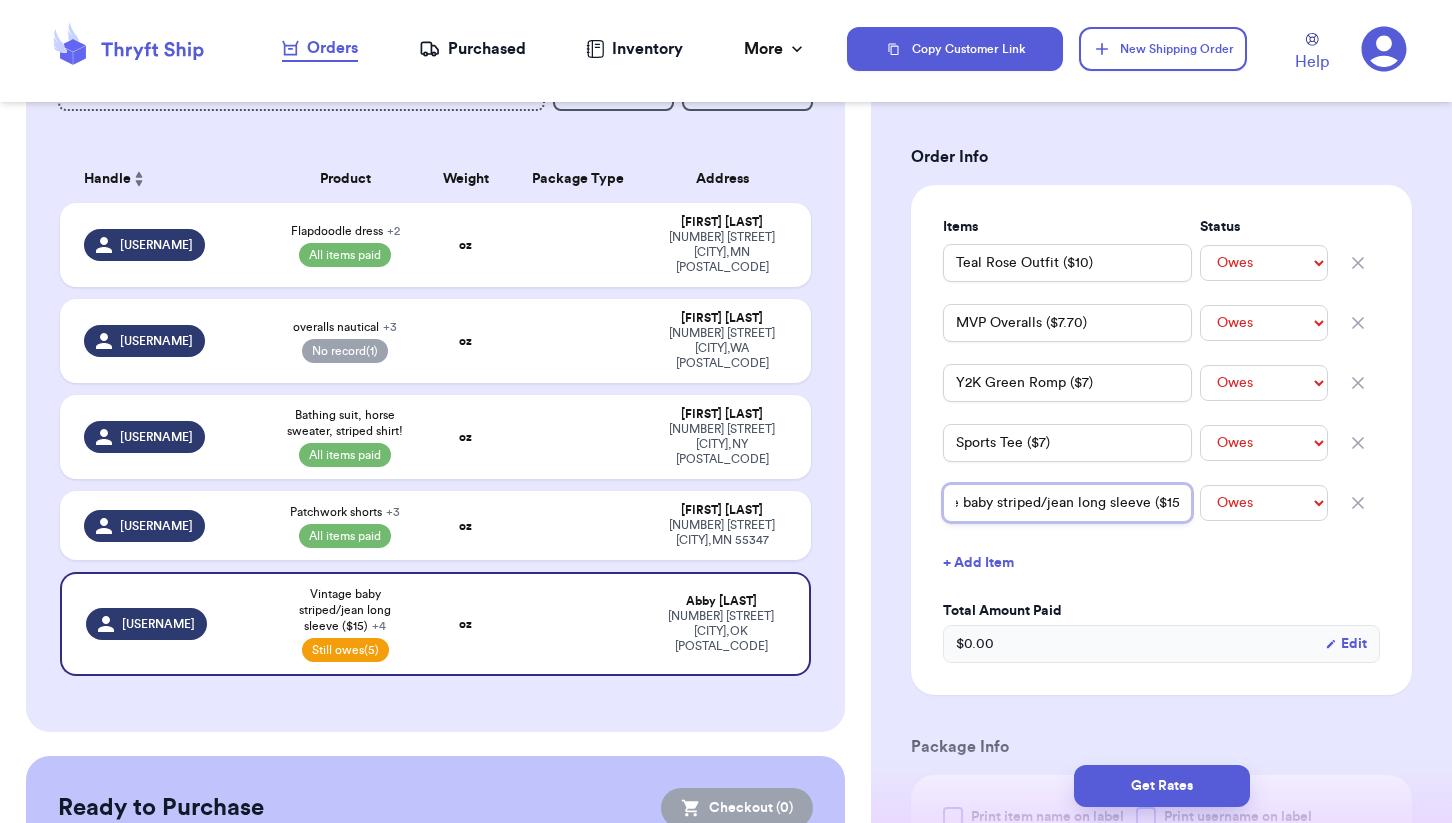 drag, startPoint x: 1092, startPoint y: 482, endPoint x: 1242, endPoint y: 482, distance: 150 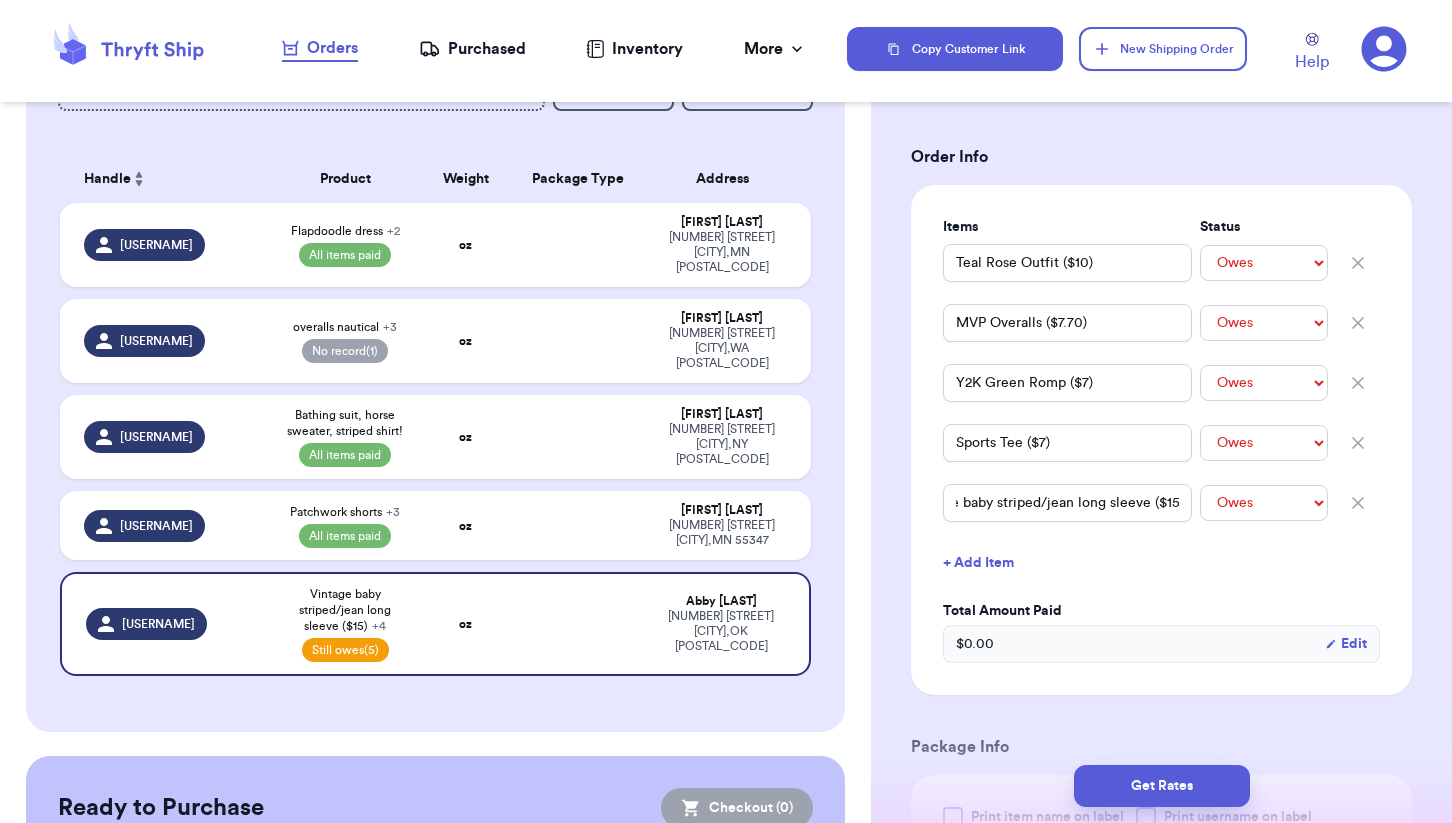 click on "+ Add Item" at bounding box center (1161, 563) 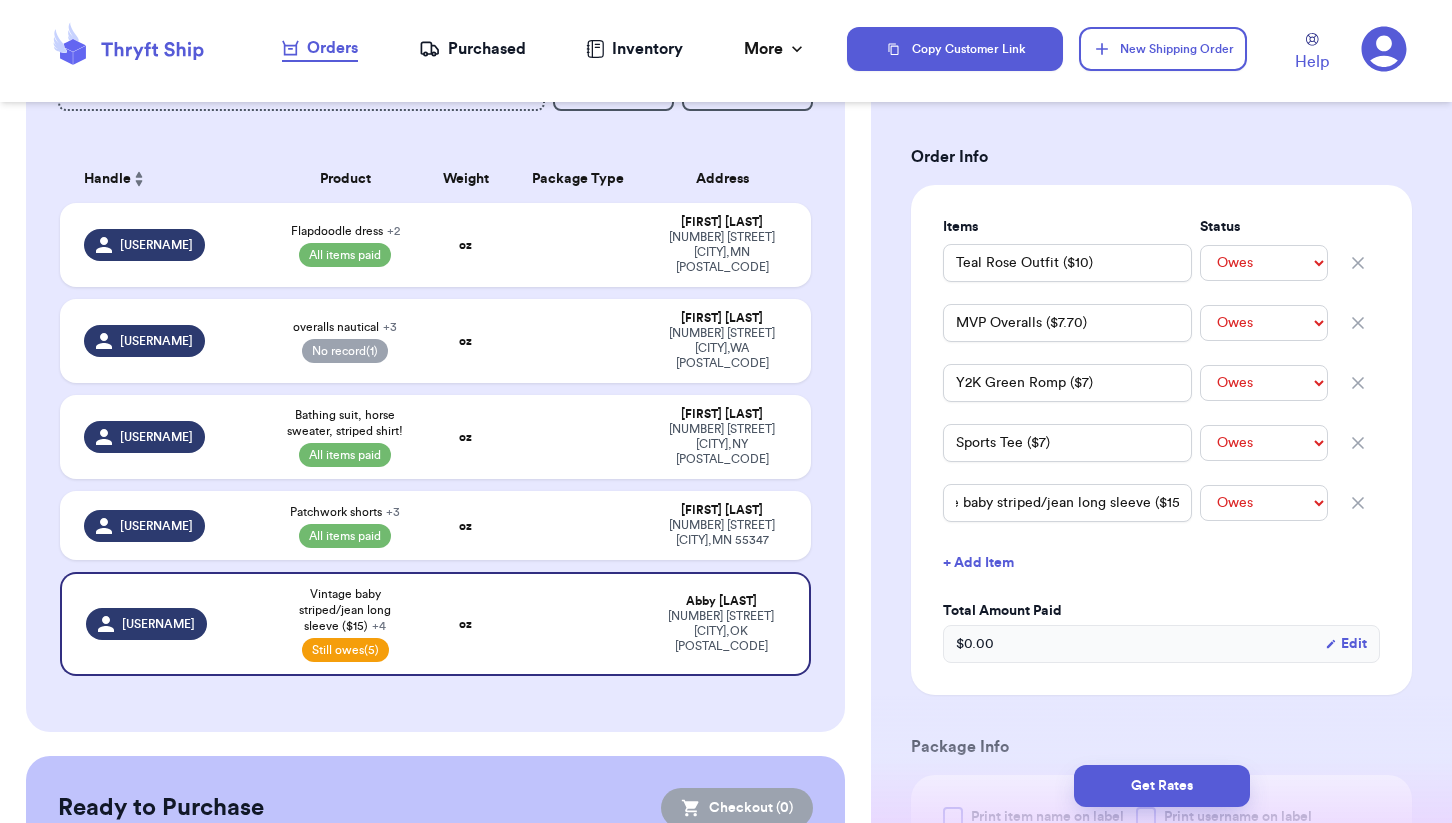 scroll, scrollTop: 0, scrollLeft: 0, axis: both 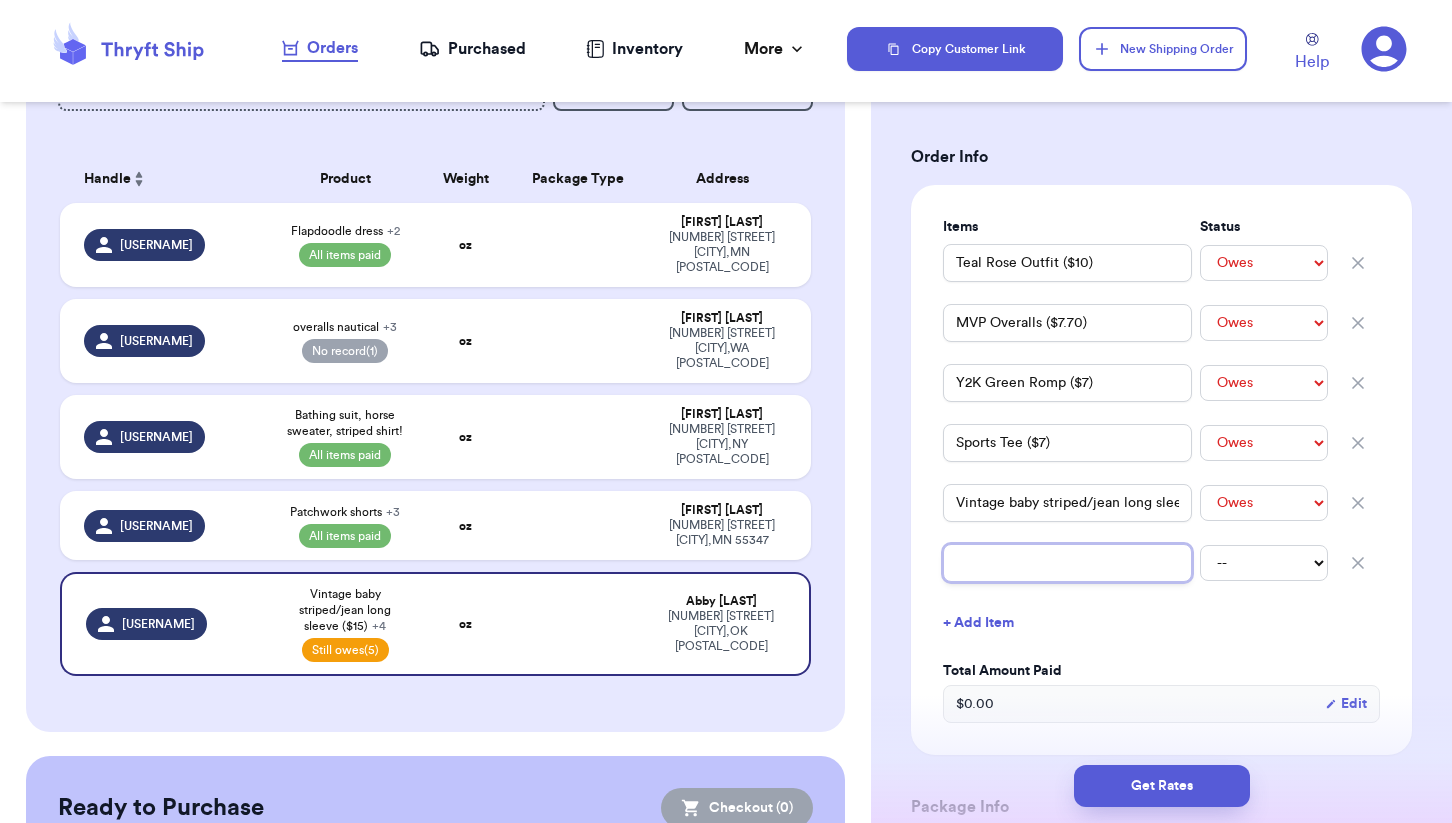 click at bounding box center [1067, 563] 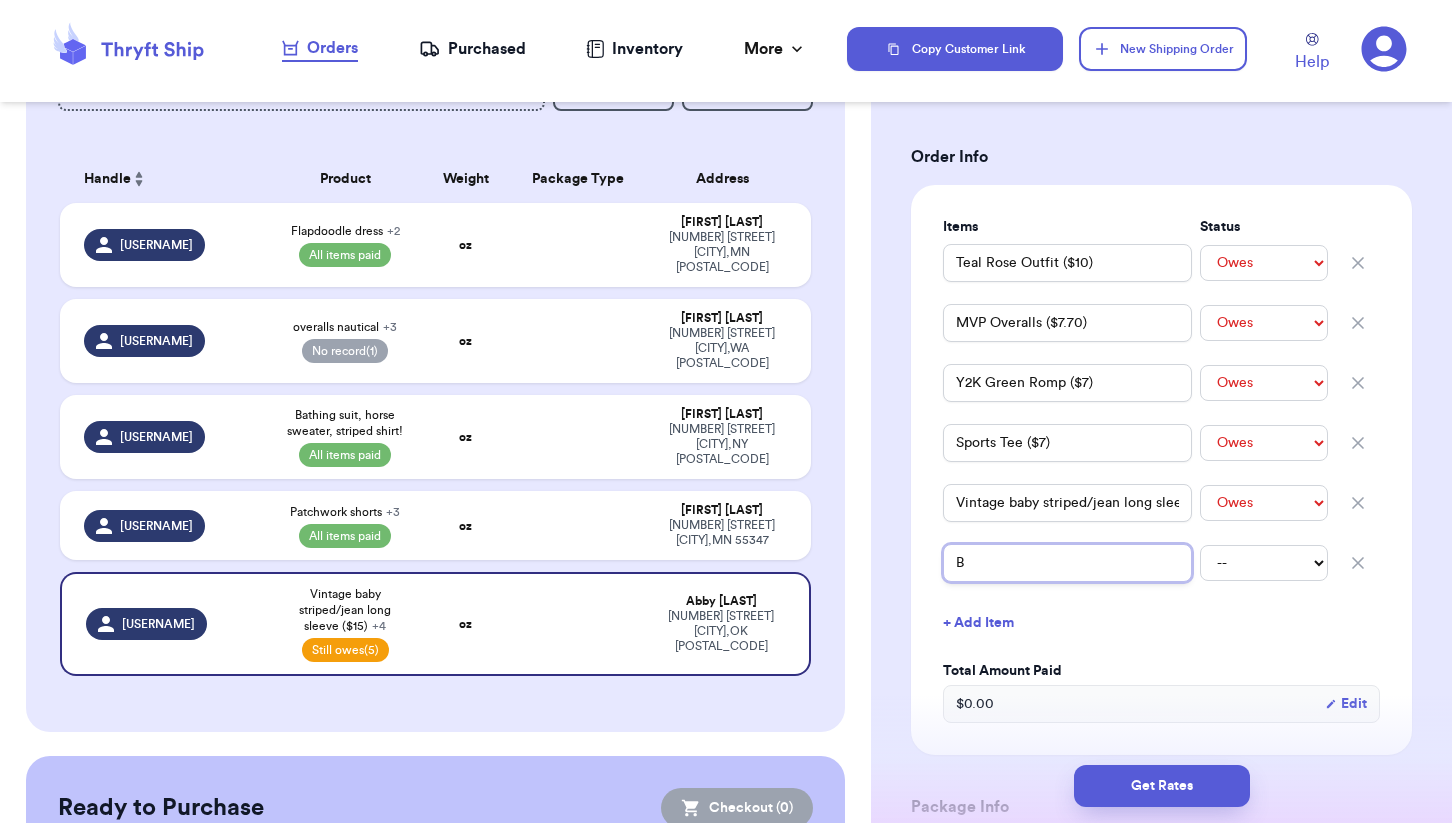 type 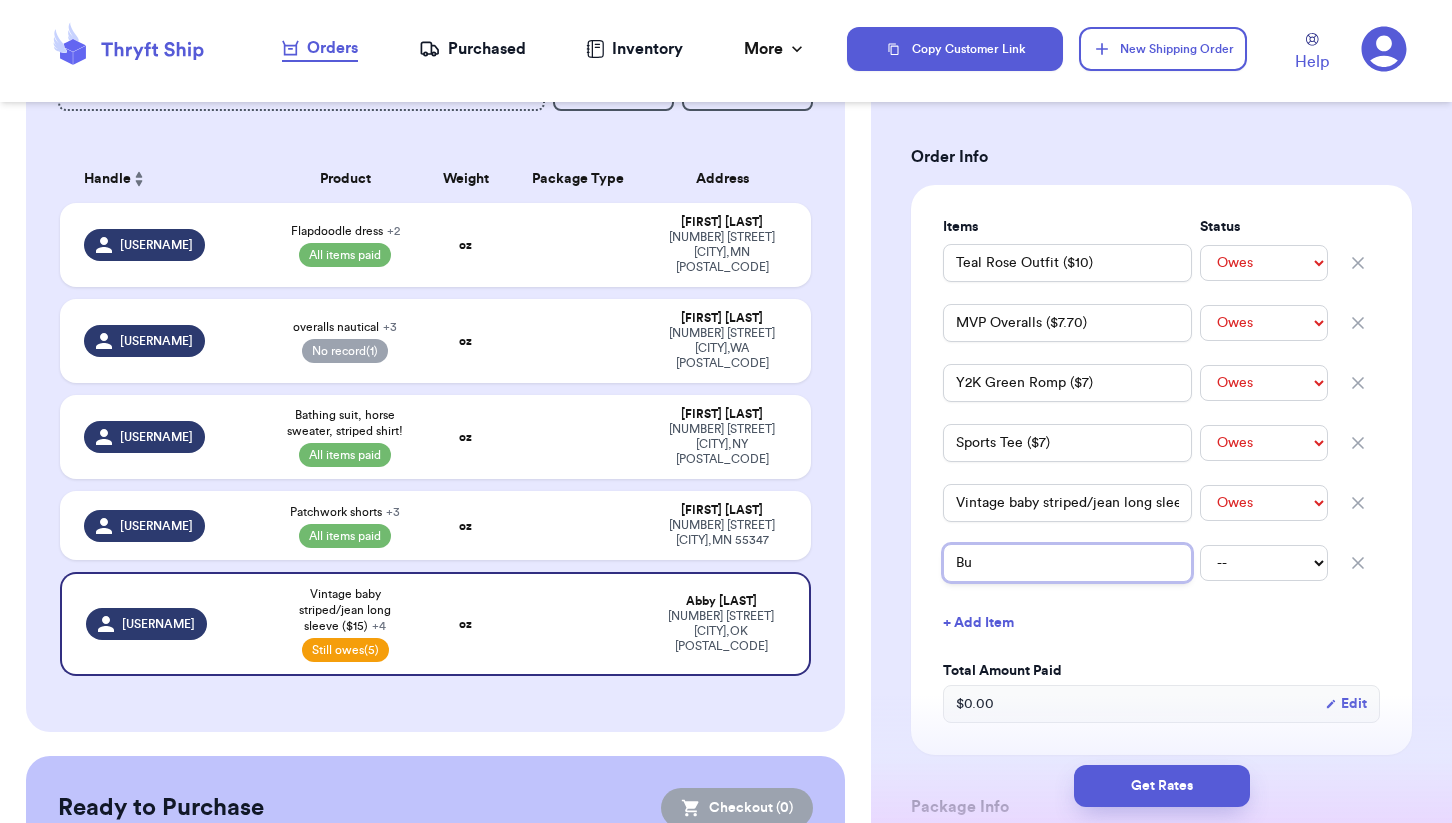type 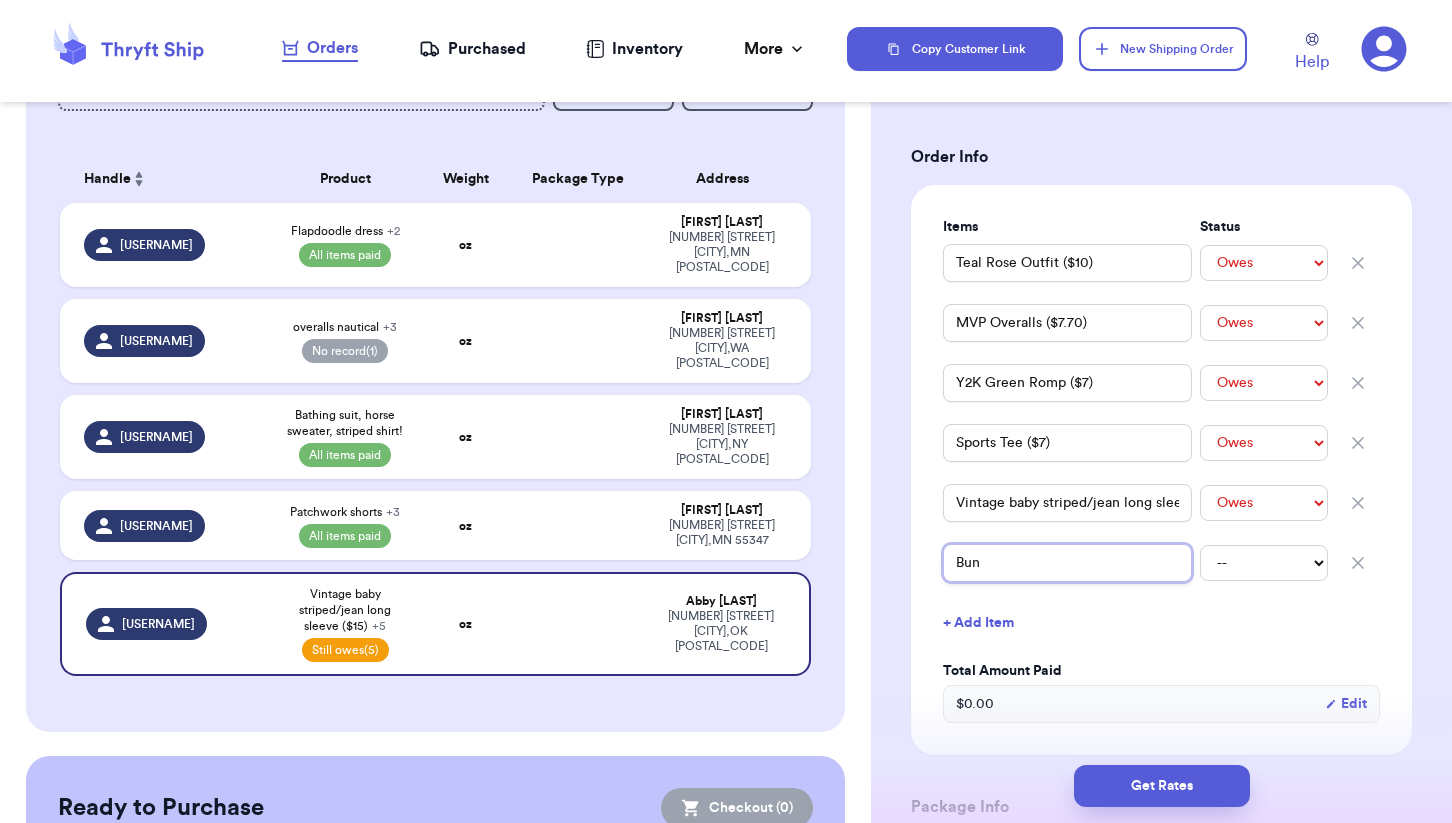 type 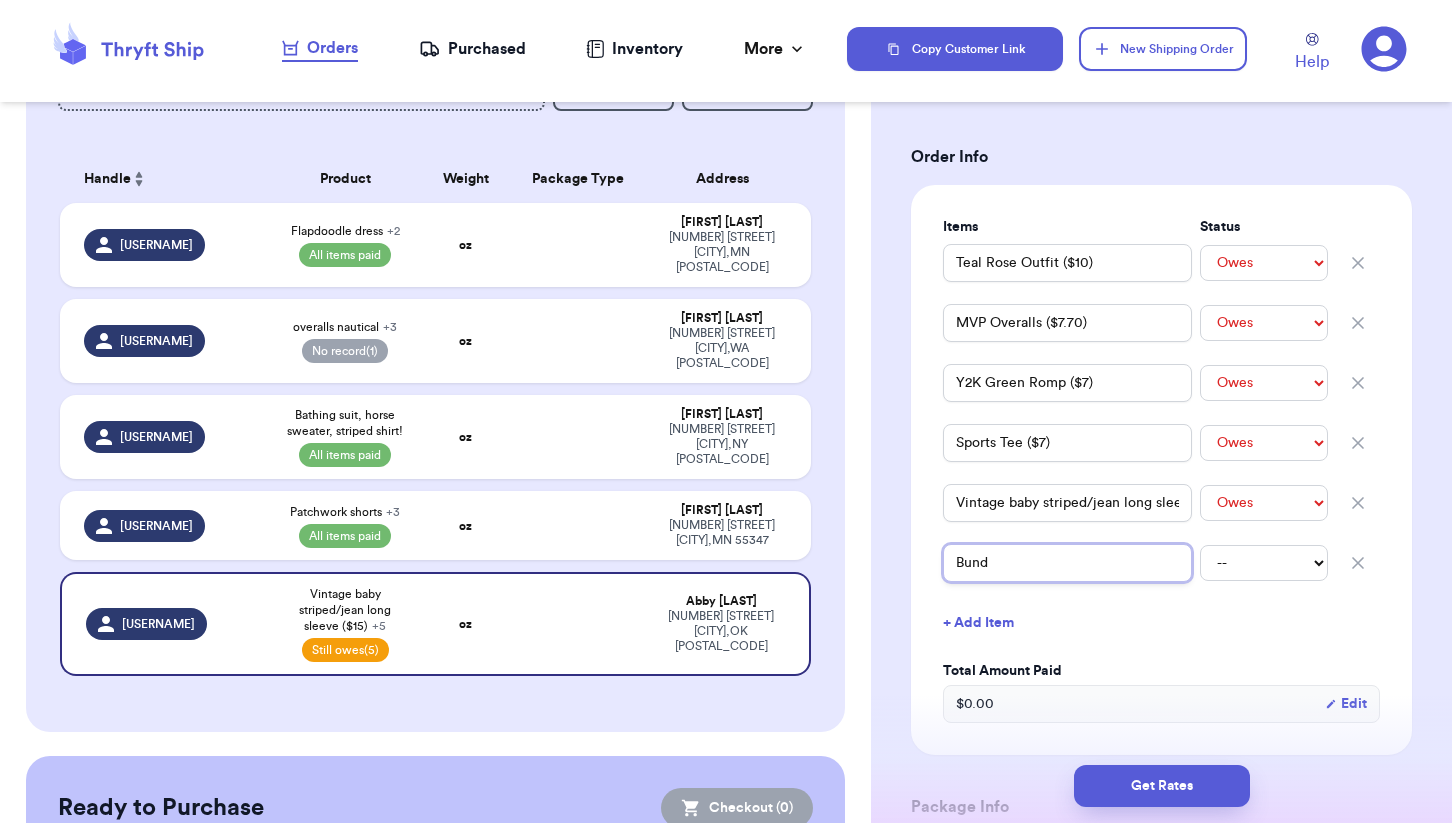 type 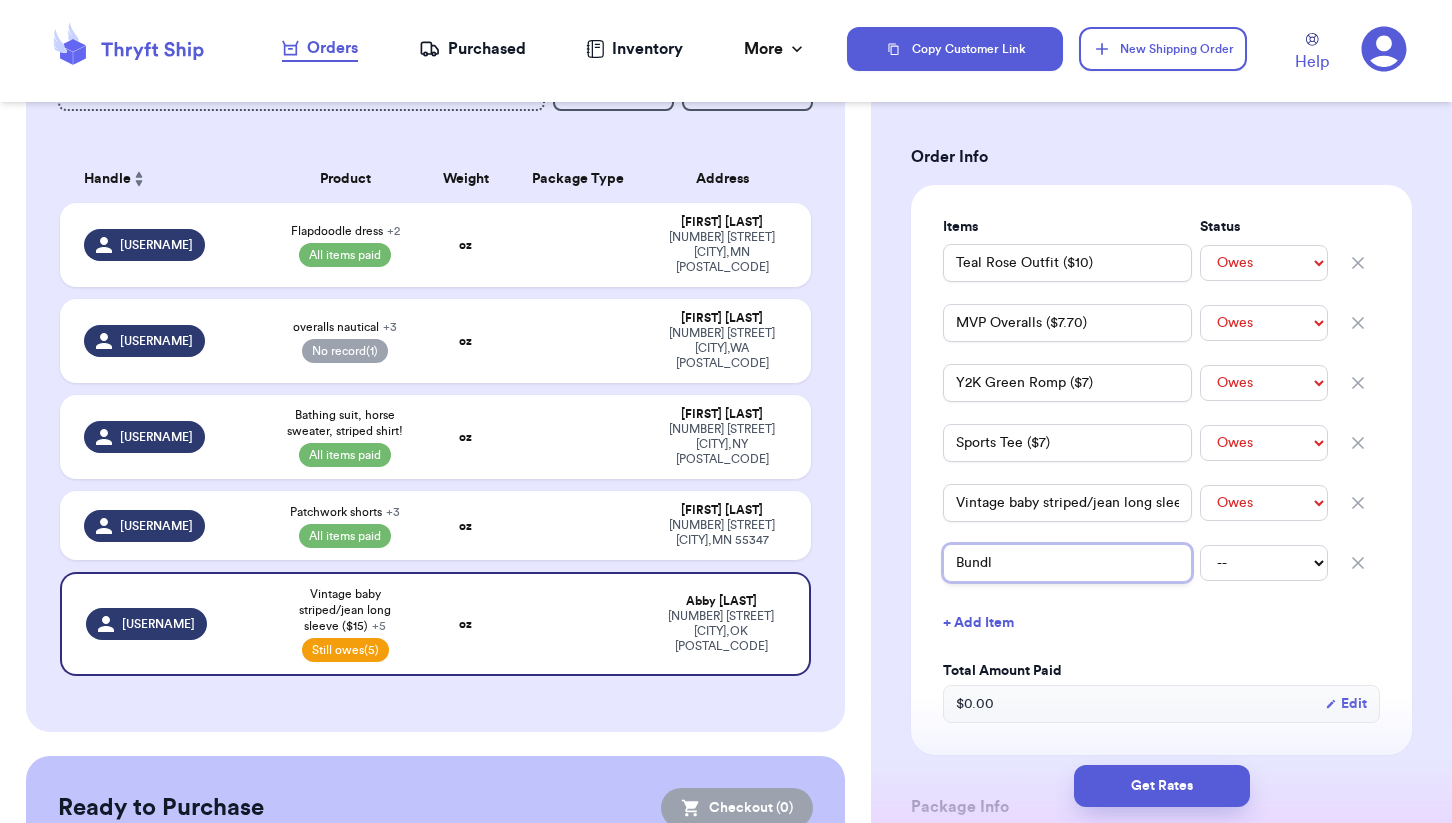 type 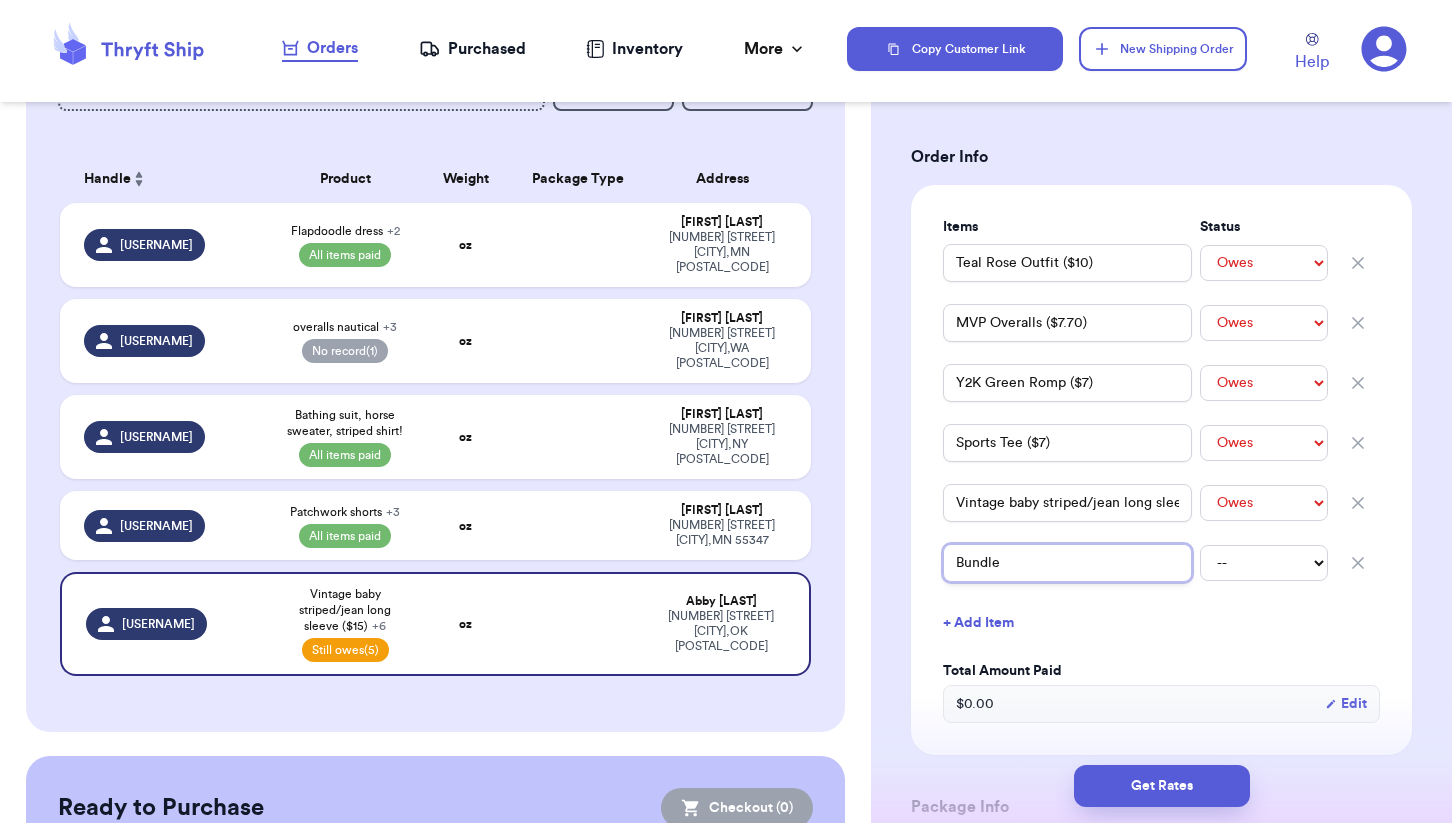 type 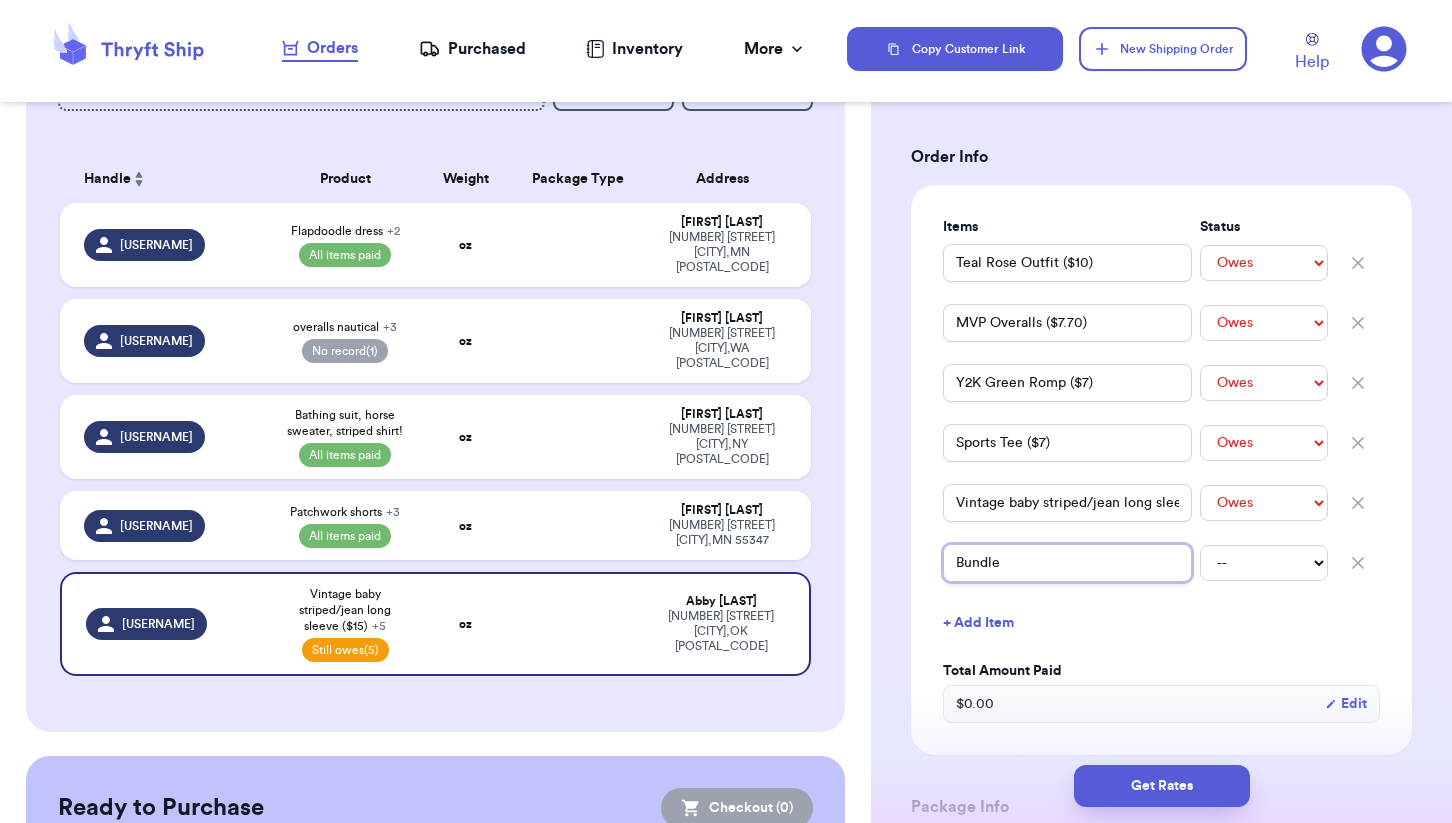 type on "Bundle" 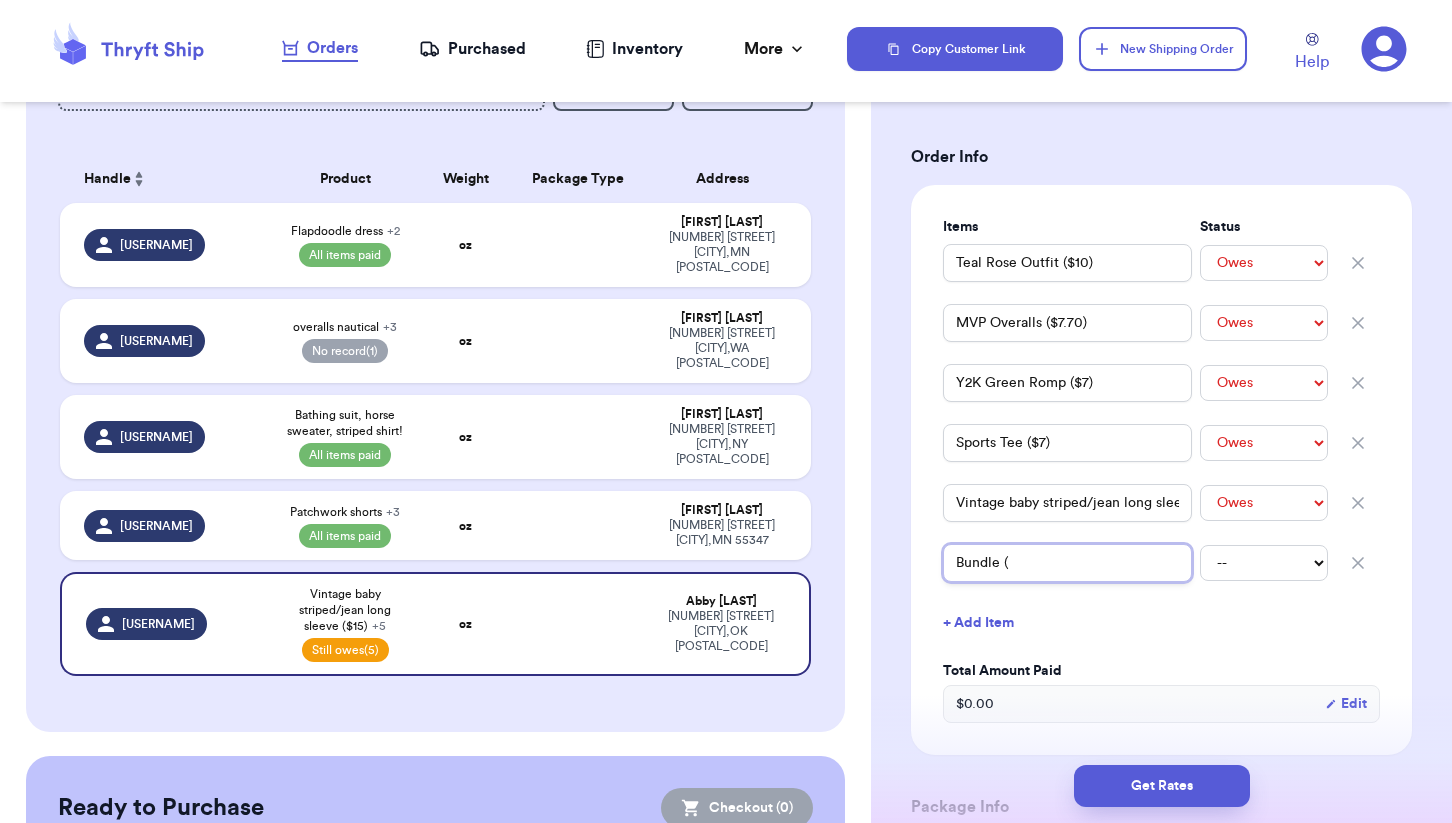 type 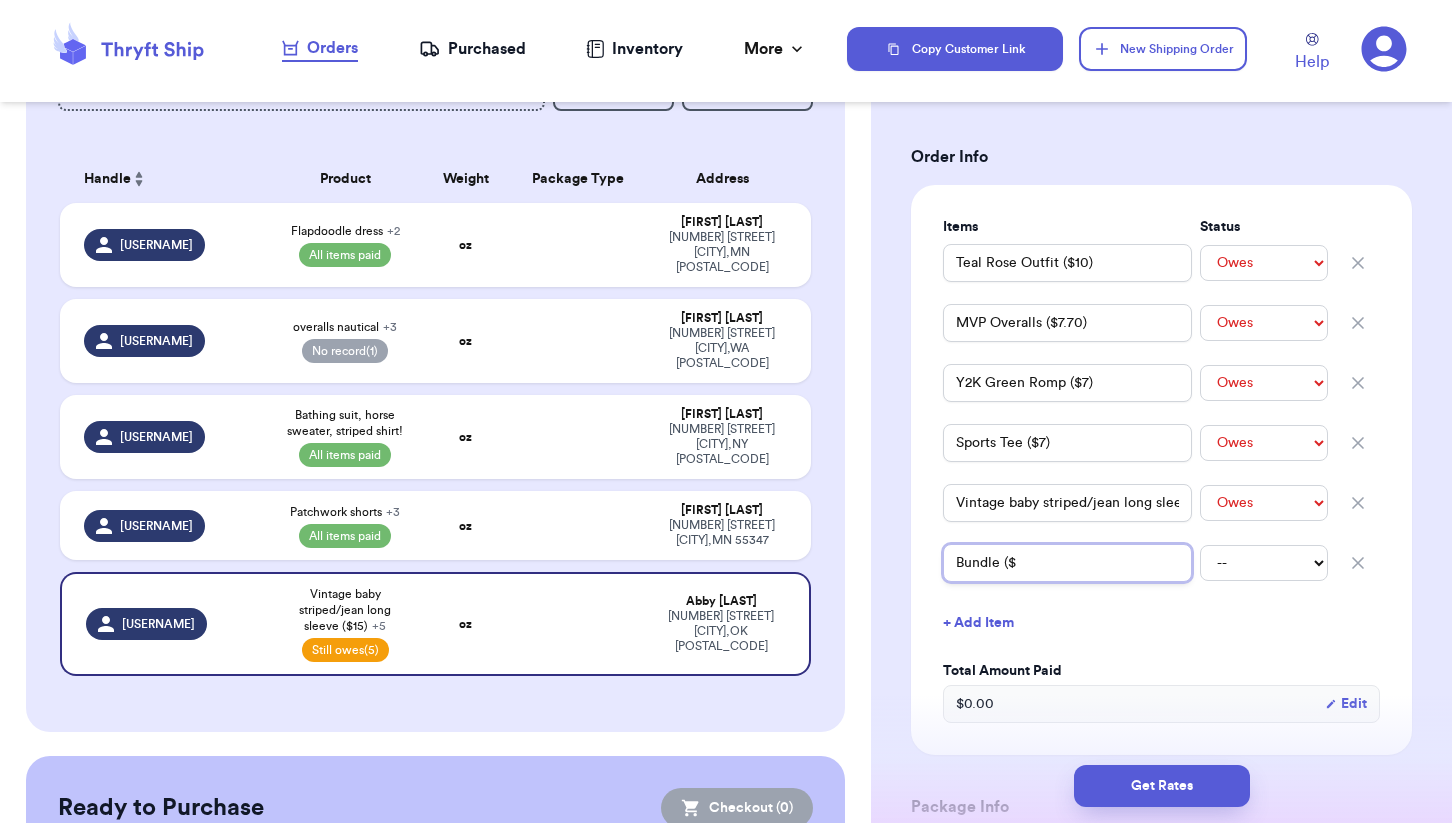 type 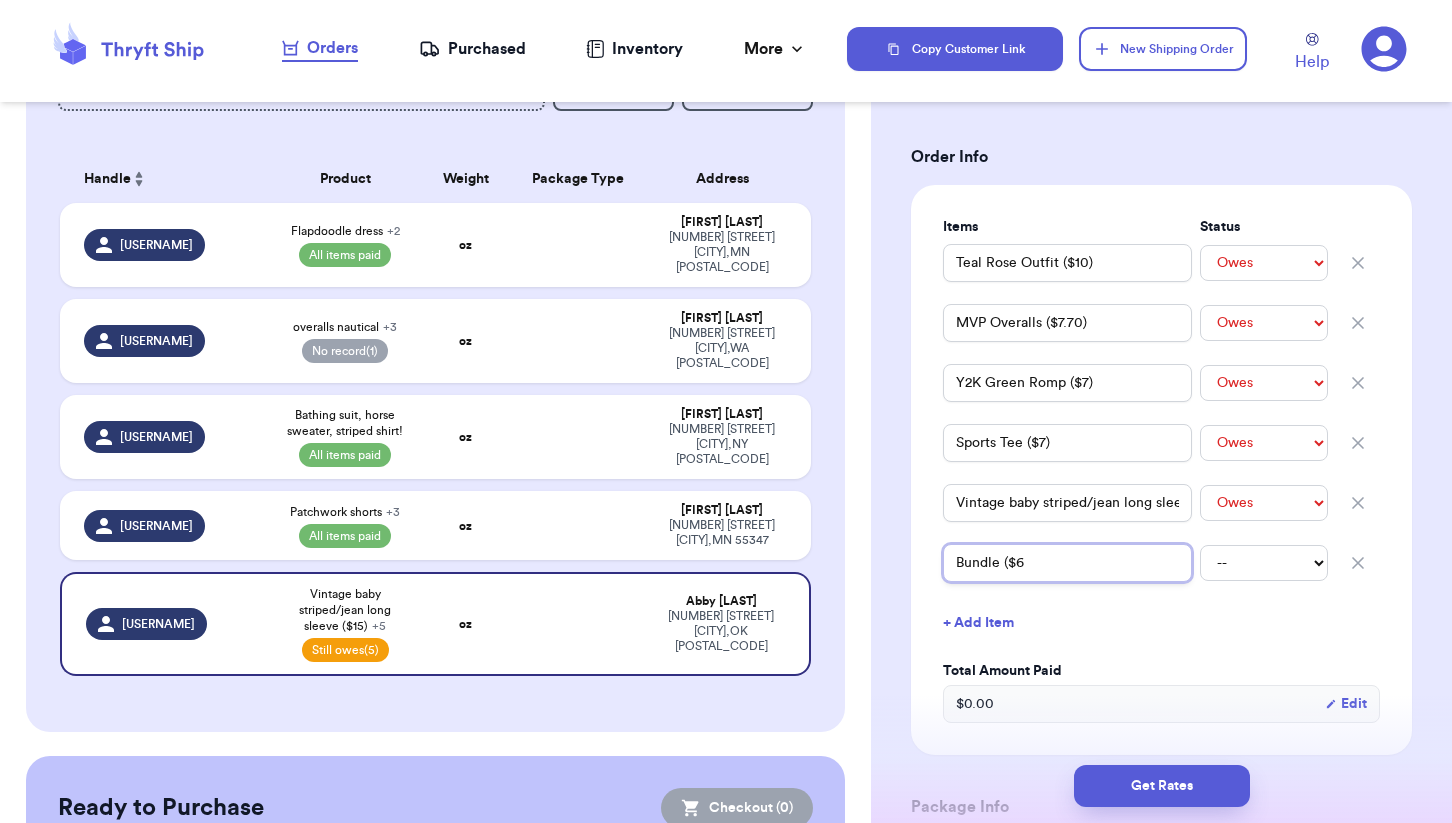 type 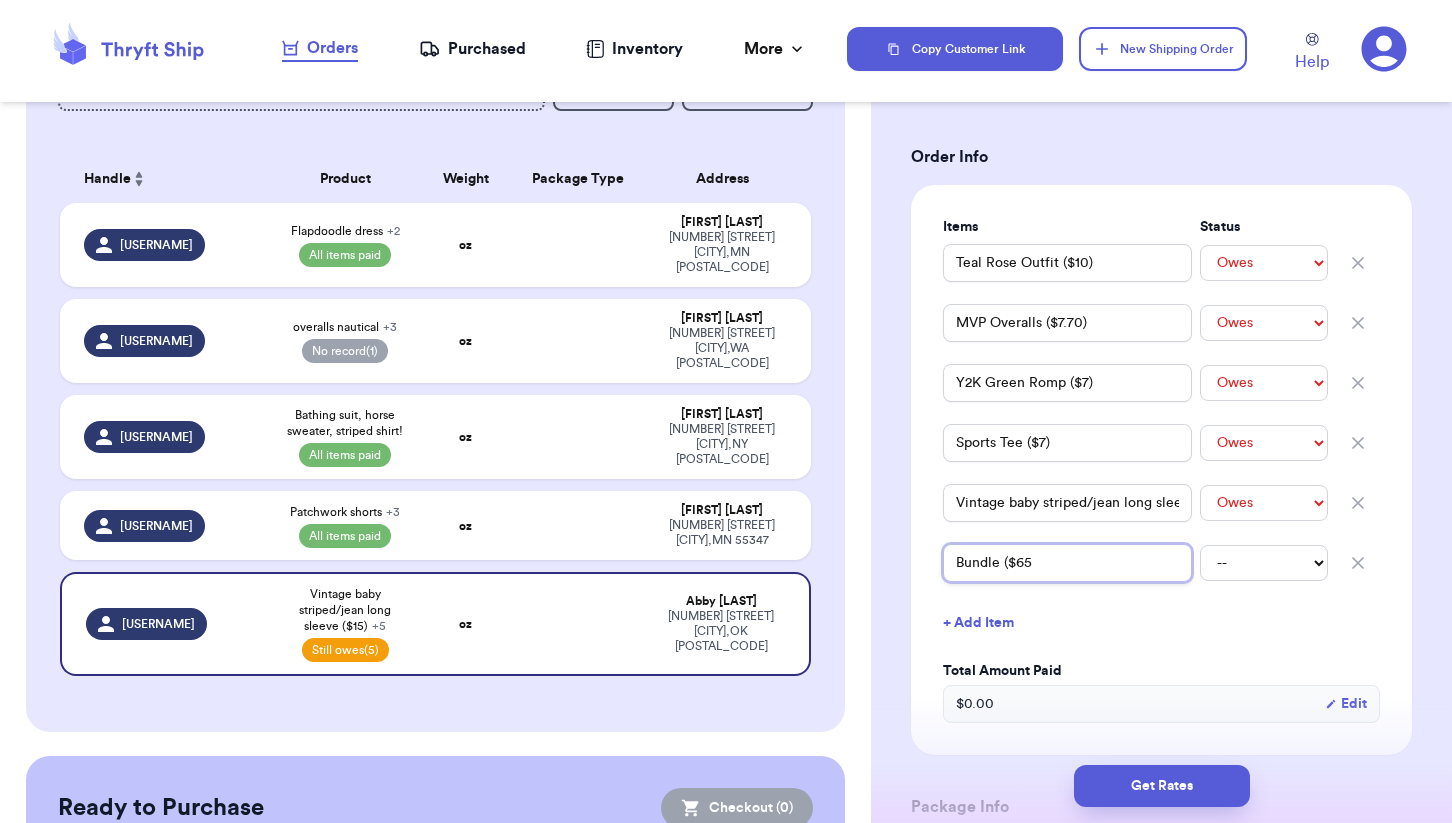 type 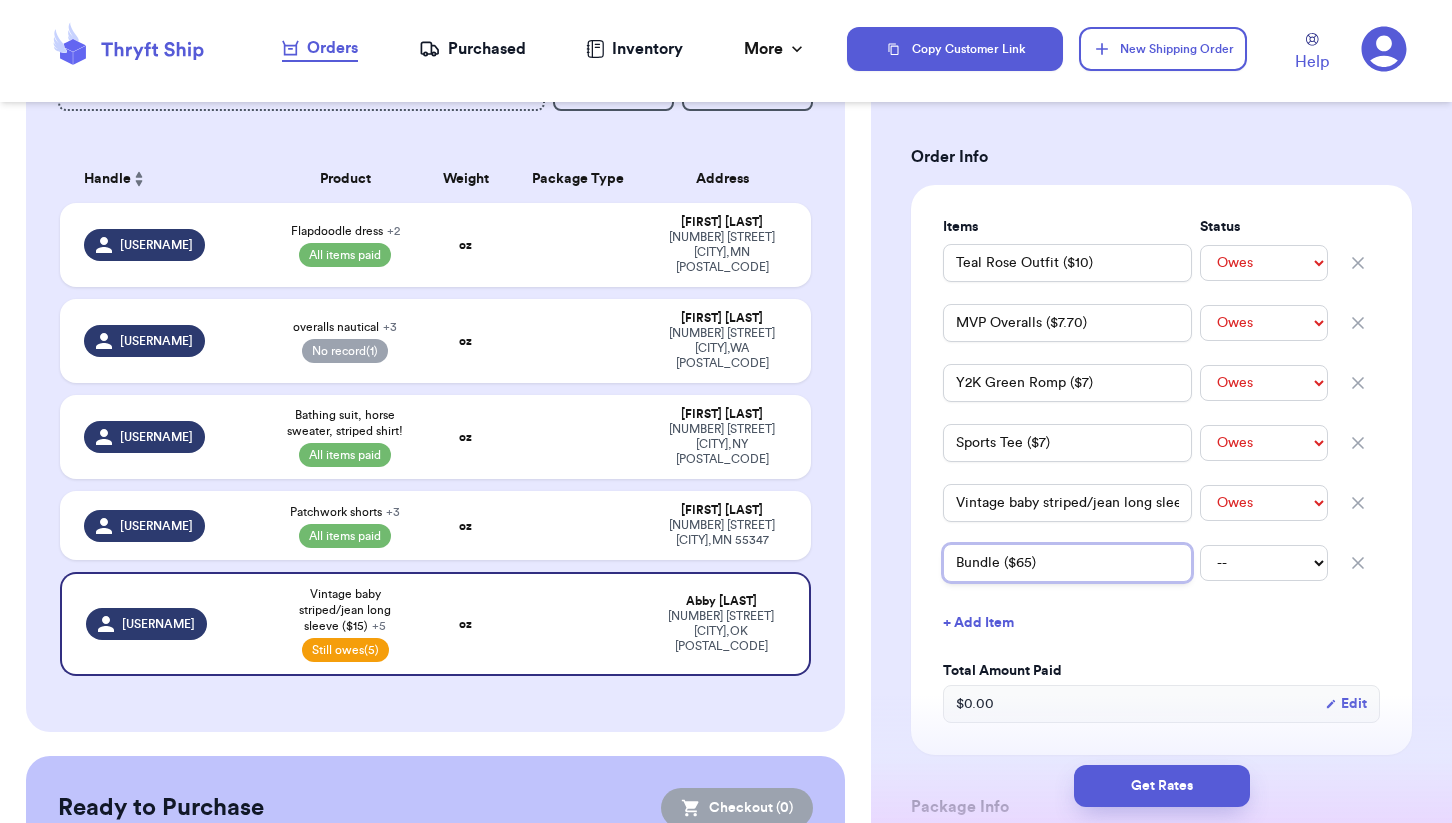 type 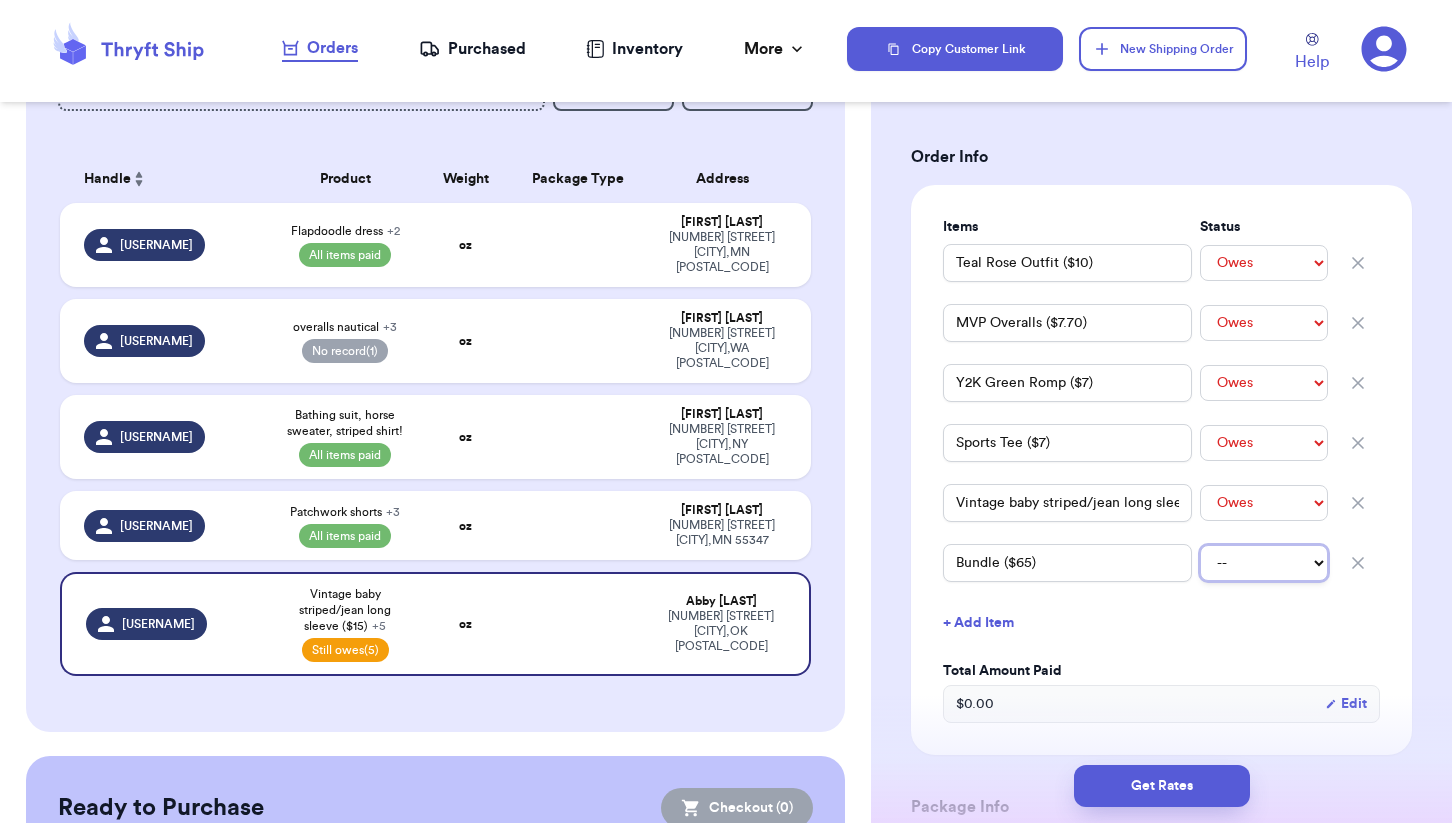click on "-- Paid Owes" at bounding box center (1264, 563) 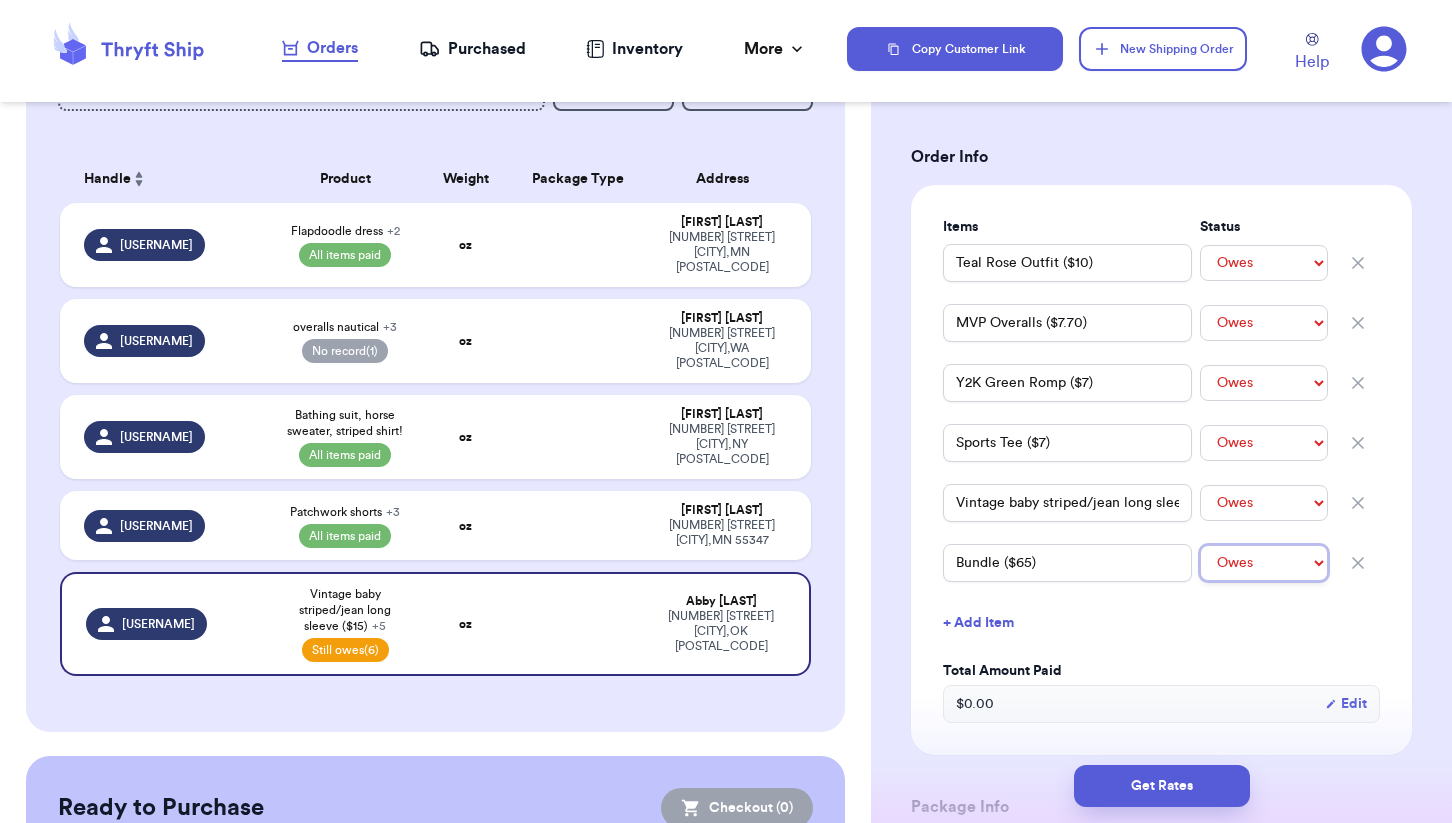 type 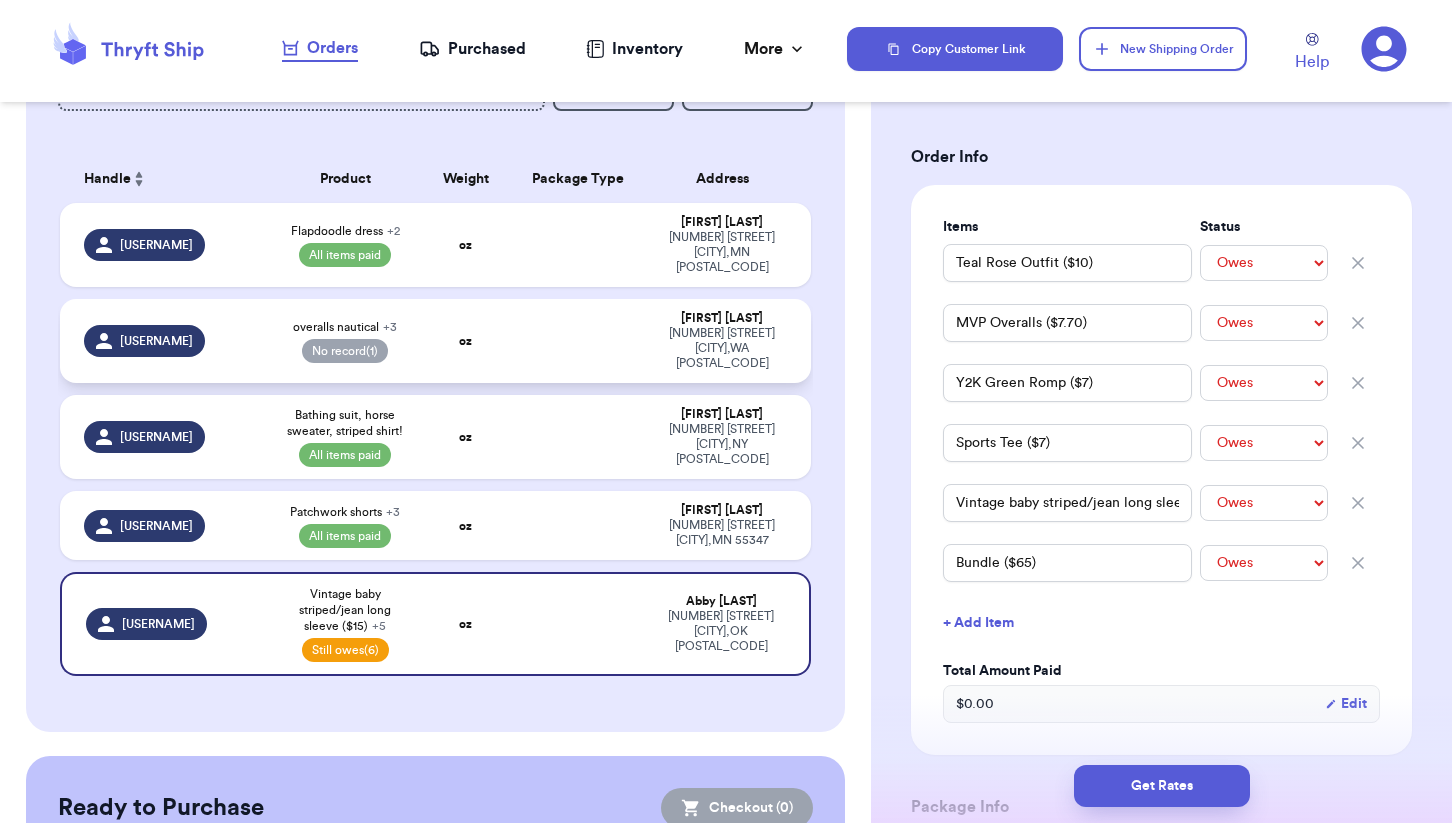 click at bounding box center [578, 341] 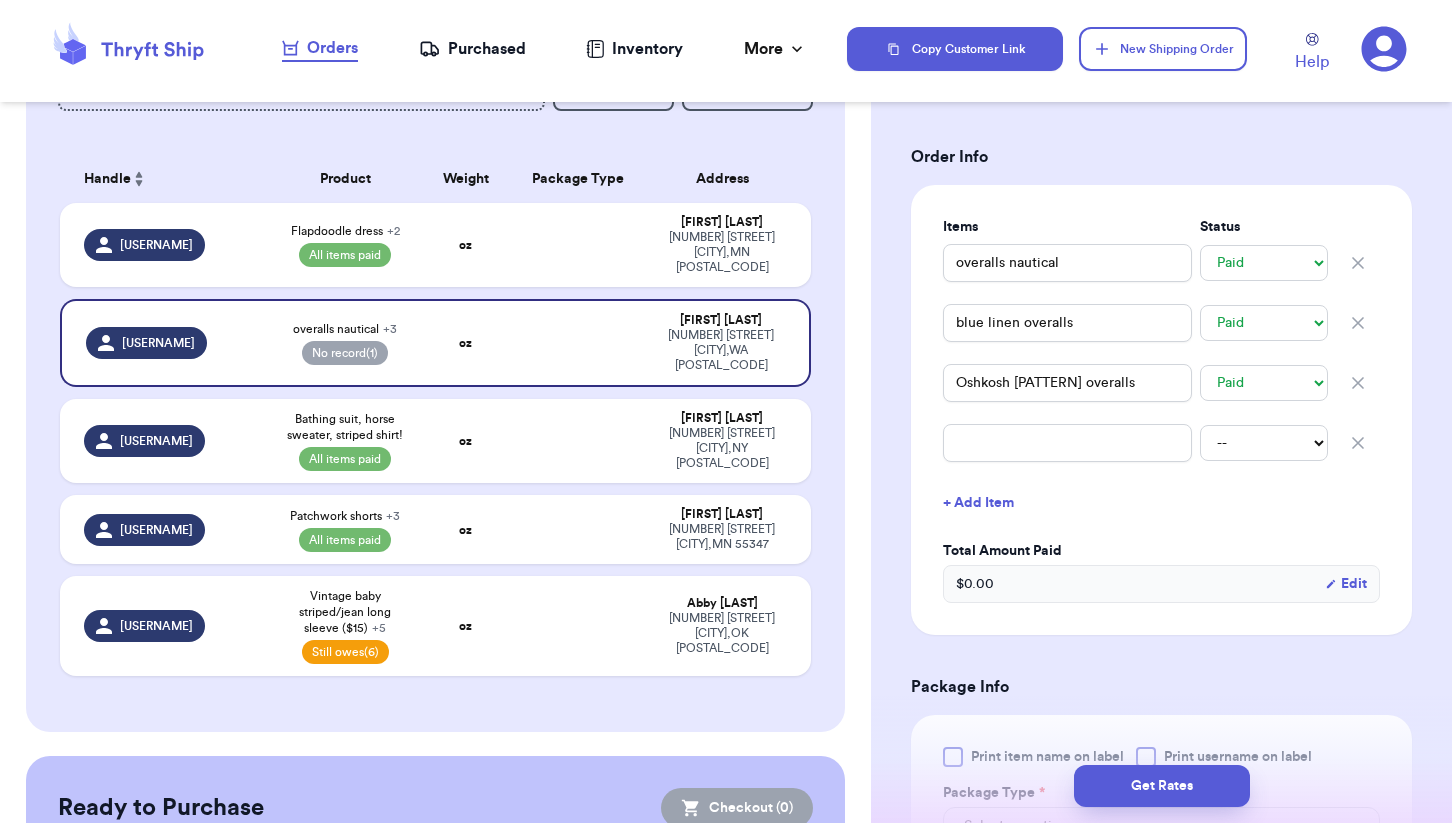click 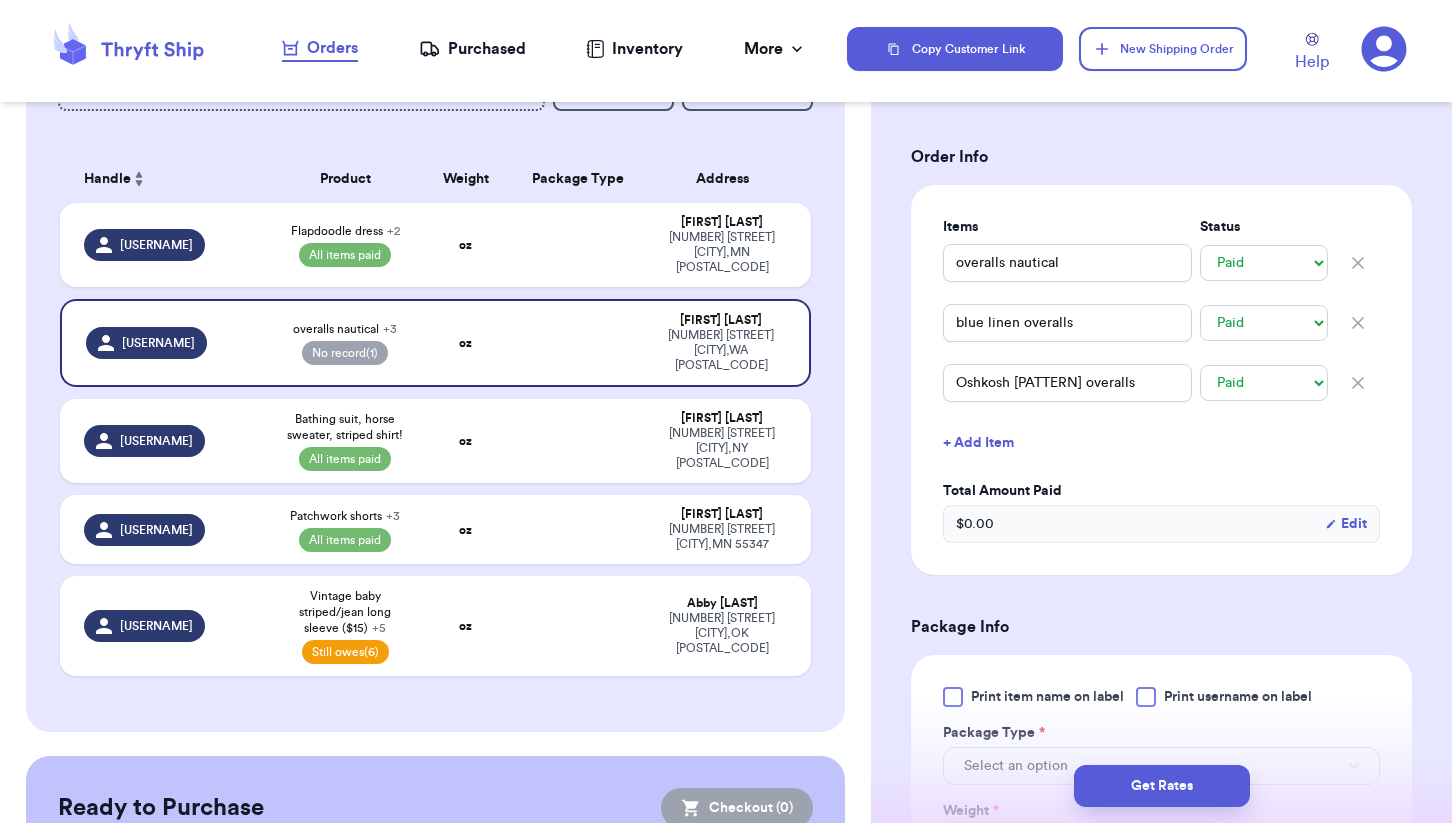 type 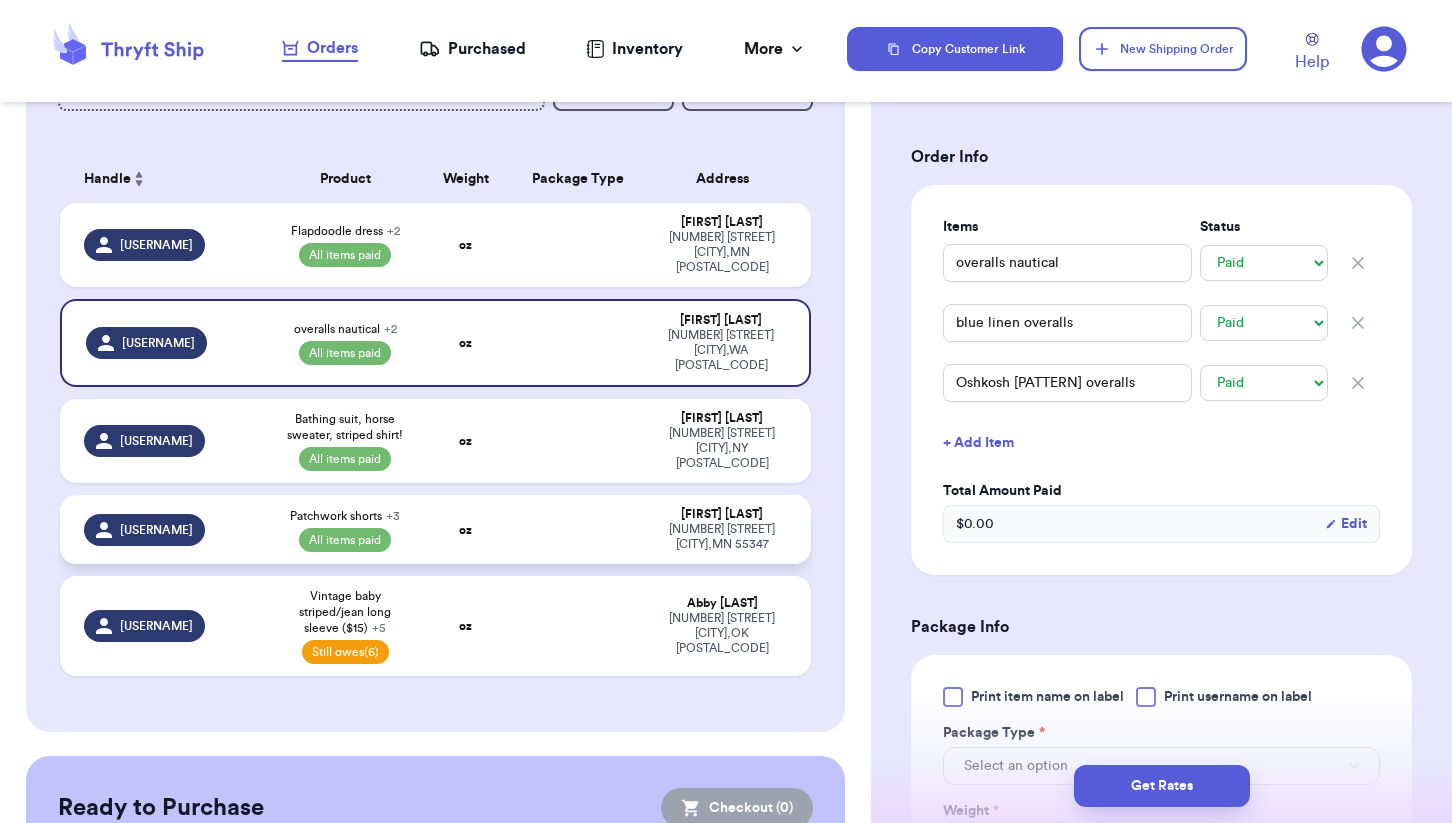 click on "oz" at bounding box center (466, 529) 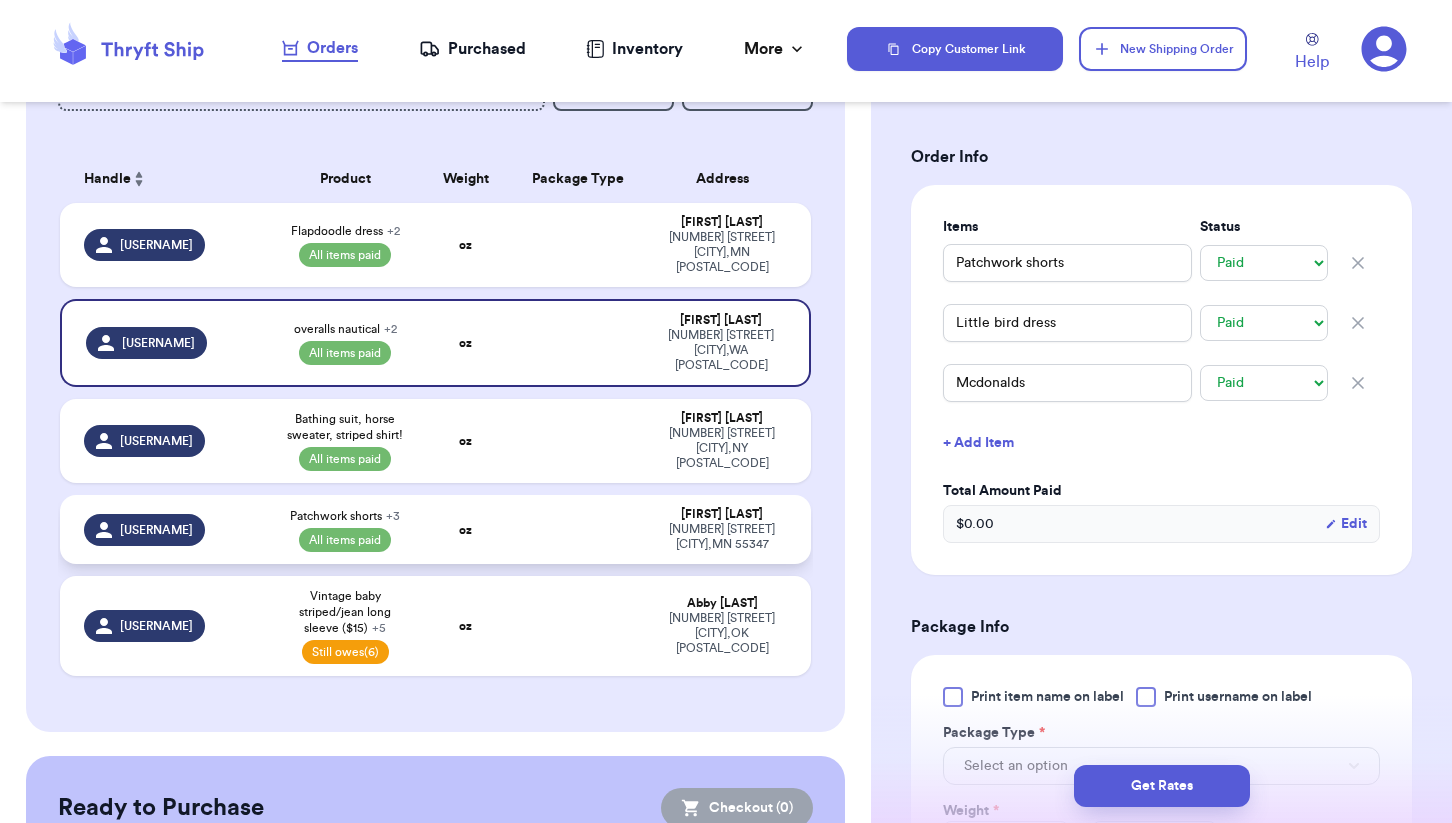 select on "paid" 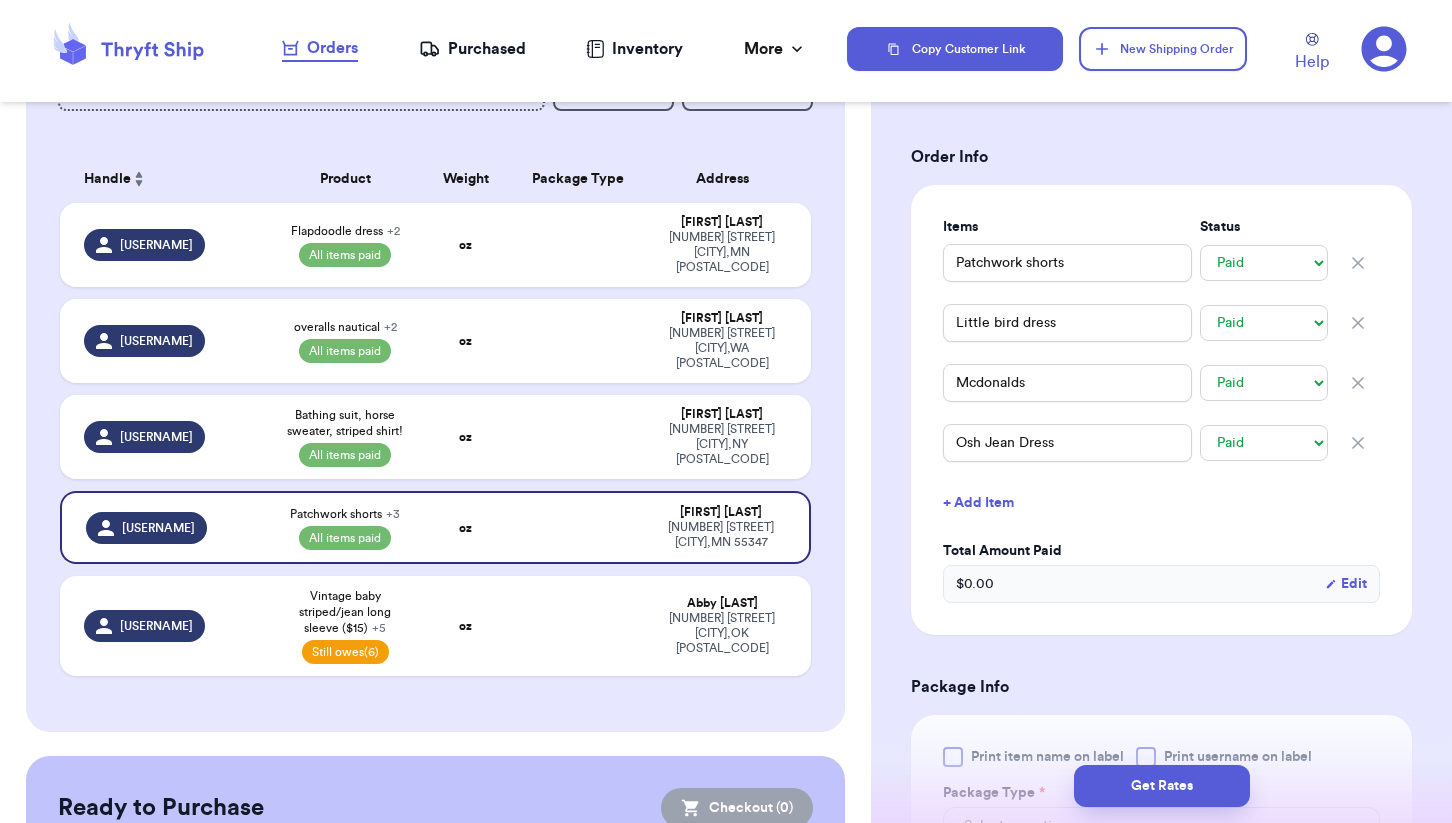 click on "+ Add Item" at bounding box center (1161, 503) 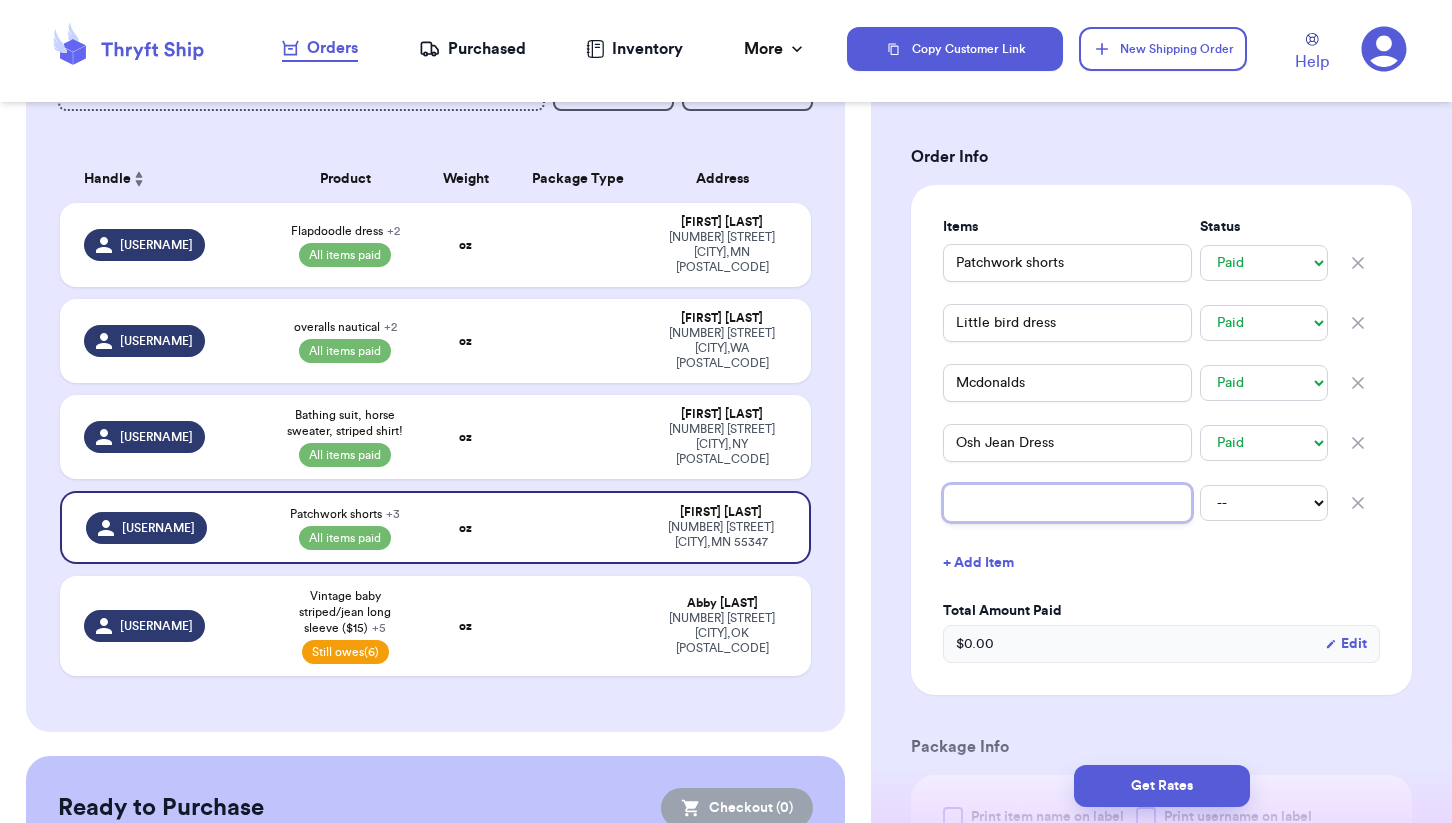 click at bounding box center [1067, 503] 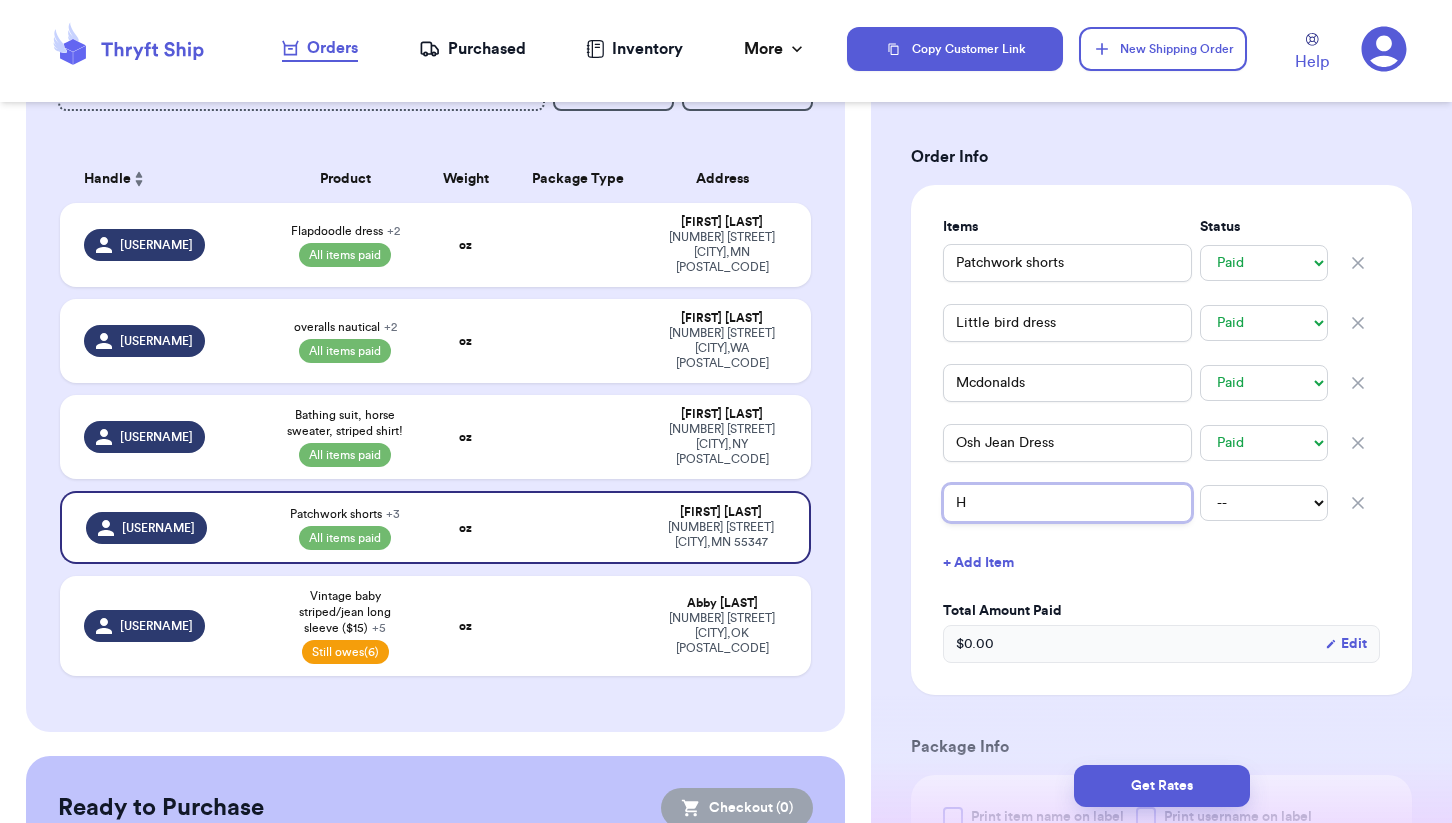 type 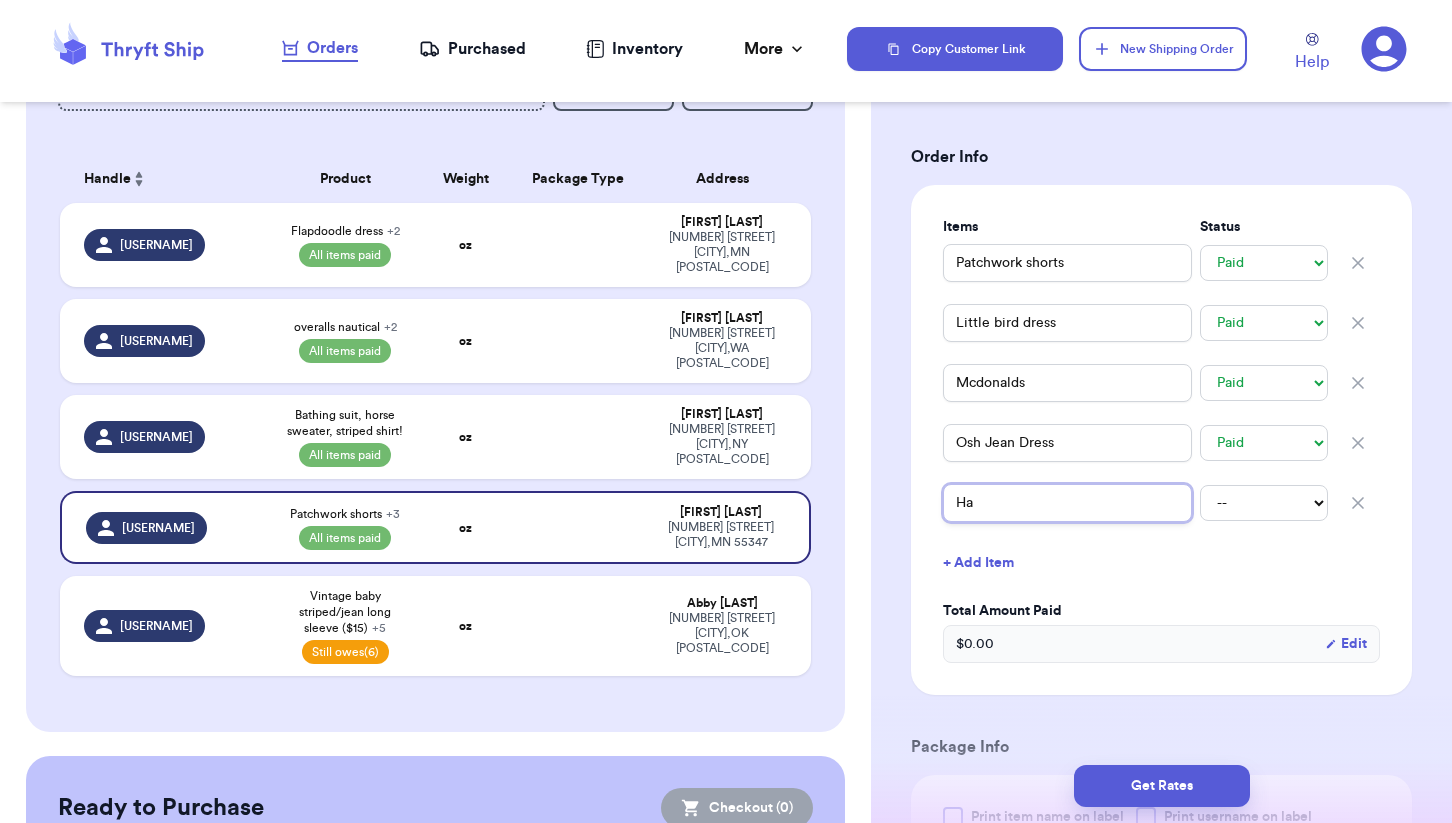 type 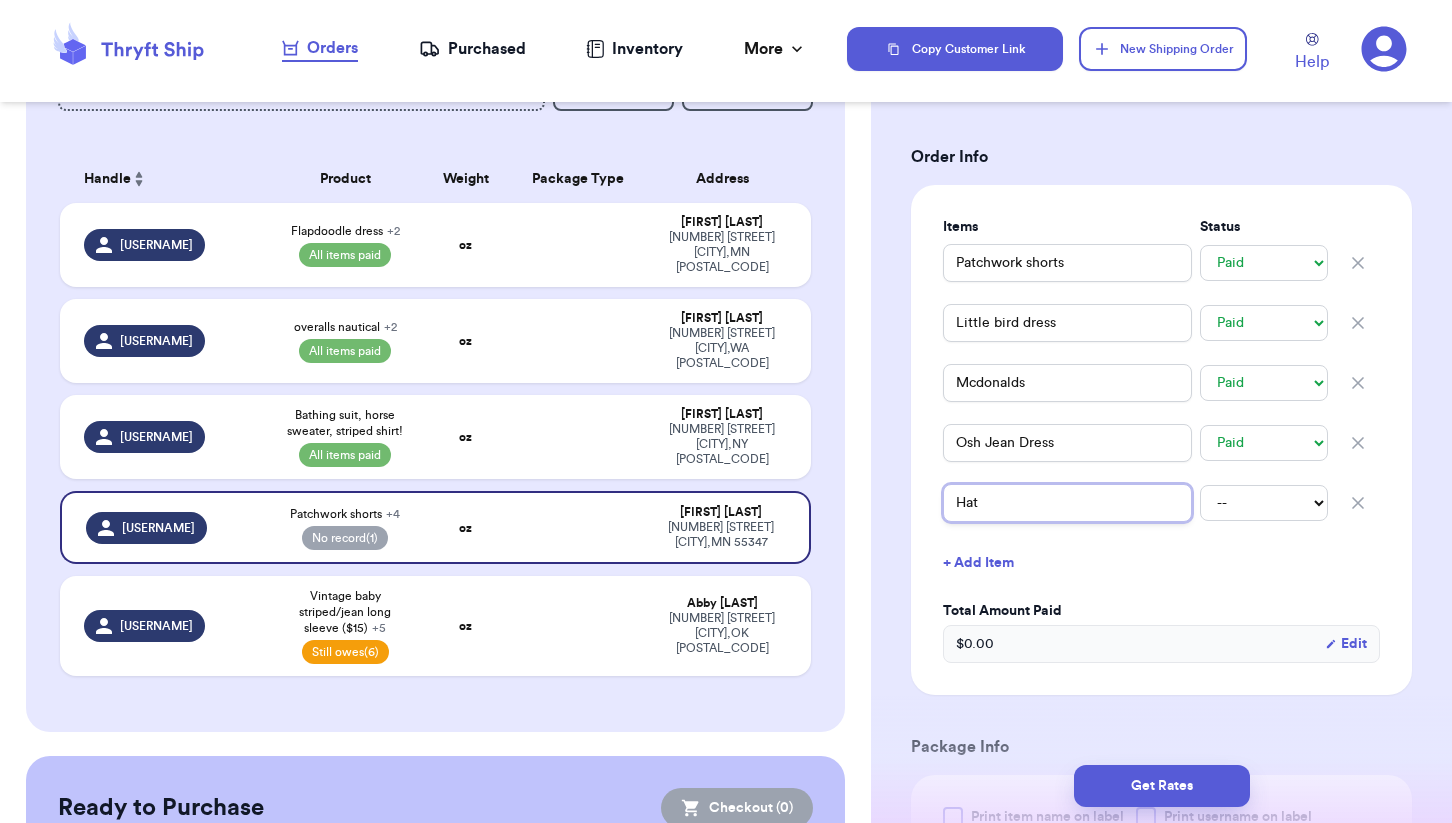 type 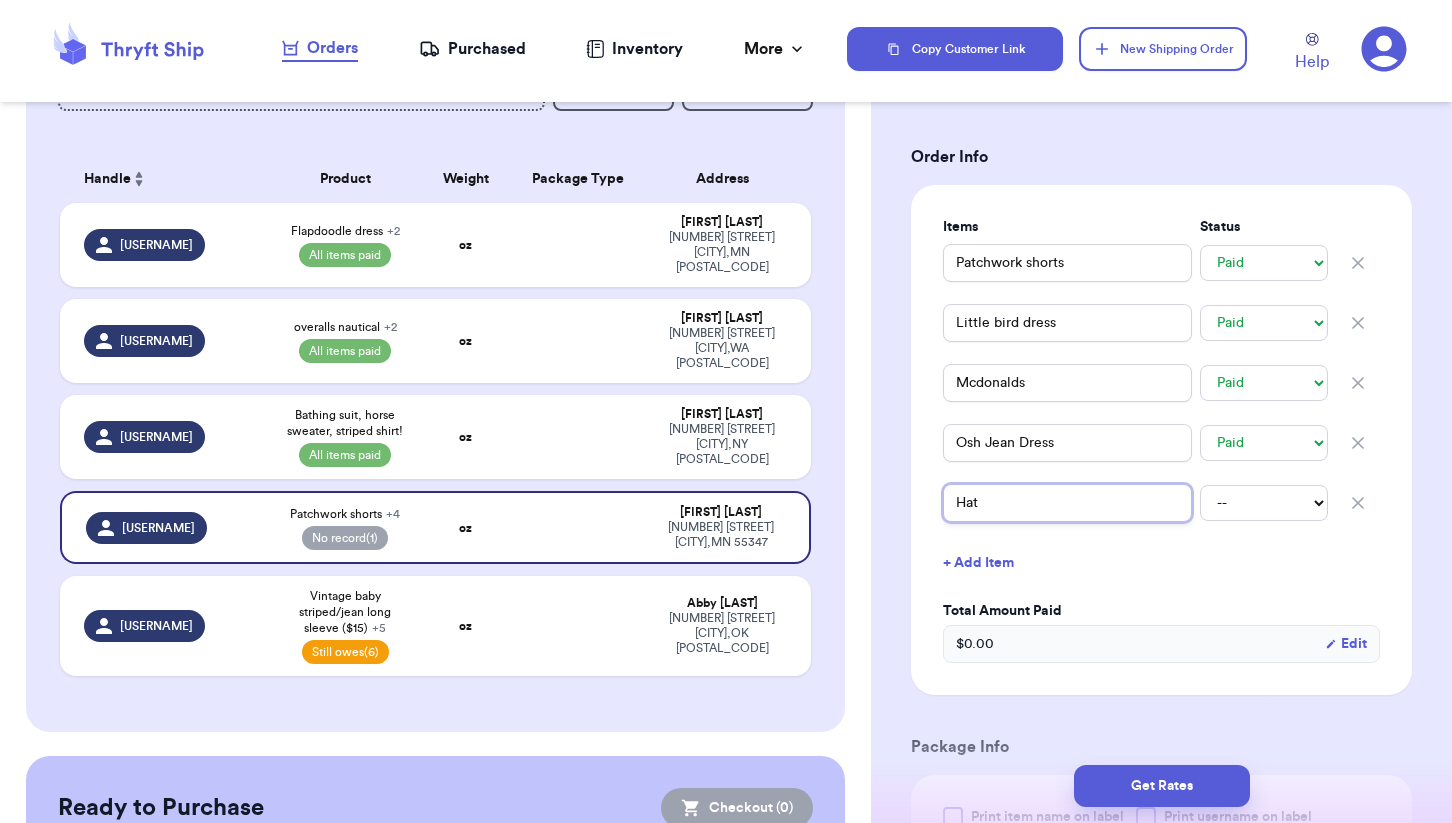 type on "Hat" 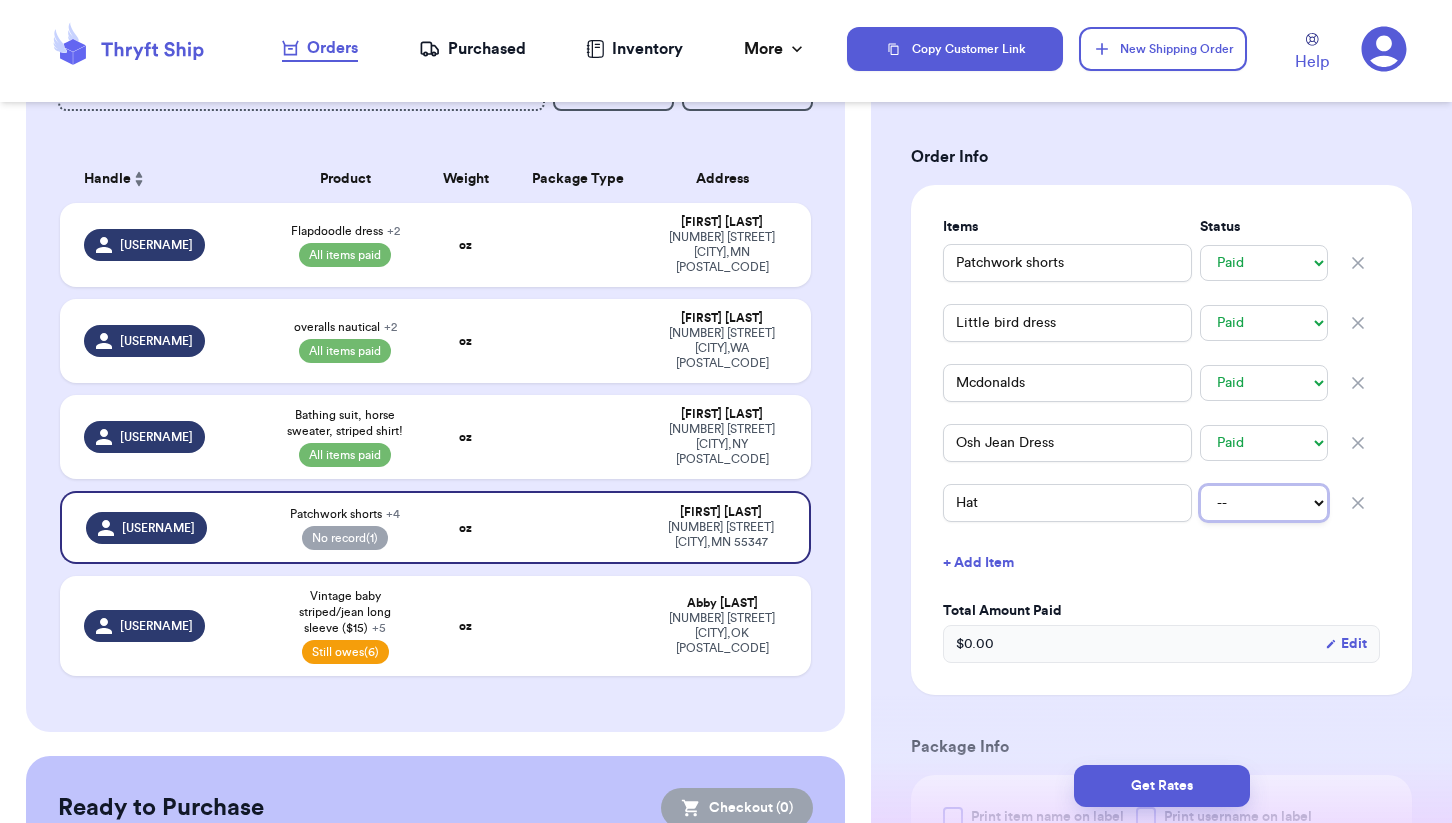 click on "-- Paid Owes" at bounding box center [1264, 503] 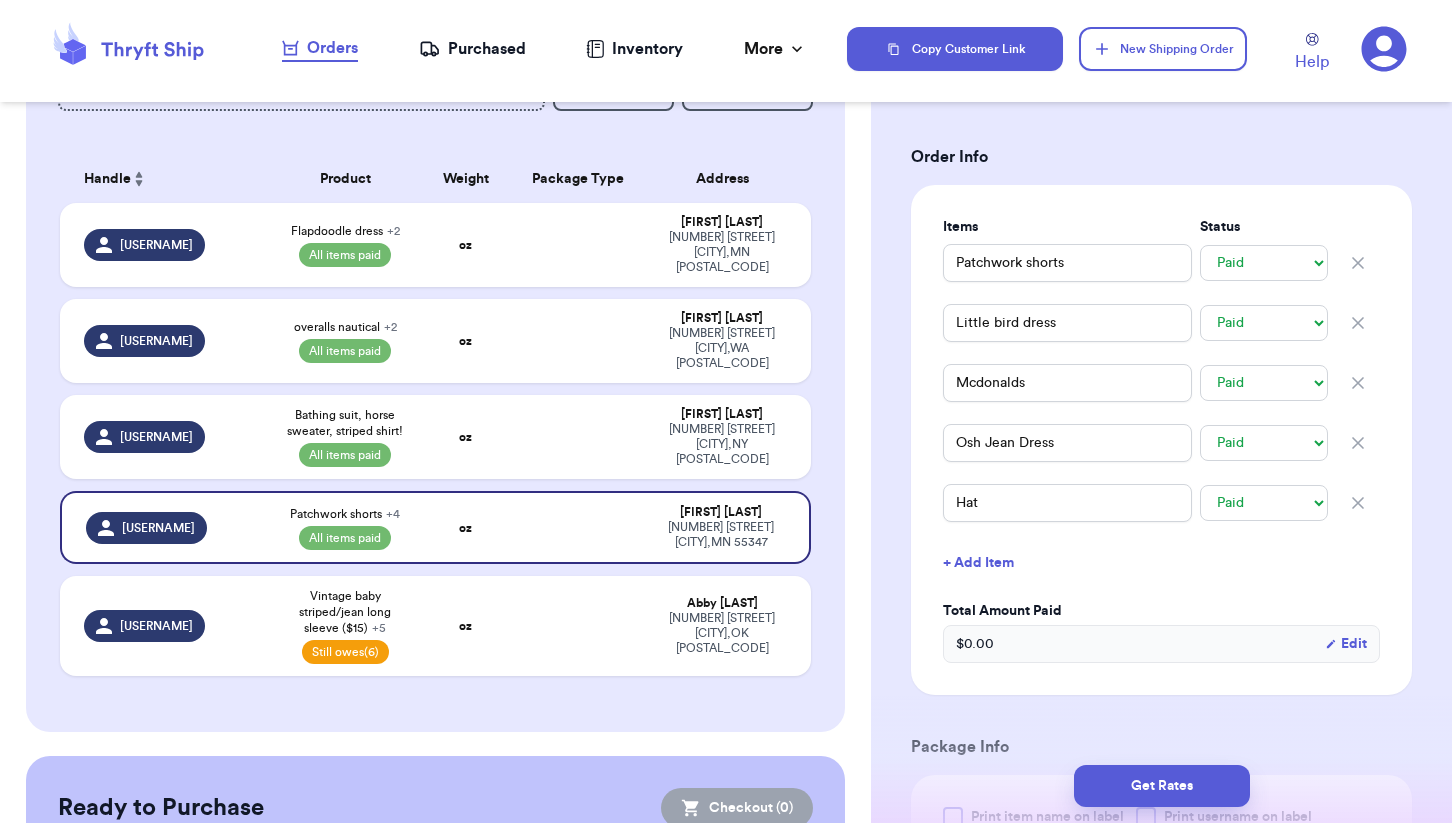 click on "Hat -- Paid Owes" at bounding box center [1161, 503] 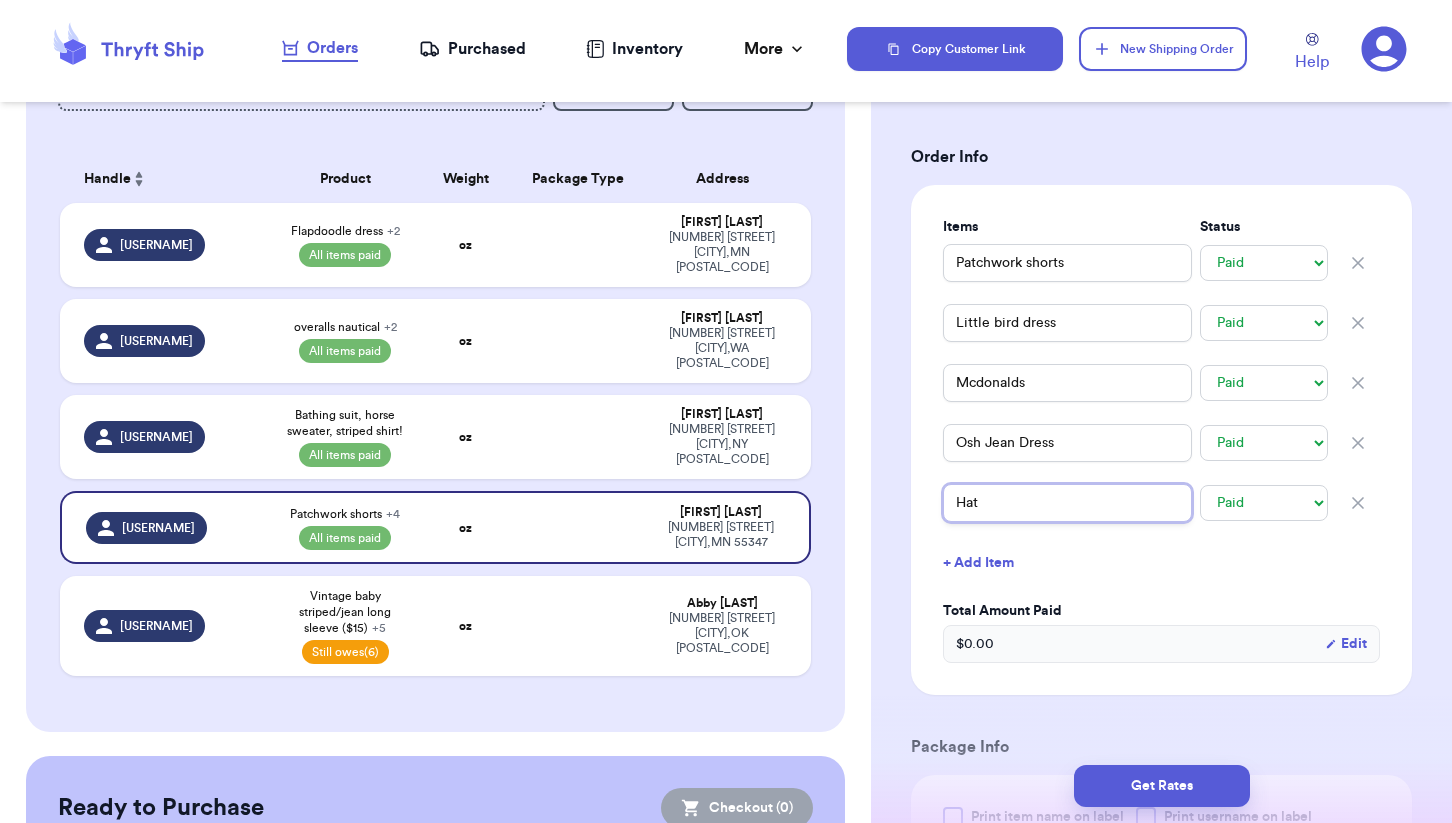 click on "Hat" at bounding box center [1067, 503] 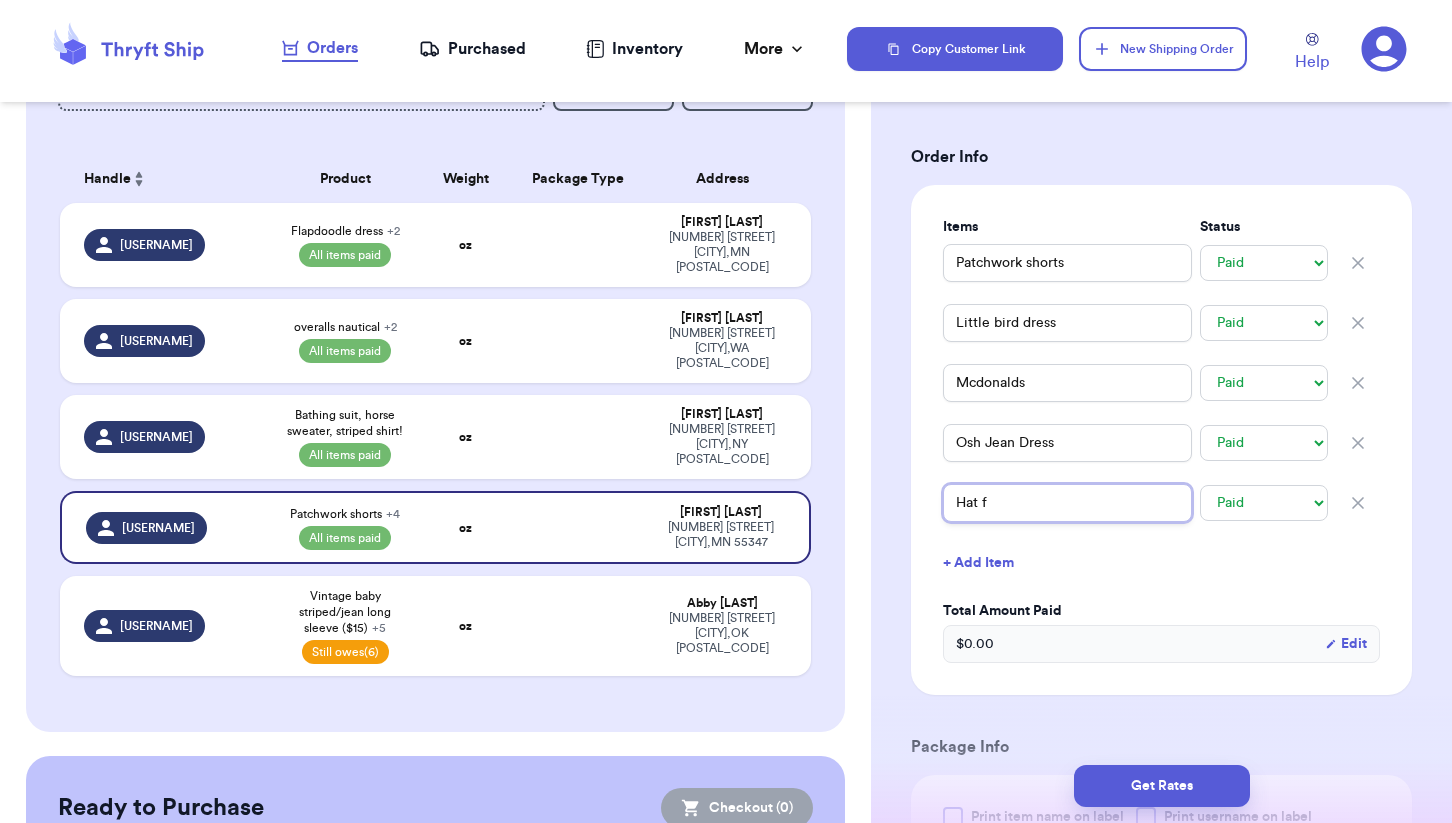 type 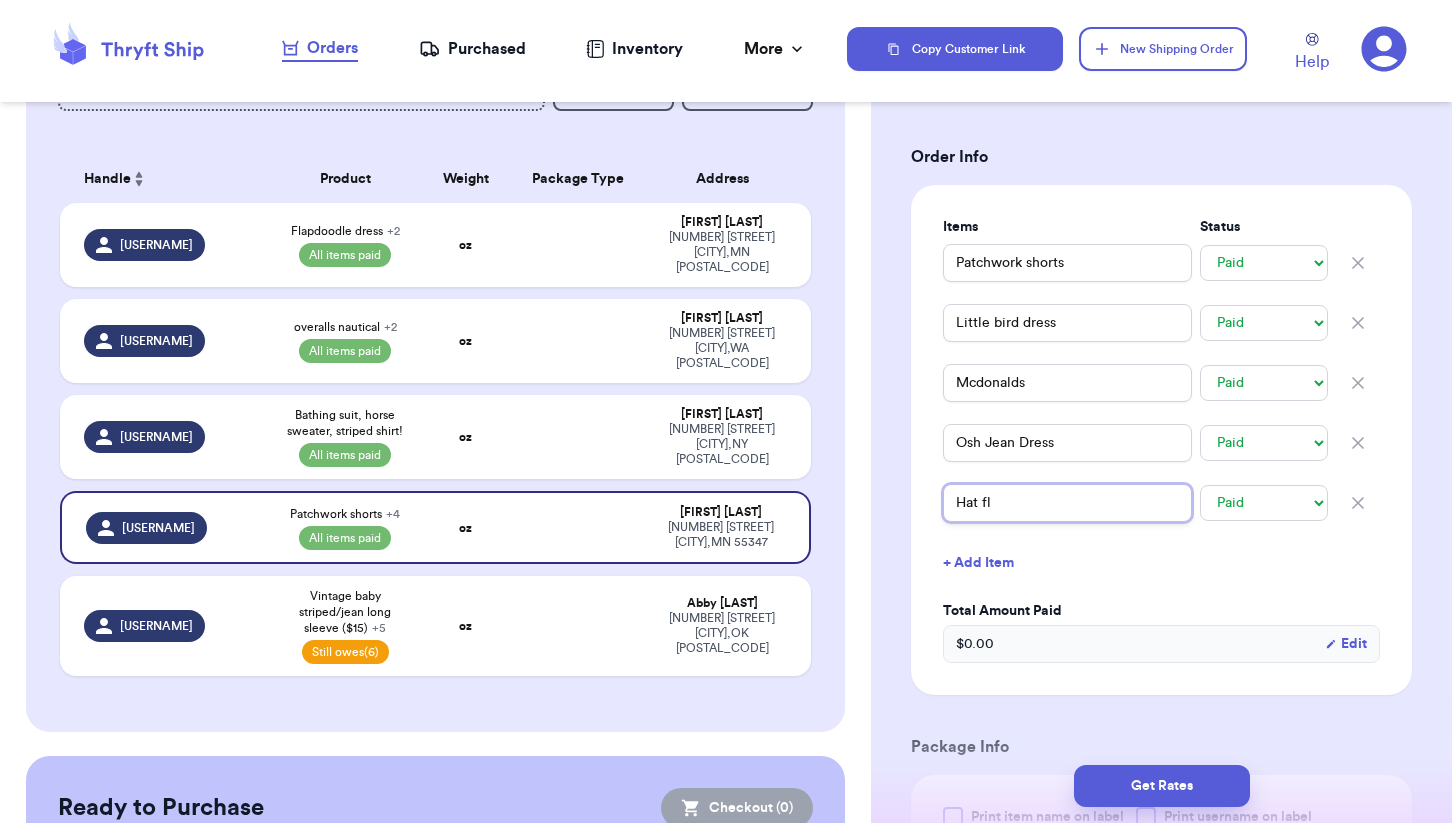 type 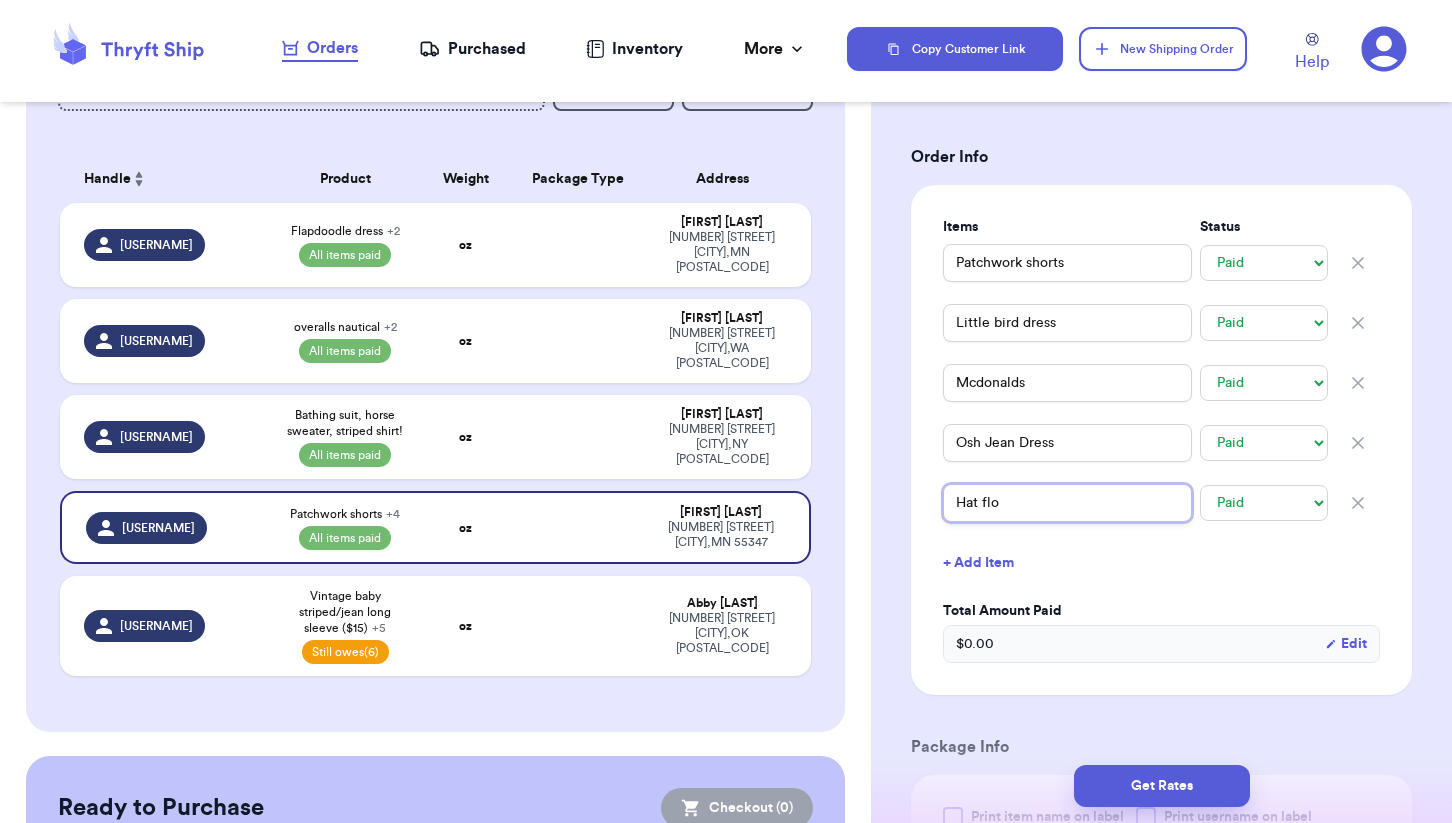 type 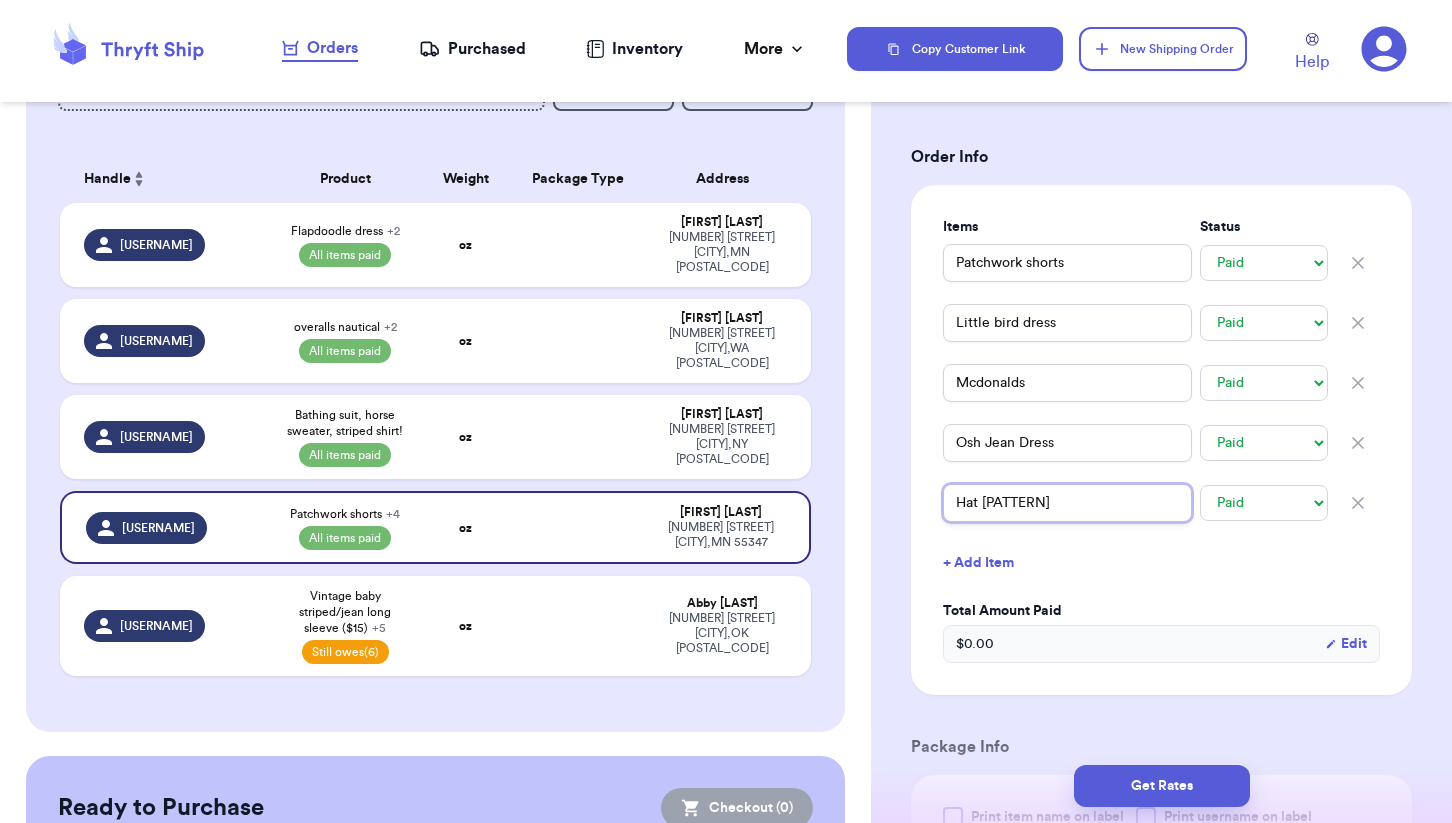 type 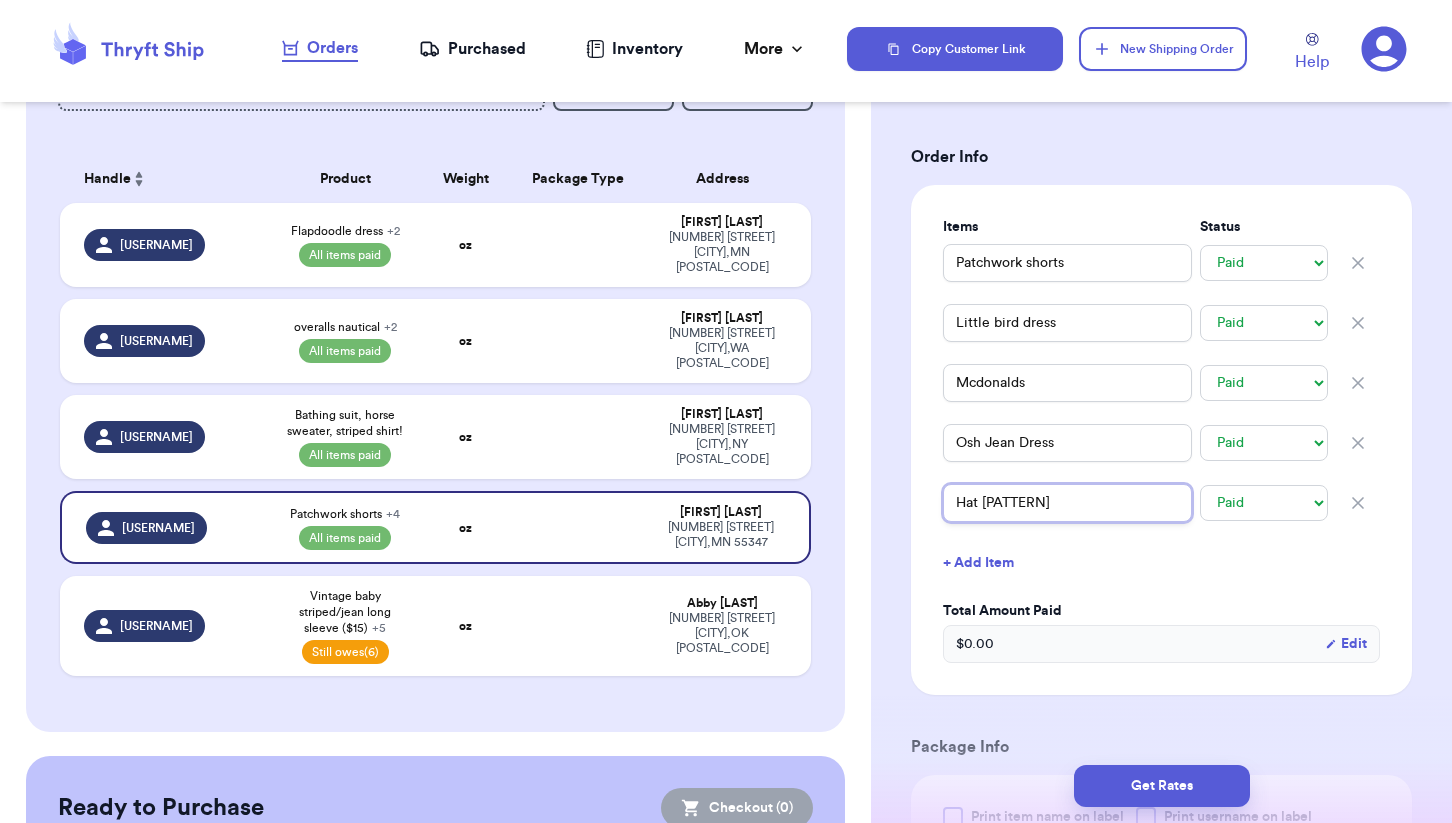 type 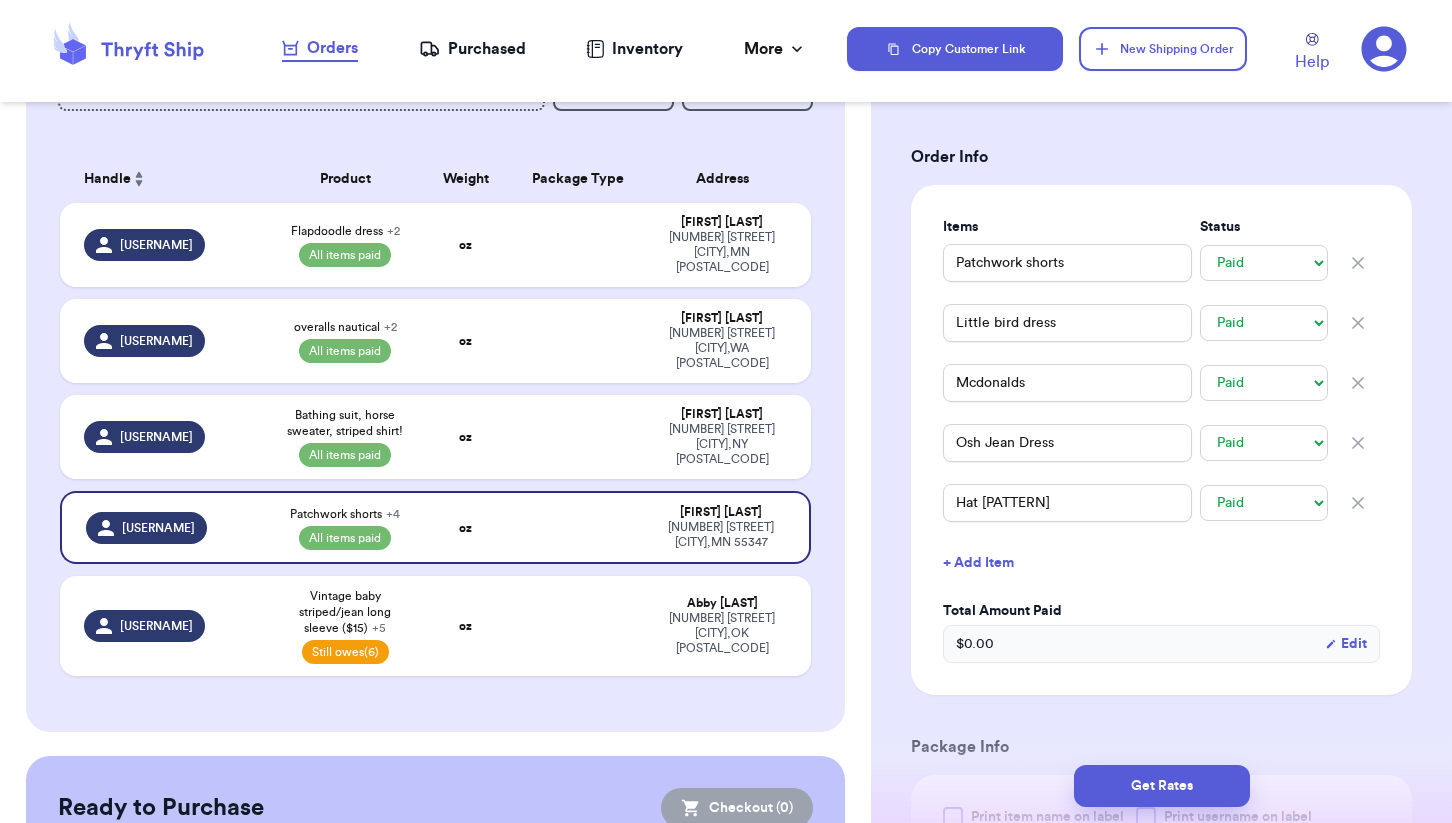 click on "+ Add Item" at bounding box center [1161, 563] 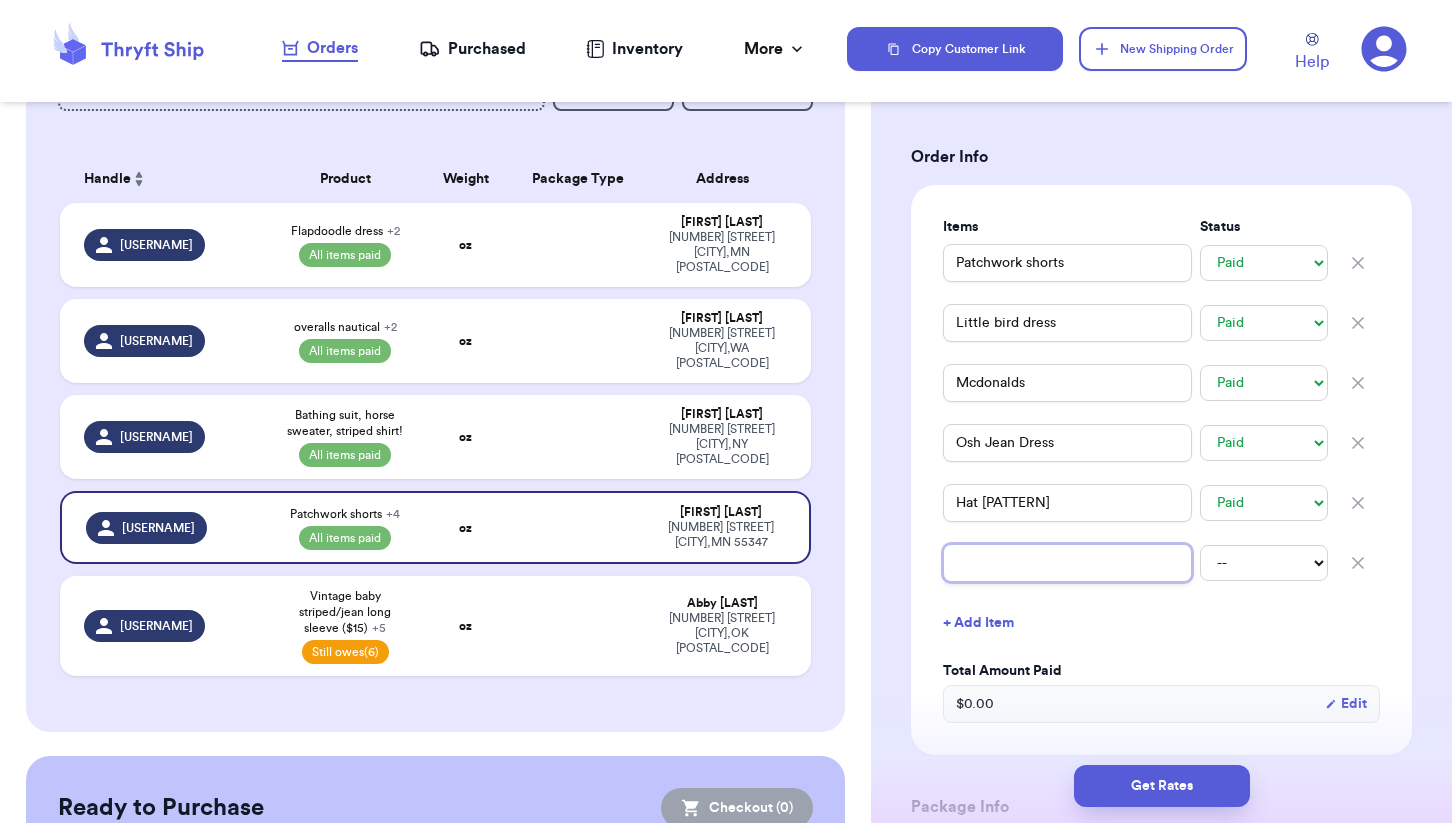 click at bounding box center [1067, 563] 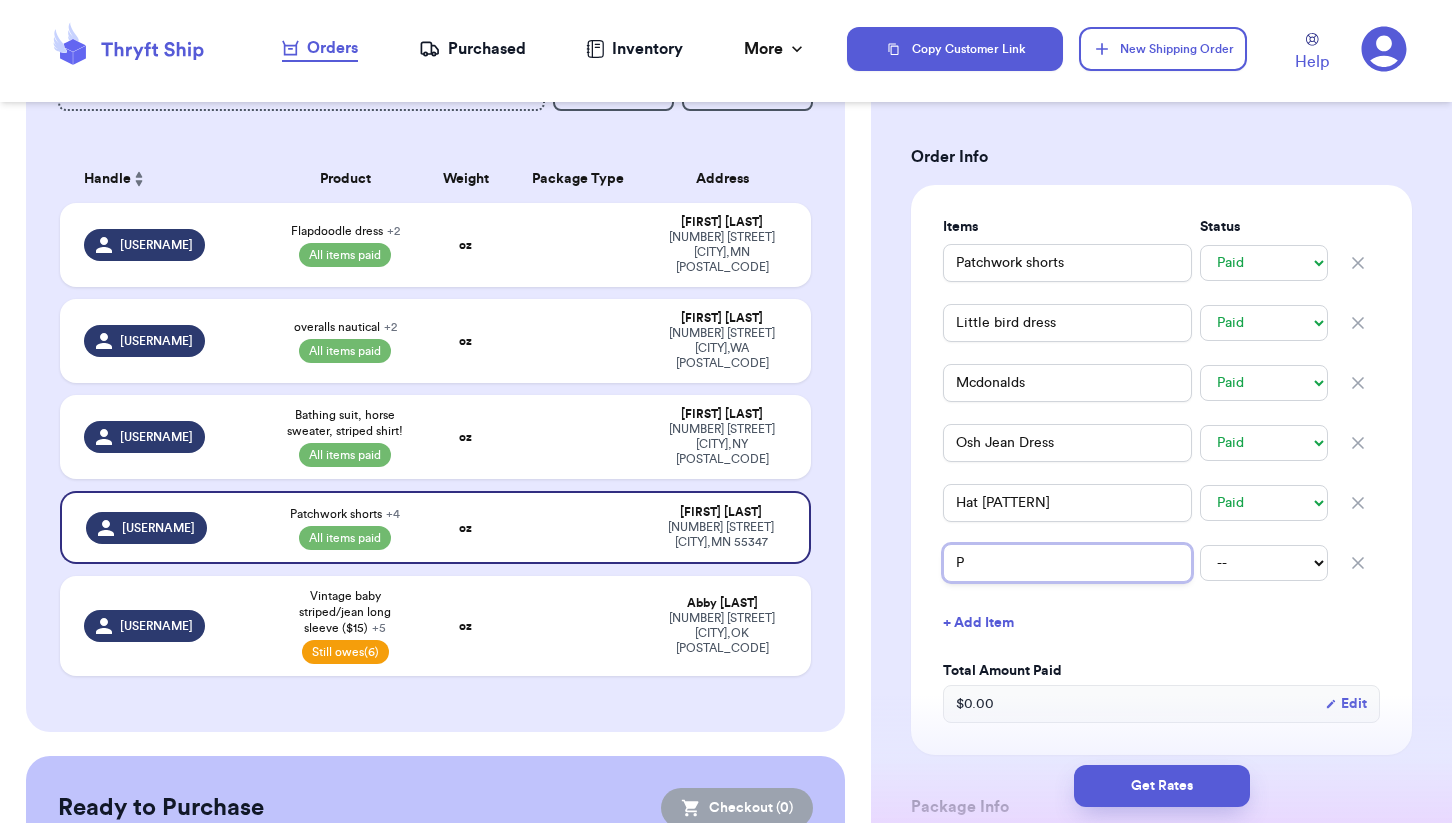 type 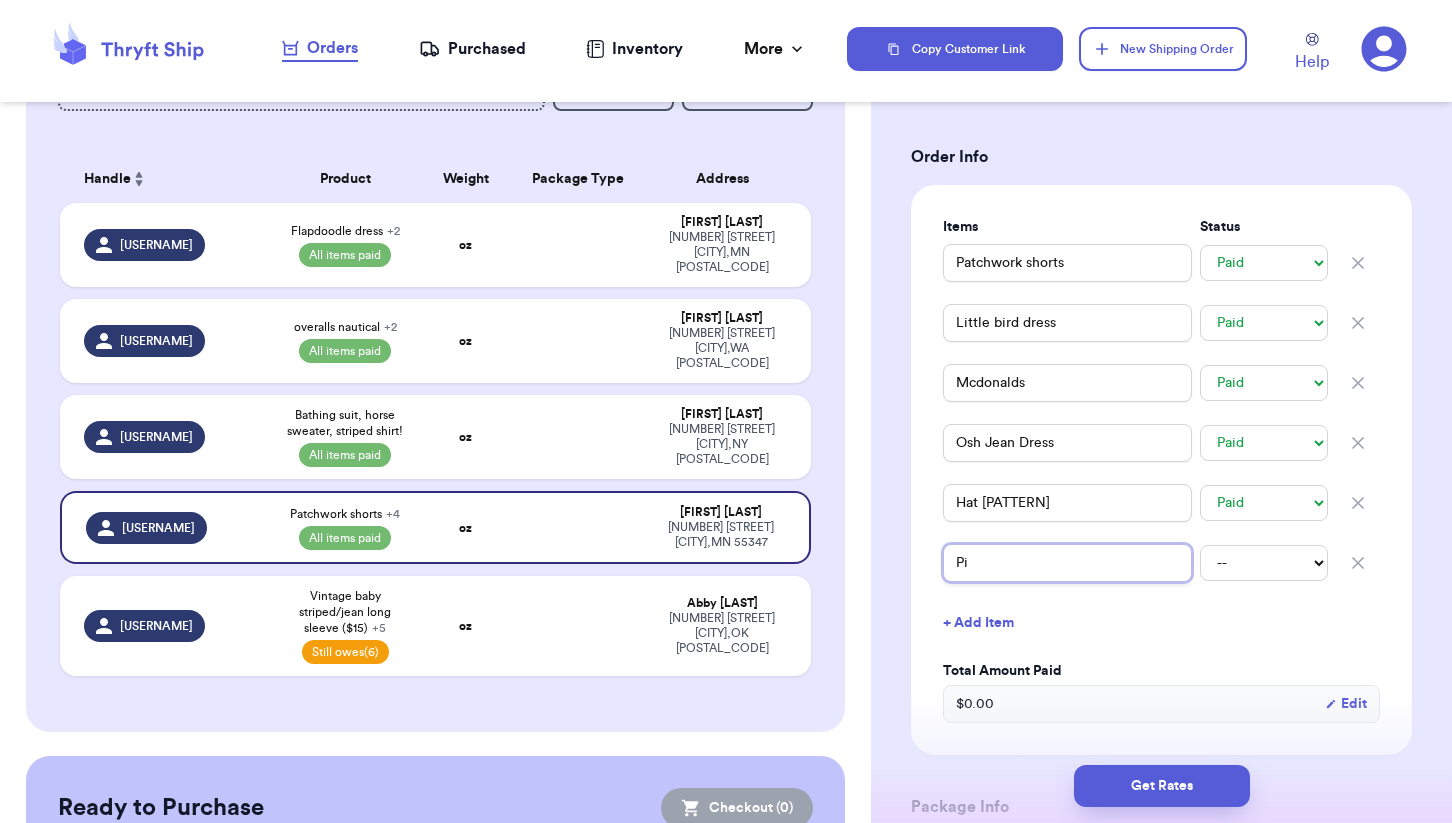 type 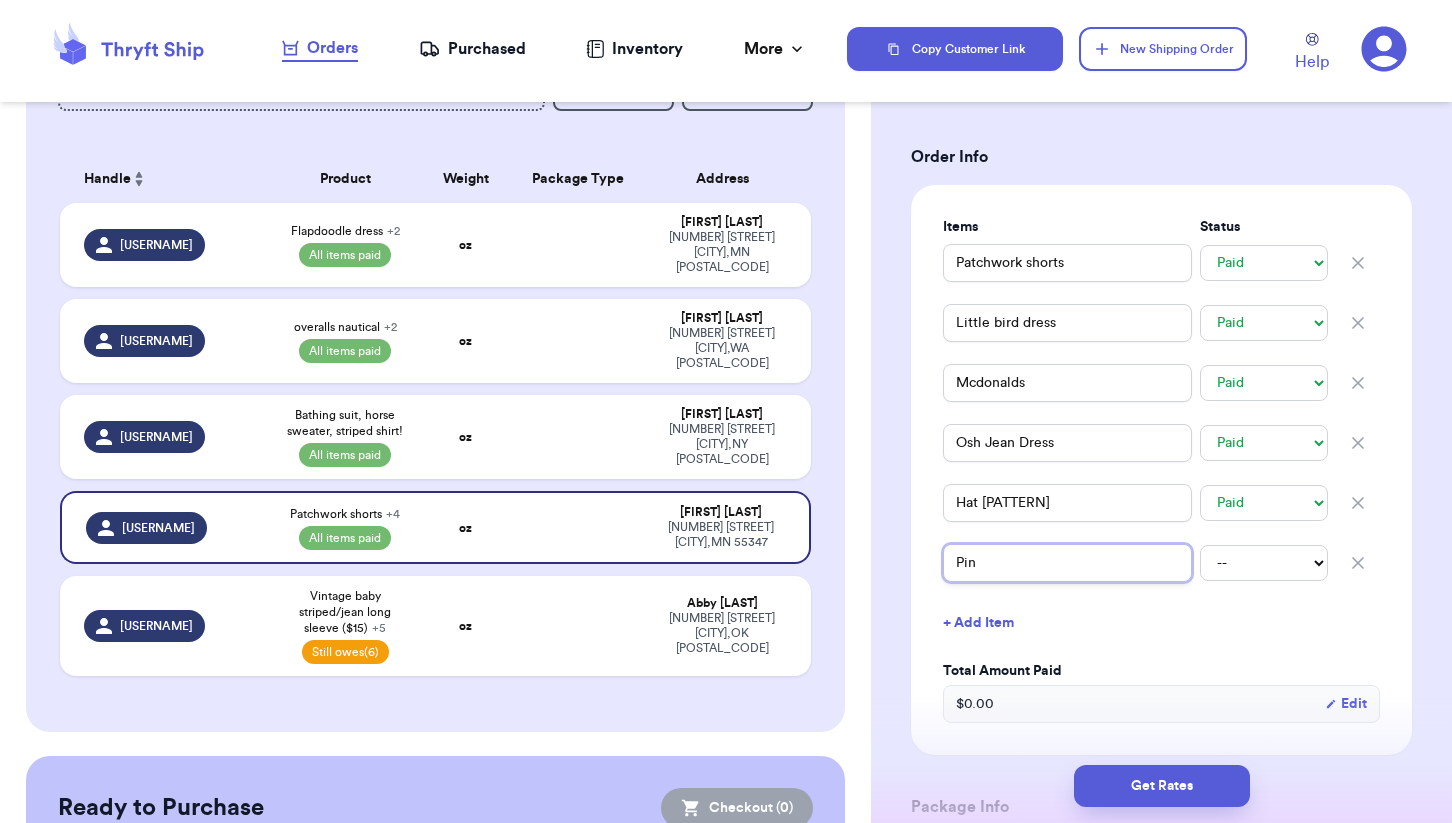 type 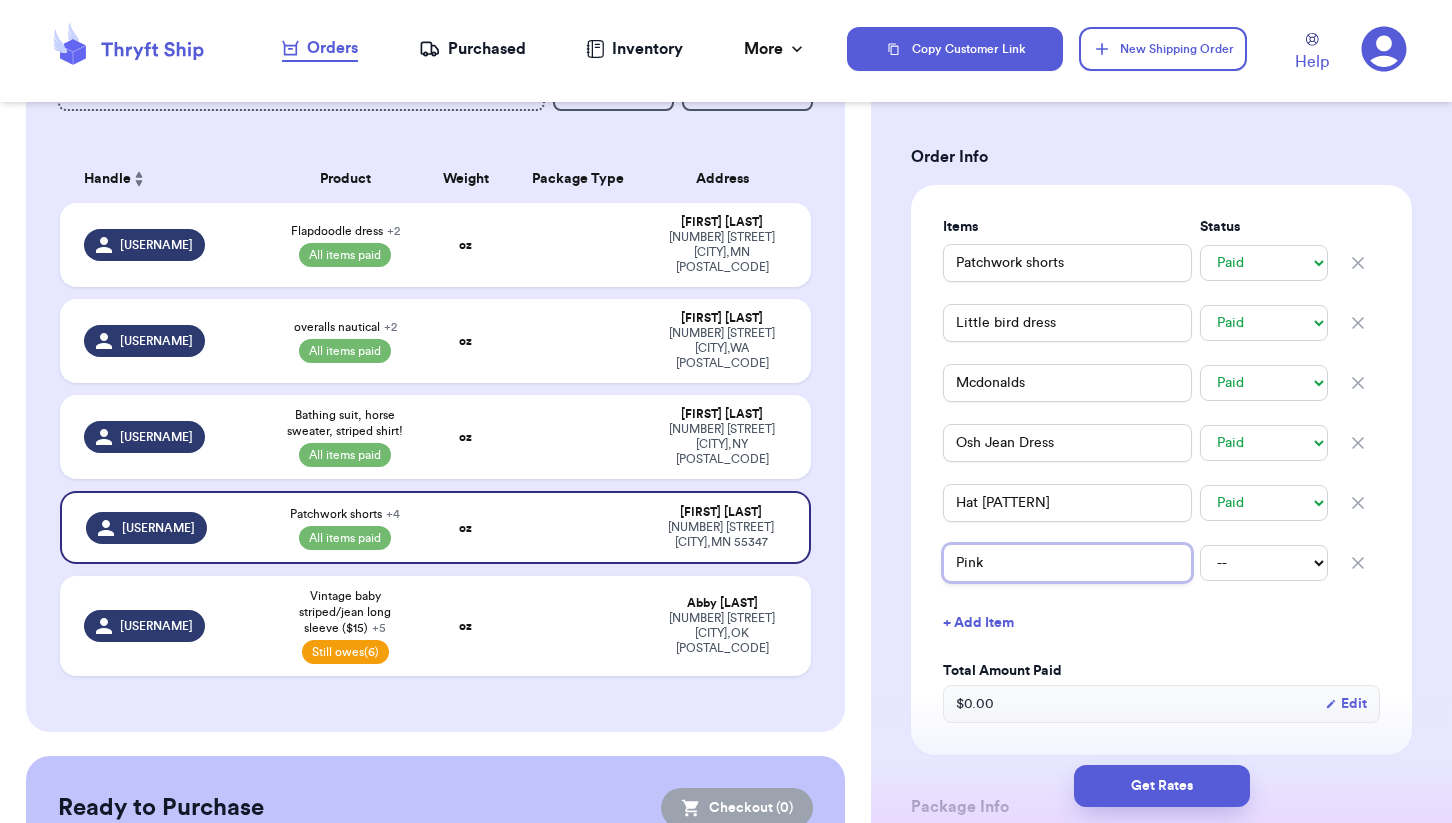 type 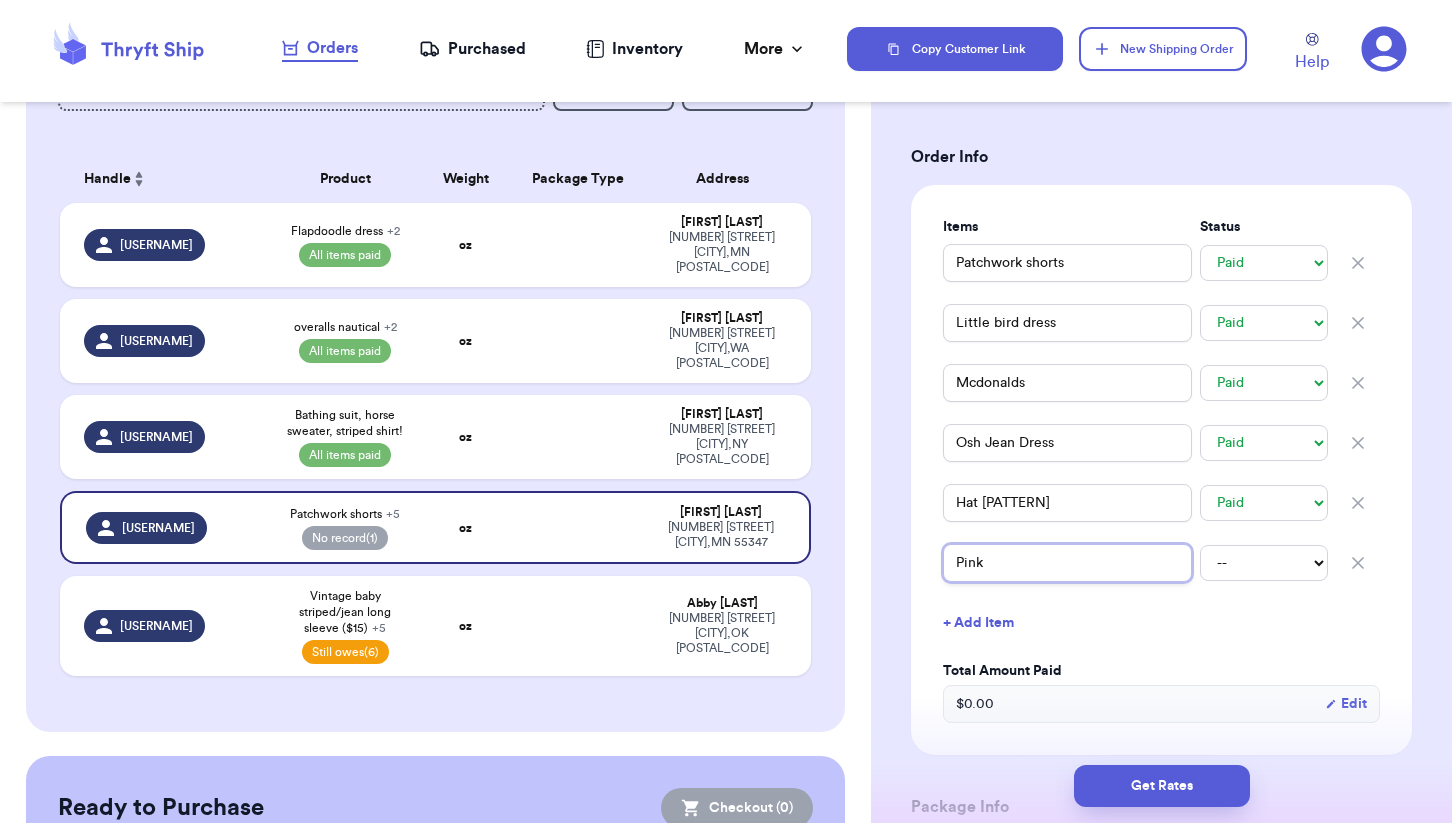 type on "Pink" 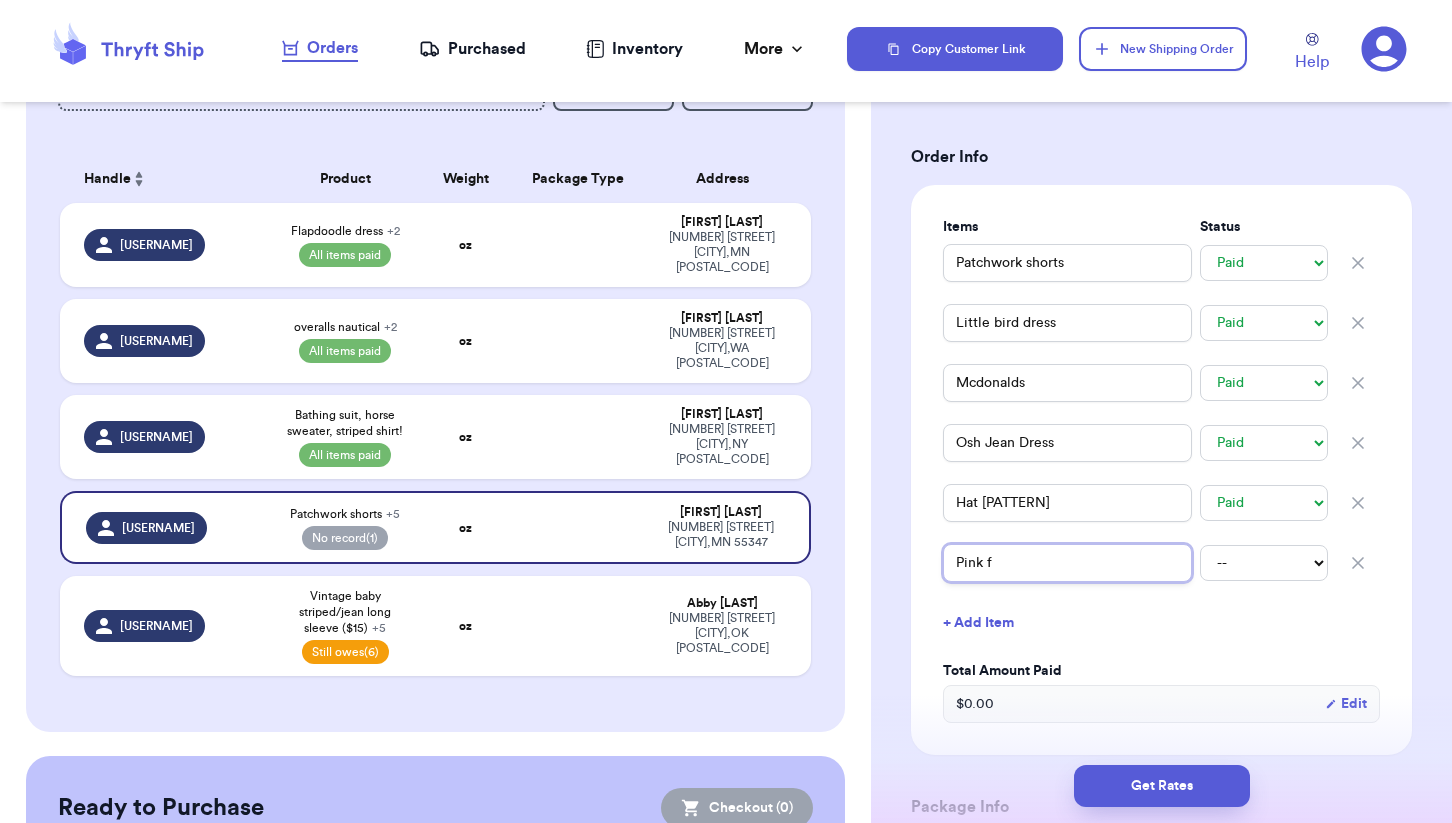 type 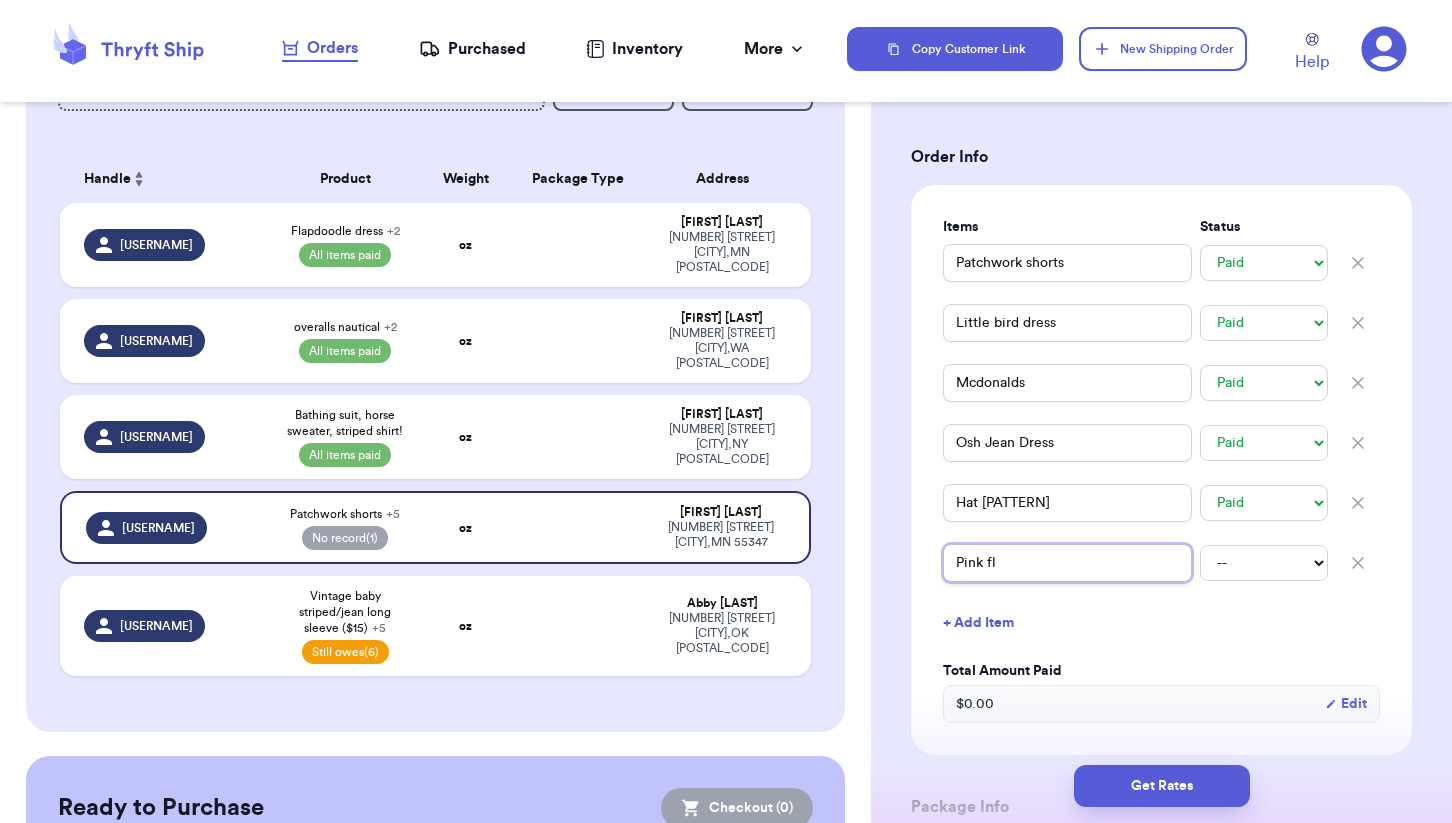 type 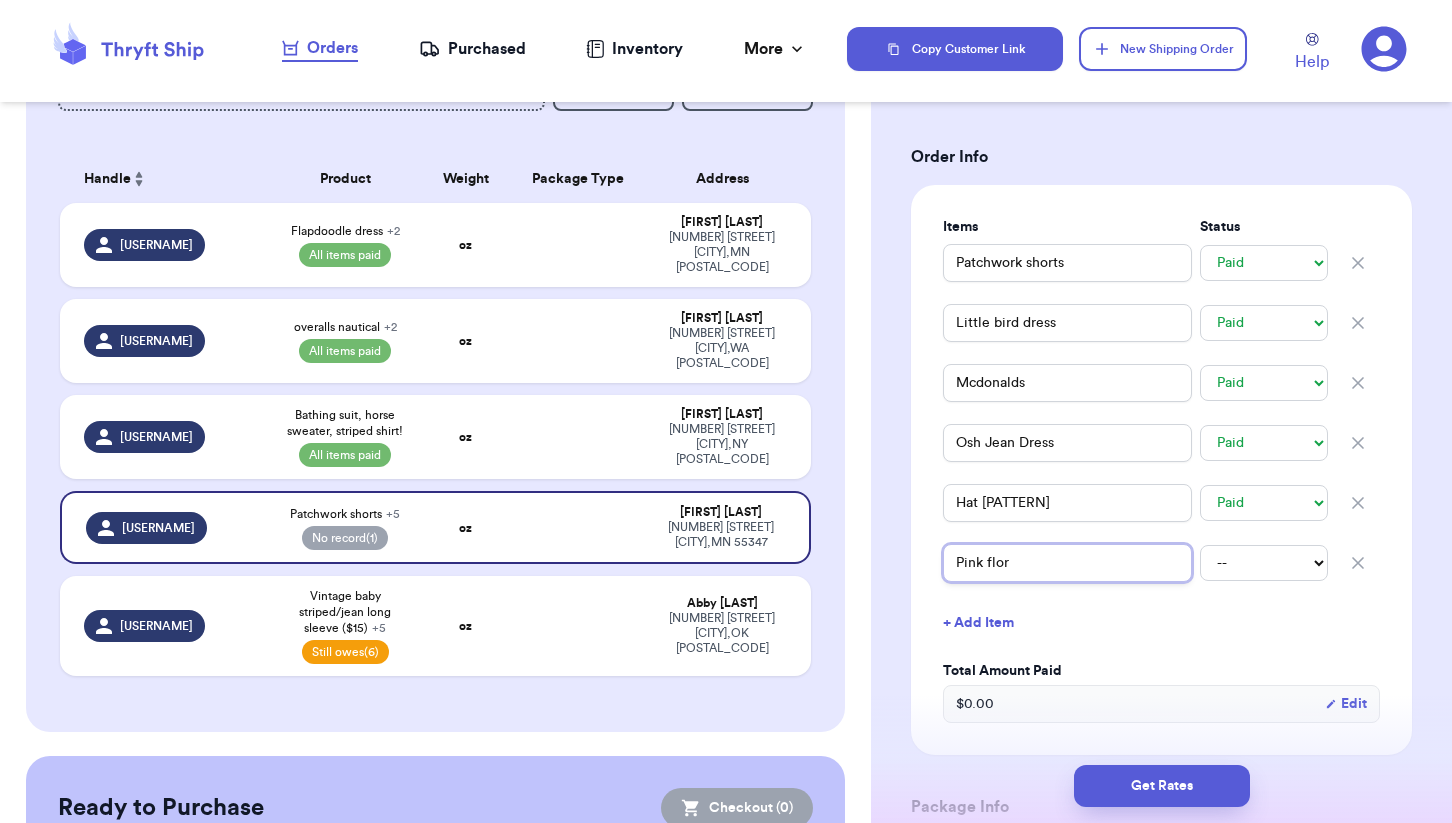 type 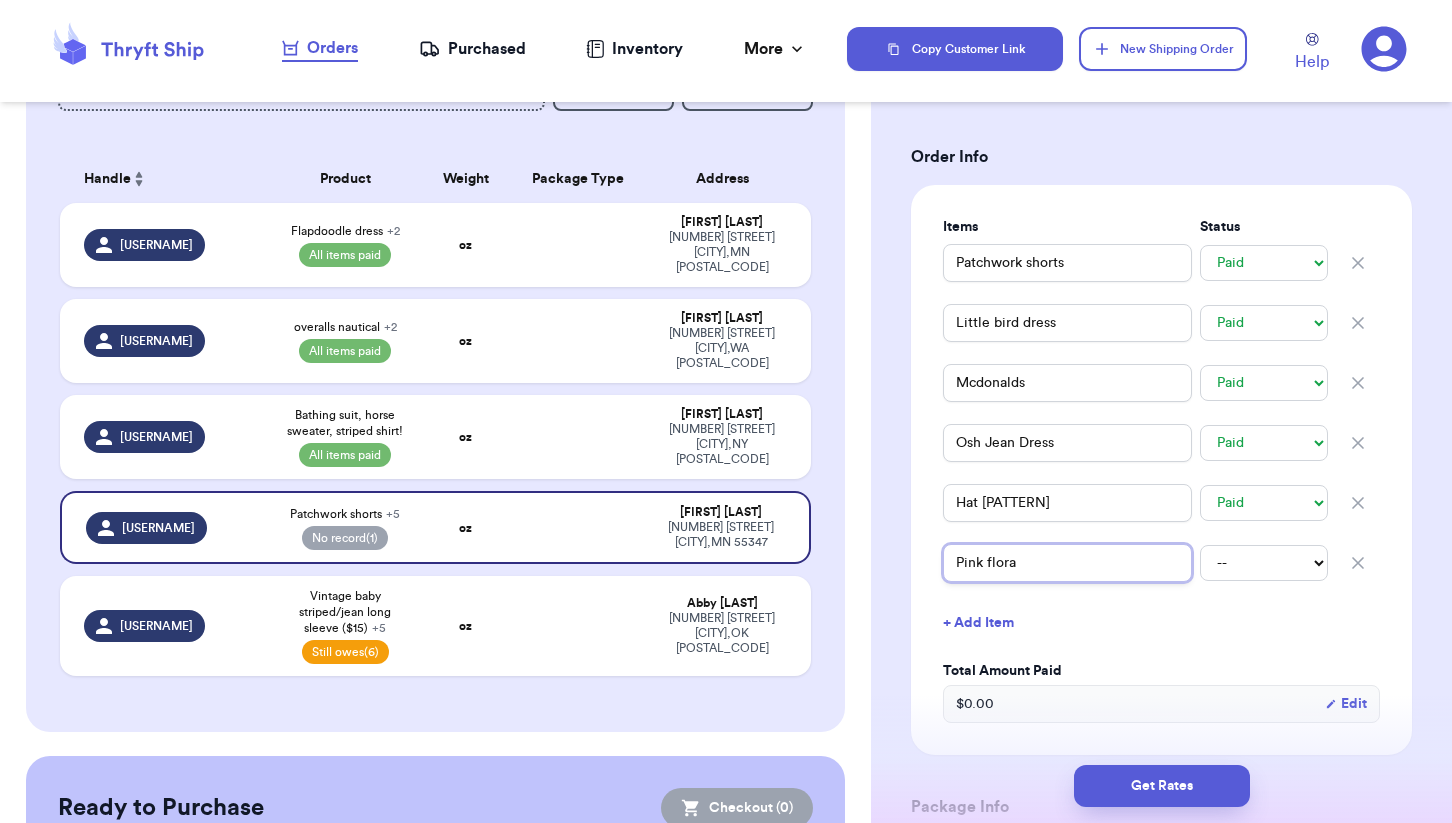type 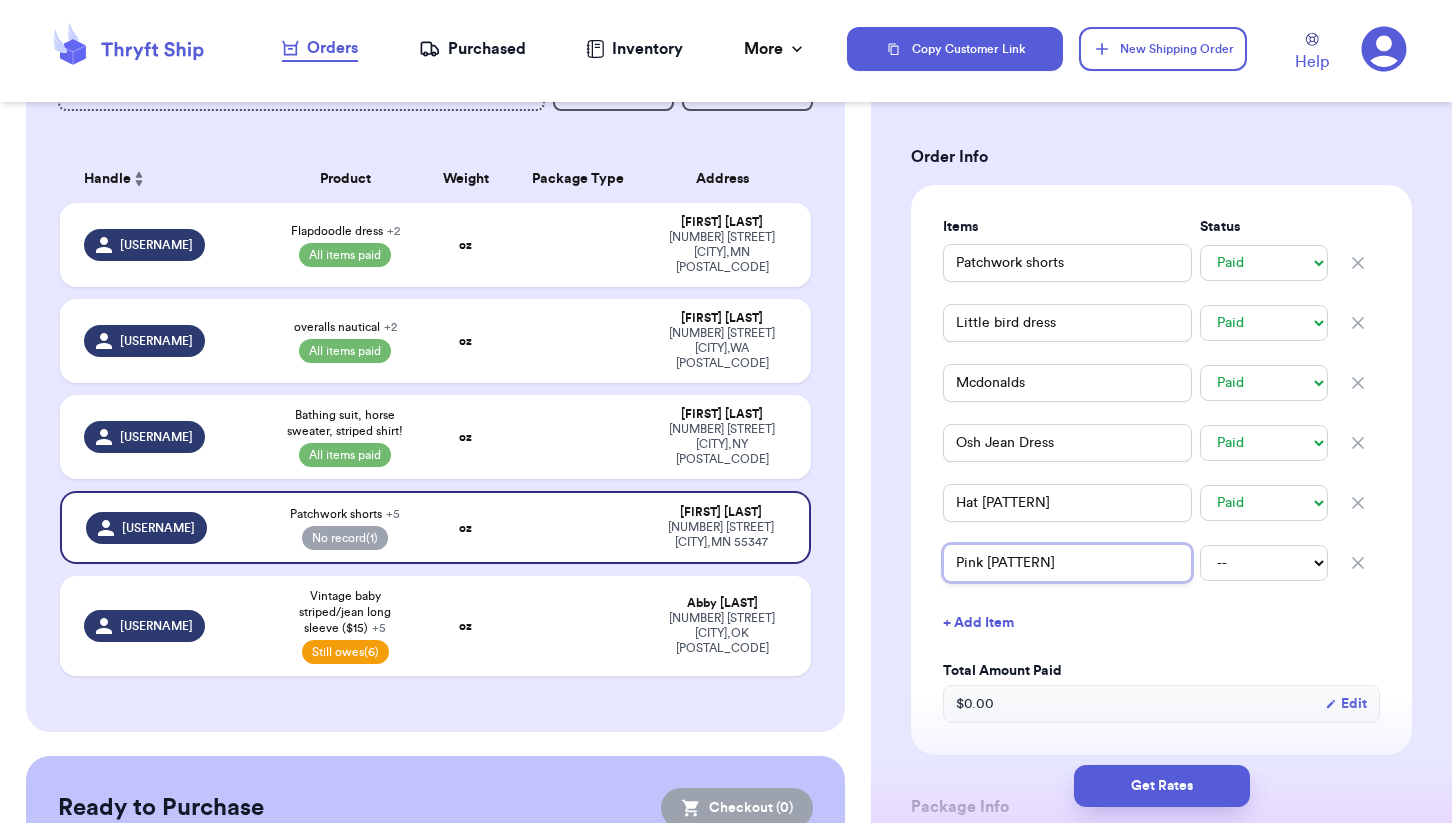 type 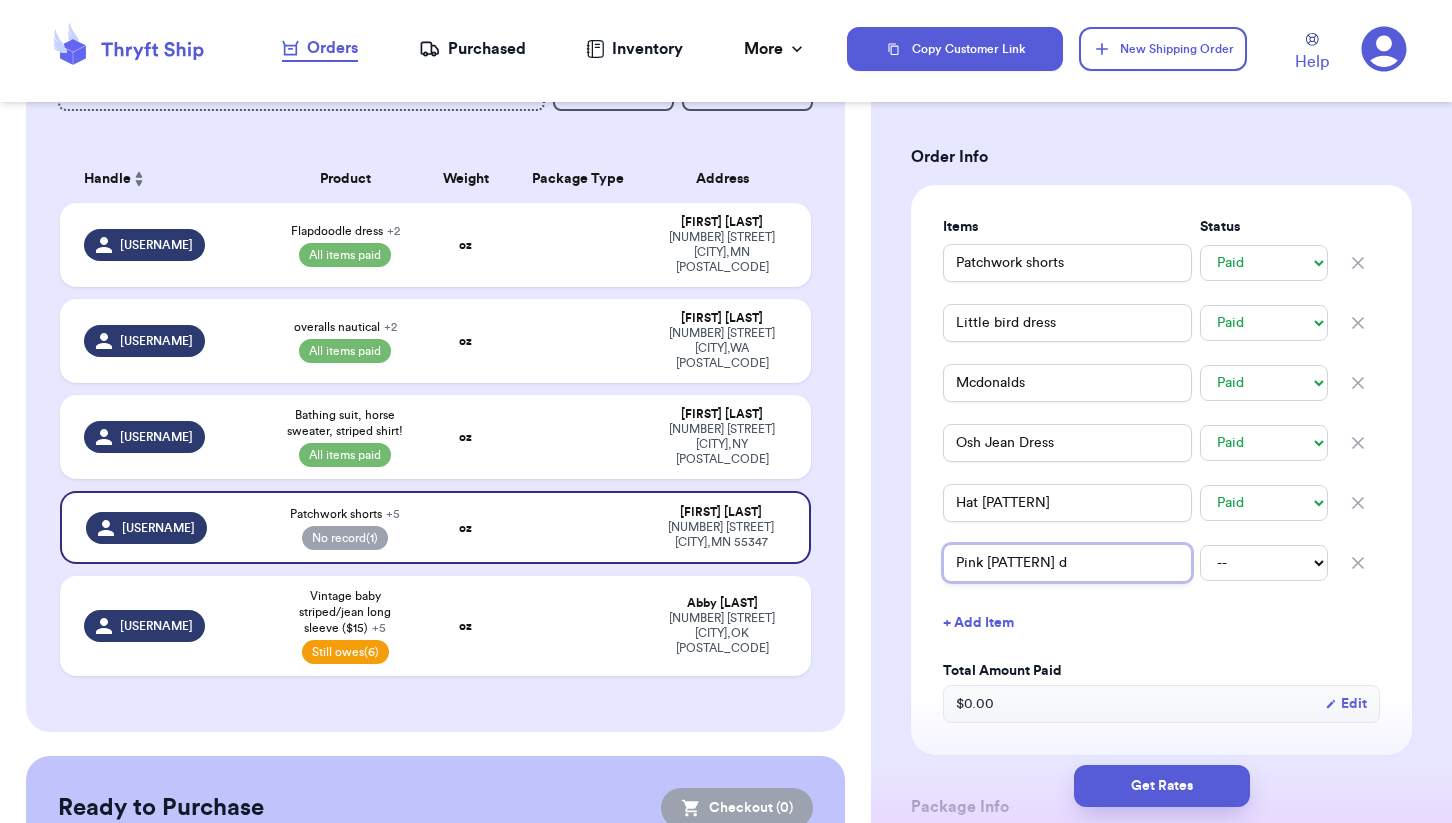 type 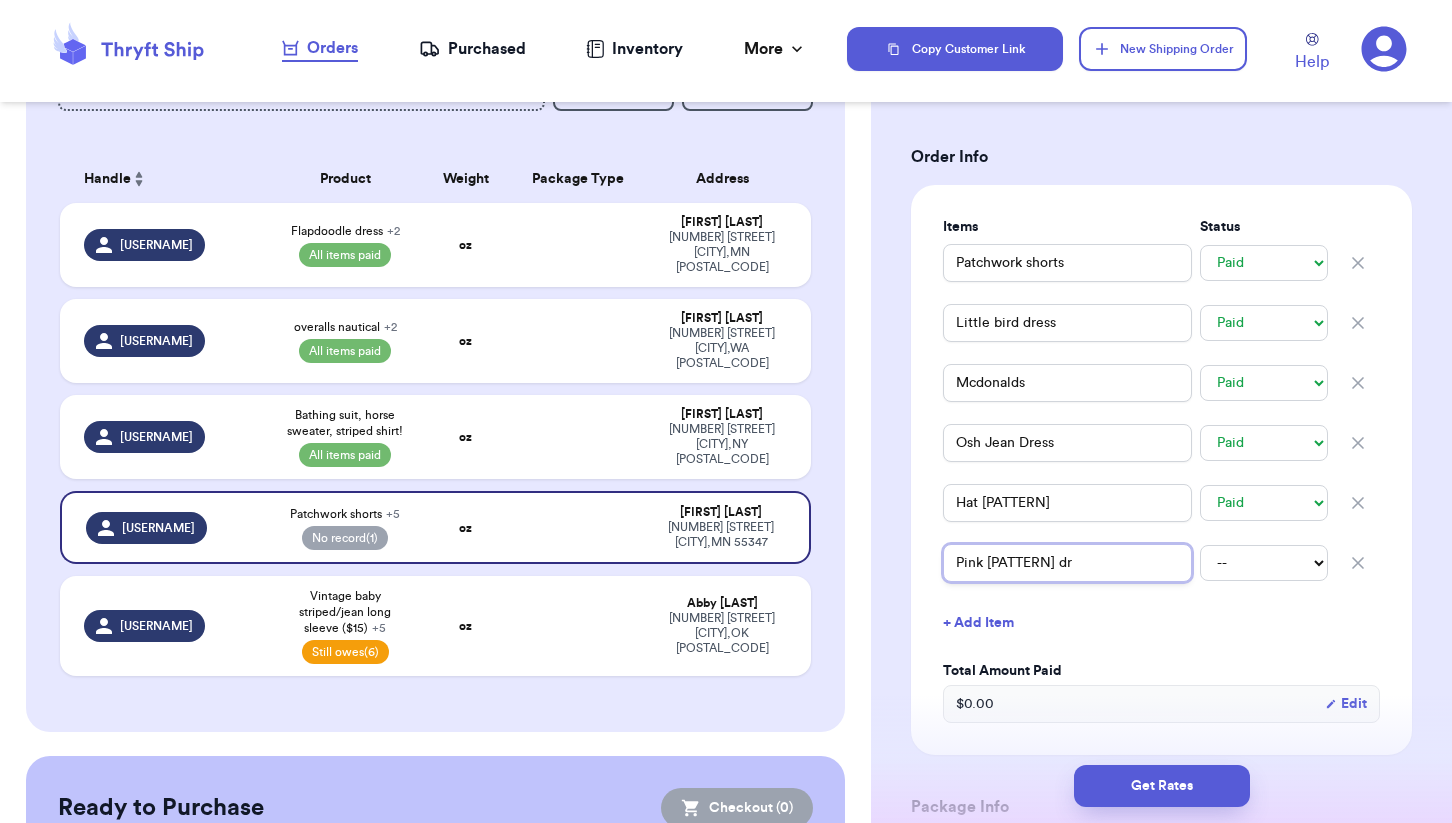 type 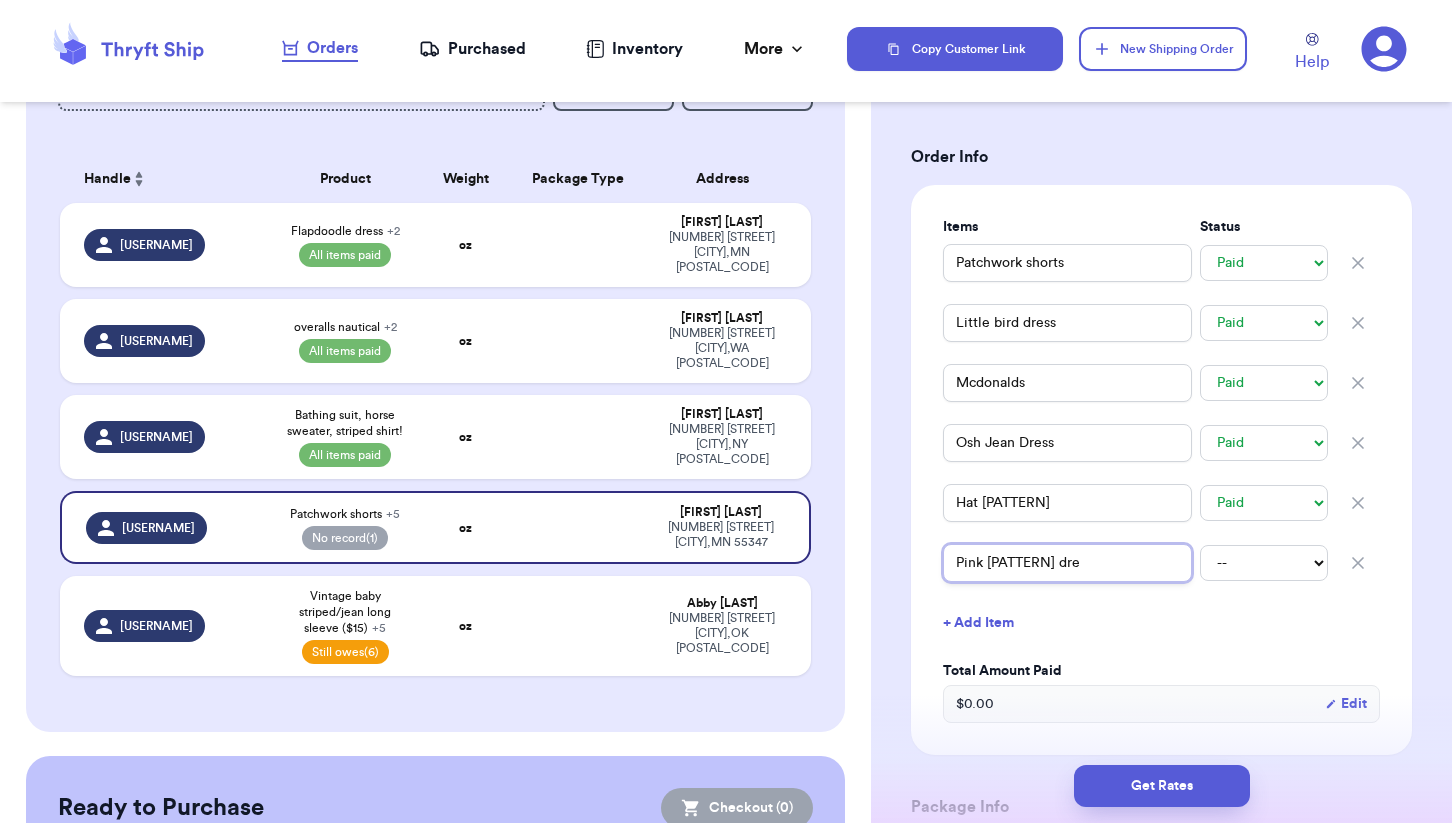 type 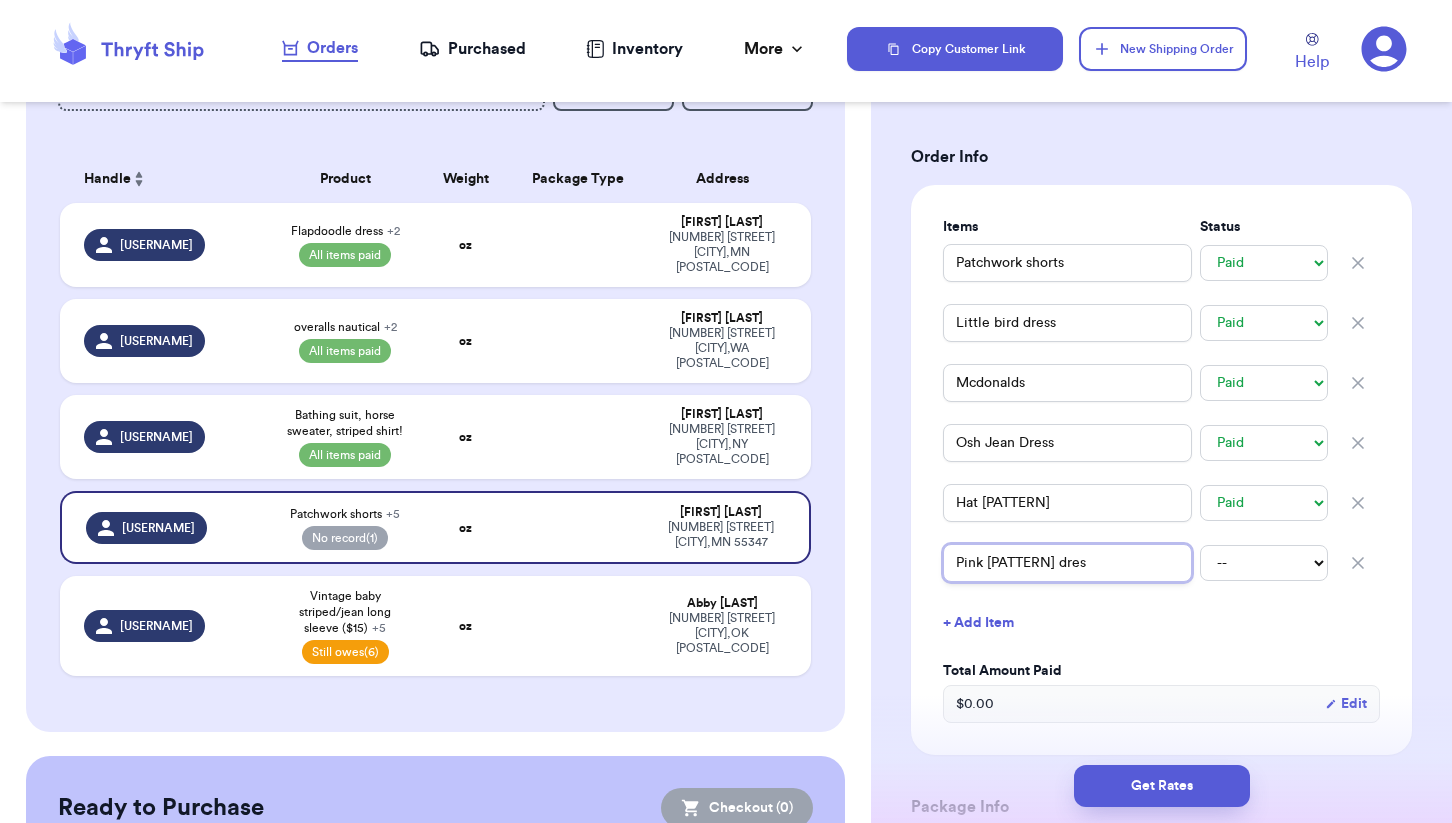 type 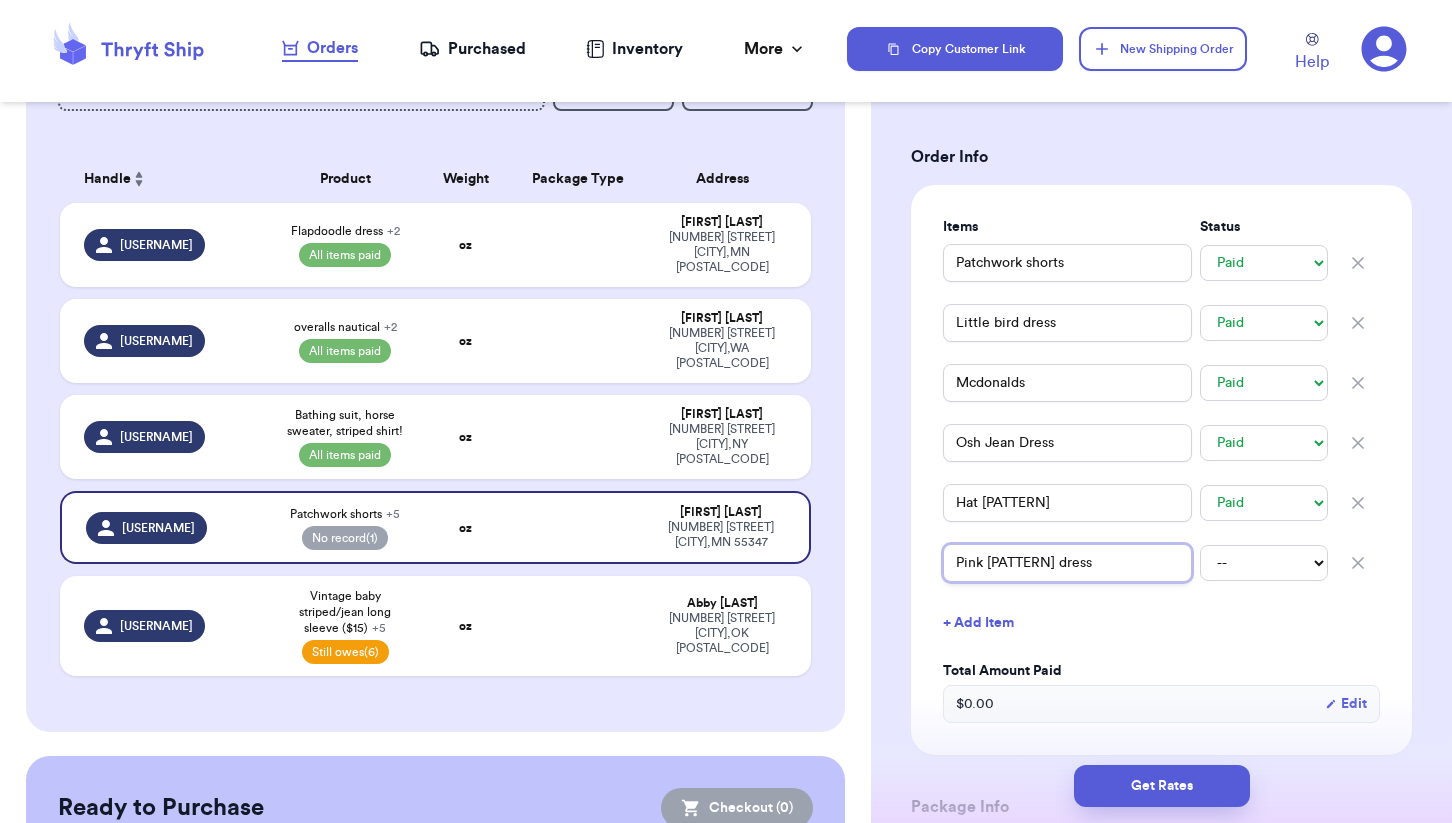 type 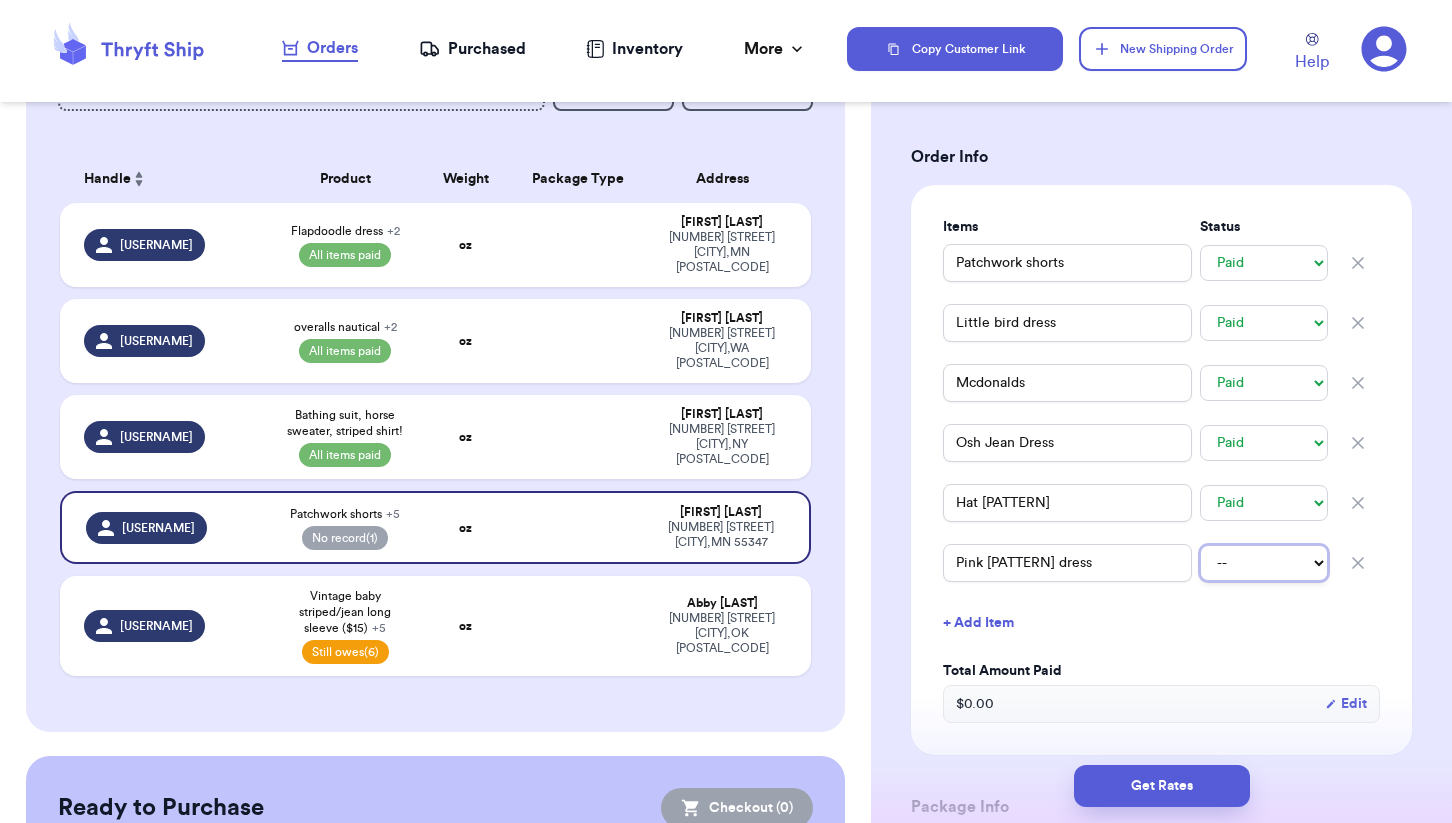 click on "-- Paid Owes" at bounding box center [1264, 563] 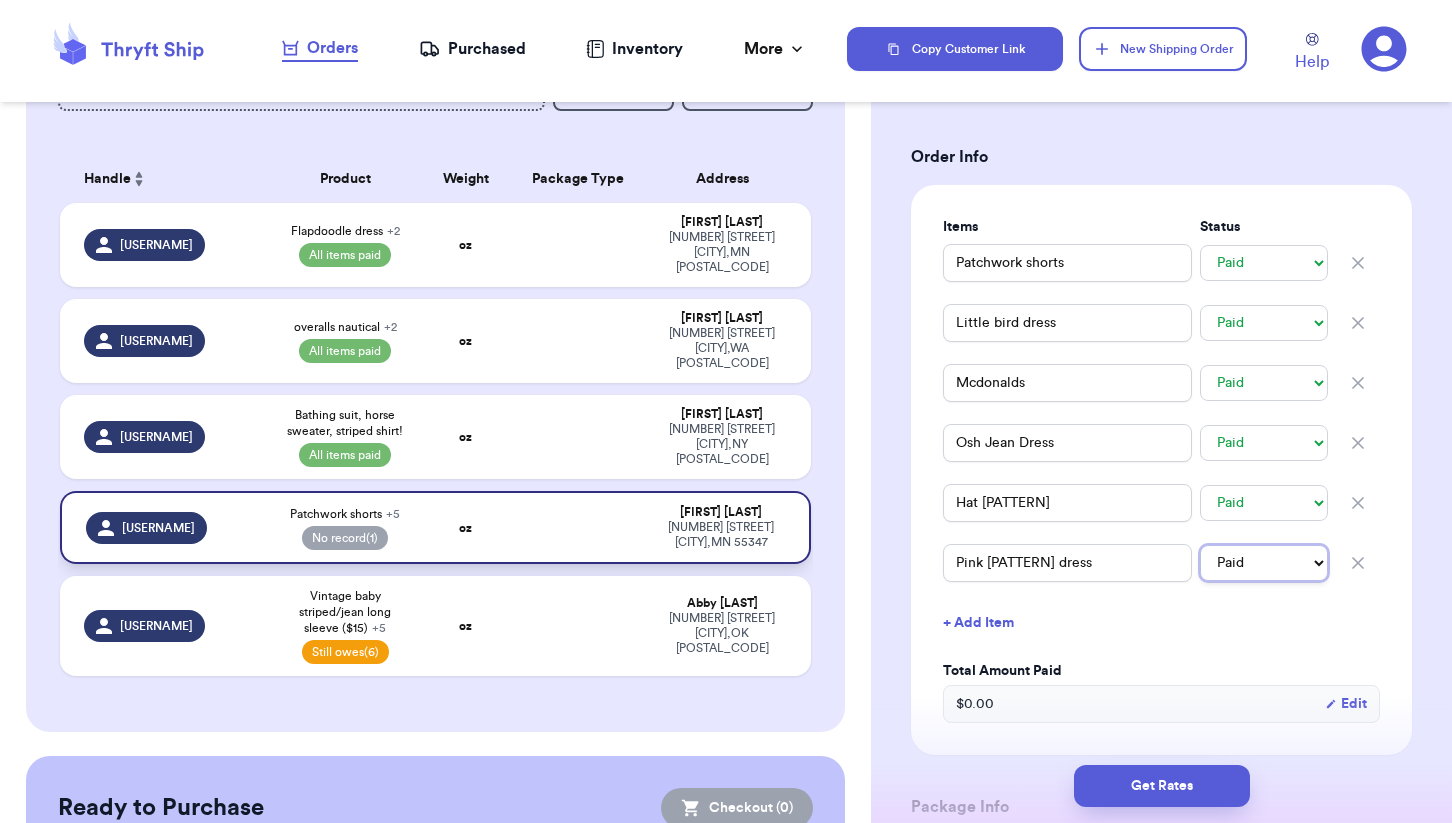 type 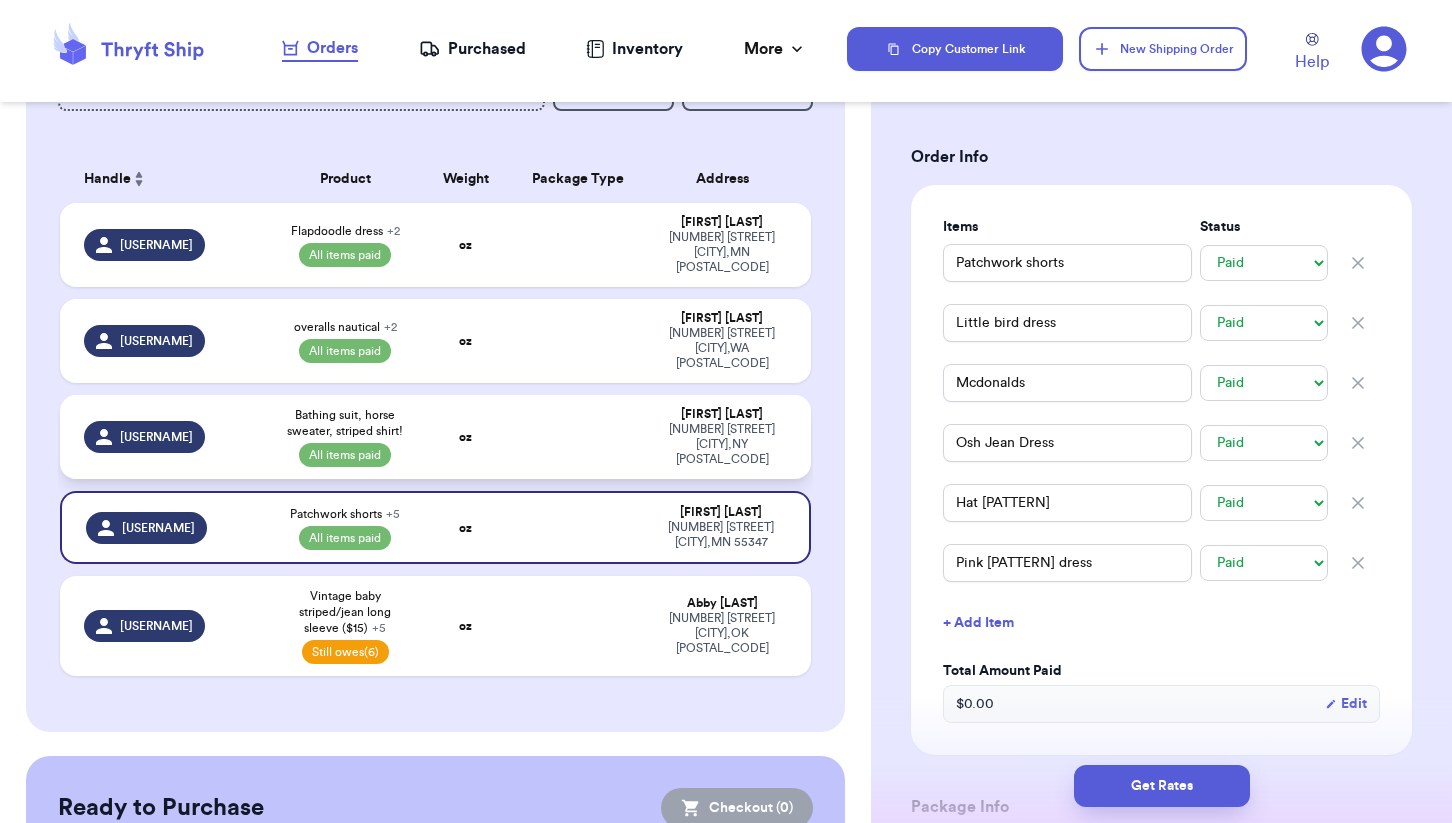click at bounding box center [578, 437] 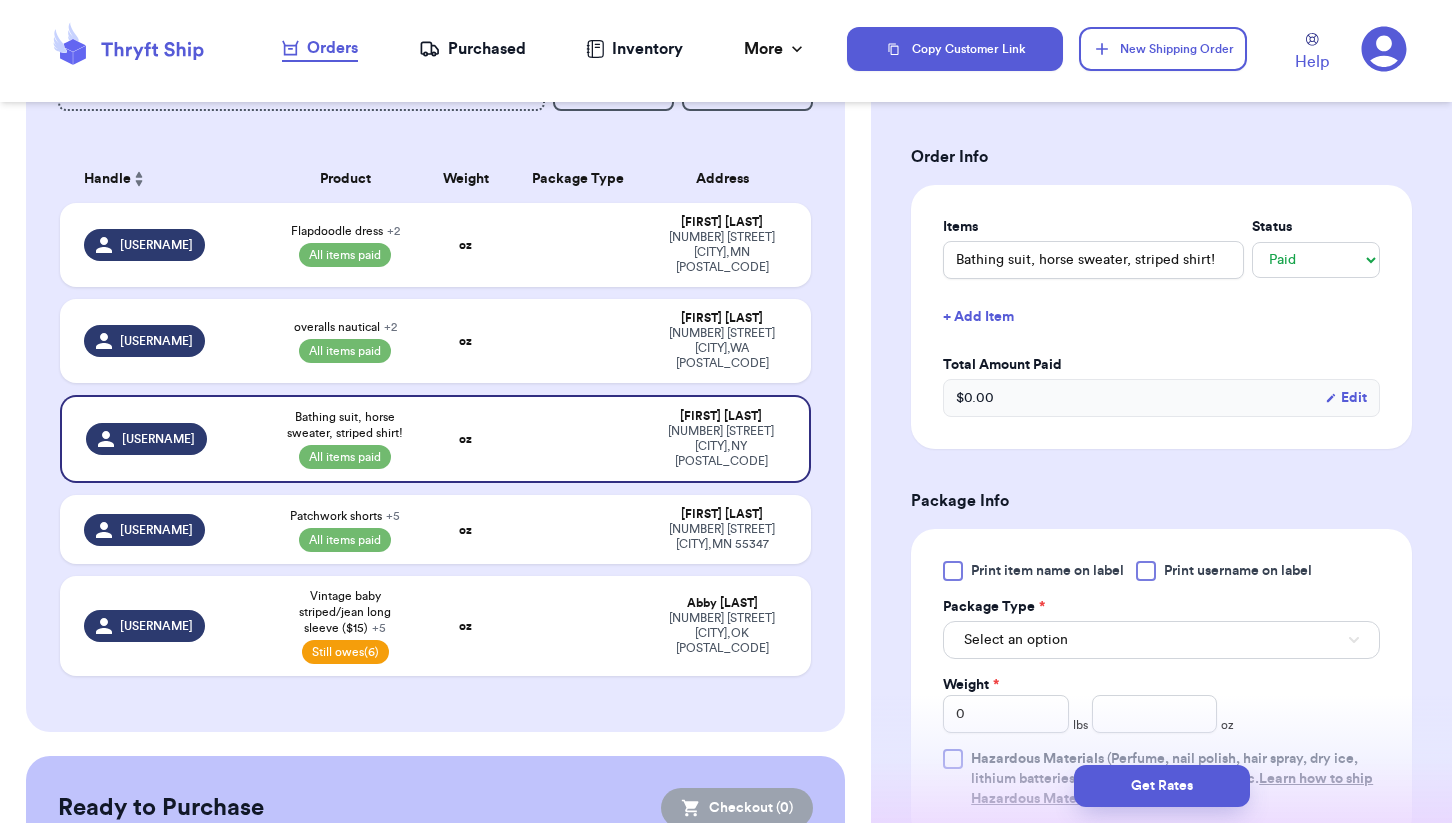 click on "+ Add Item" at bounding box center (1161, 317) 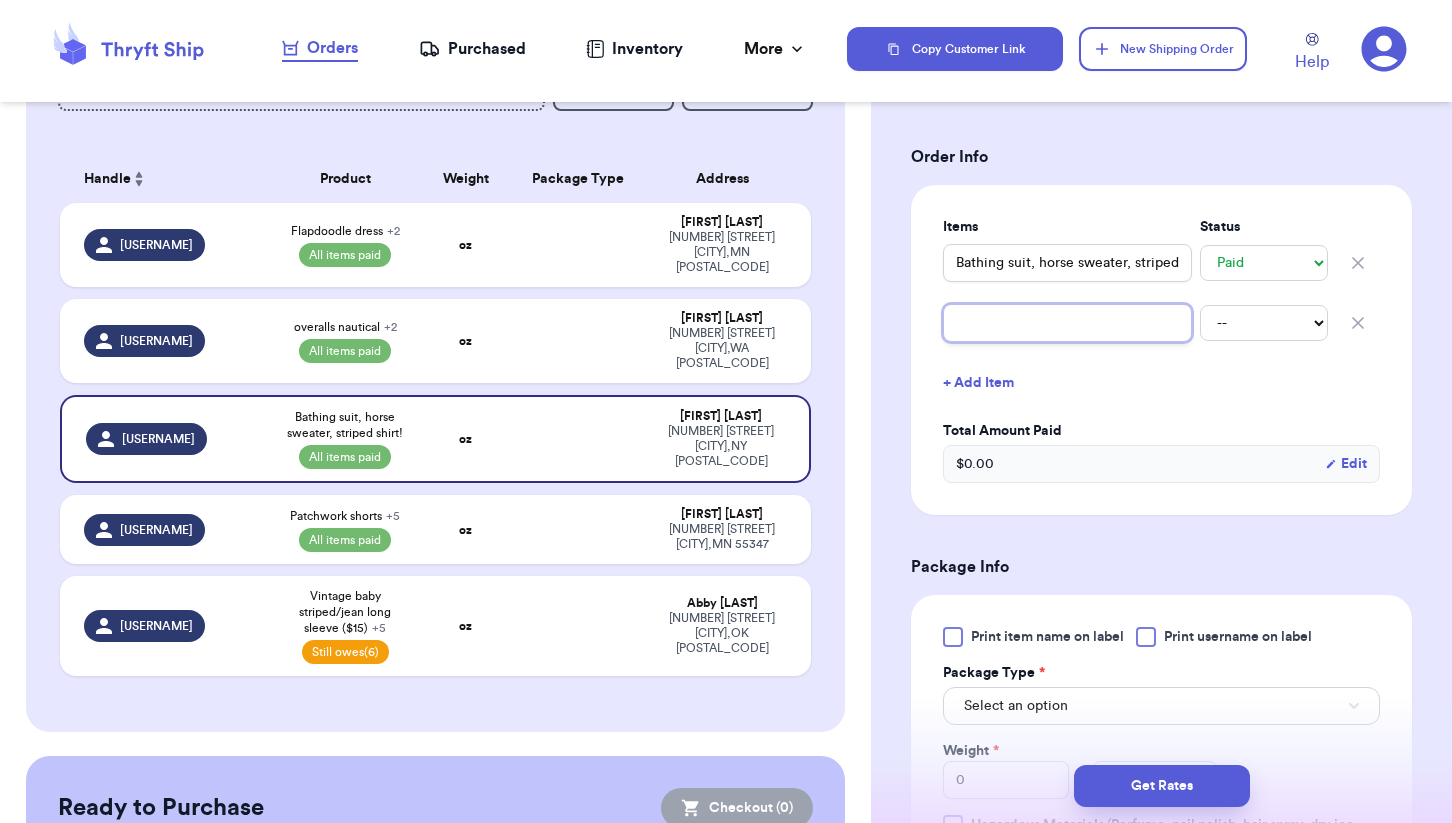 click at bounding box center [1067, 323] 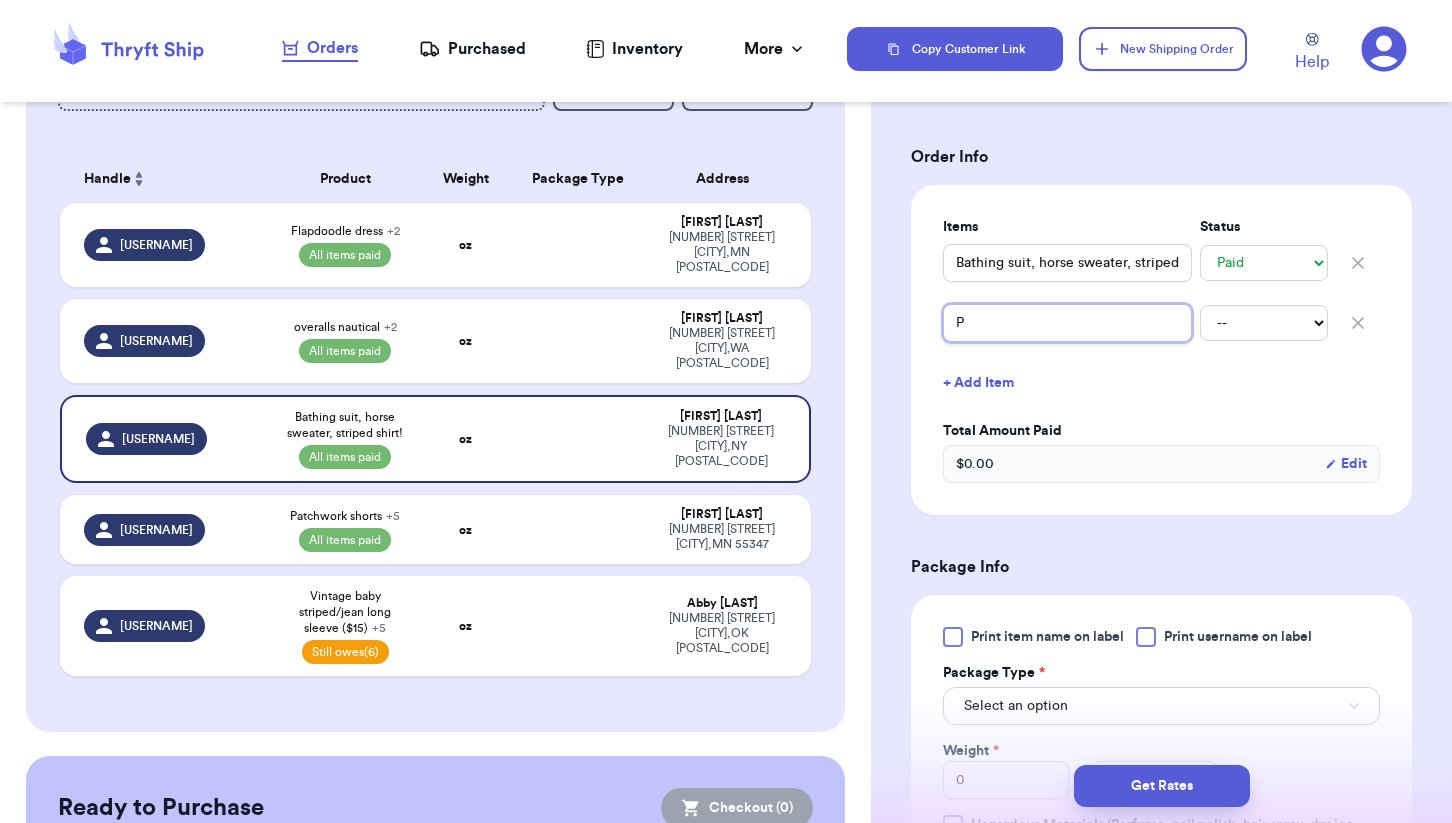 type 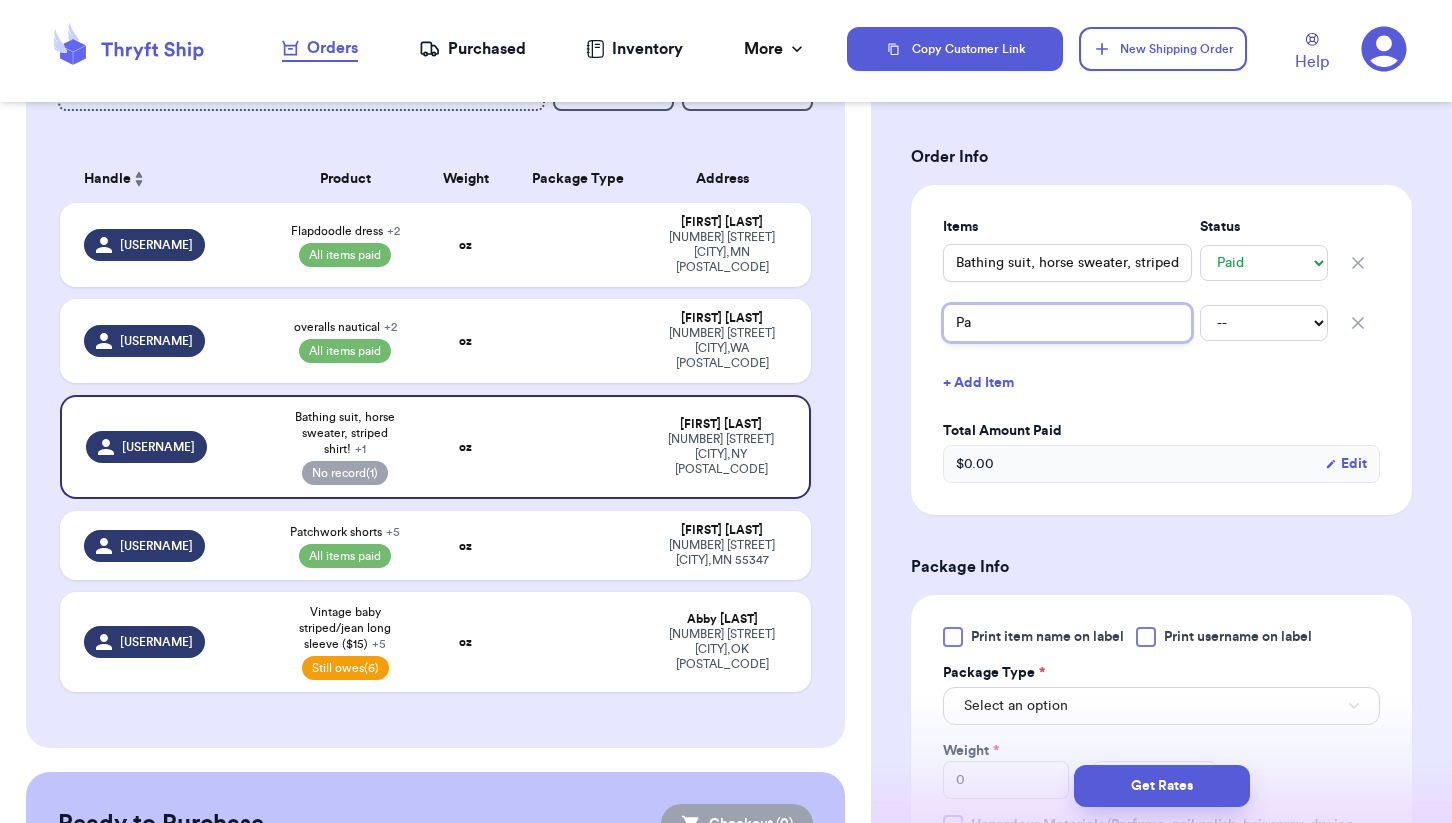 type 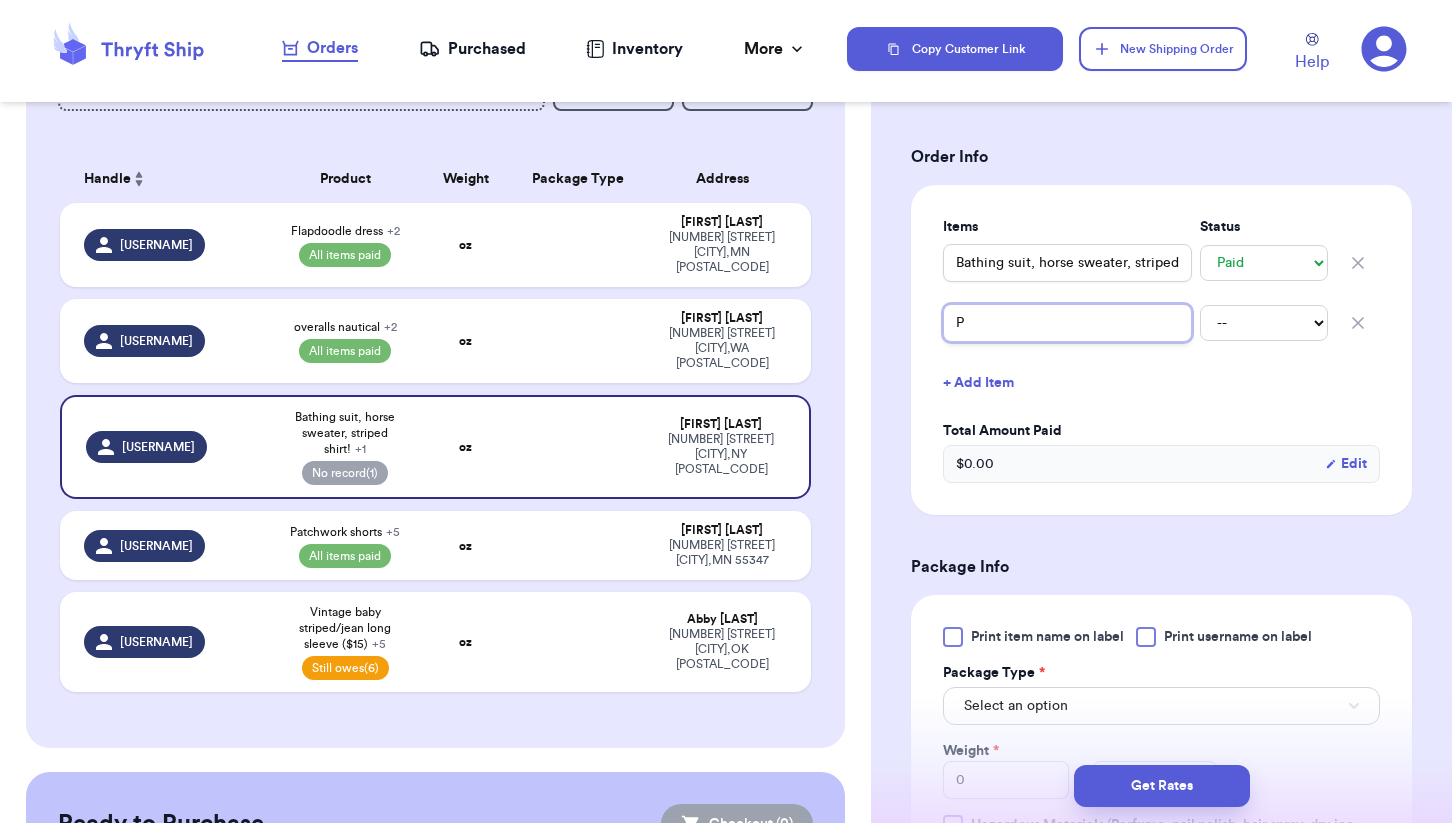 type 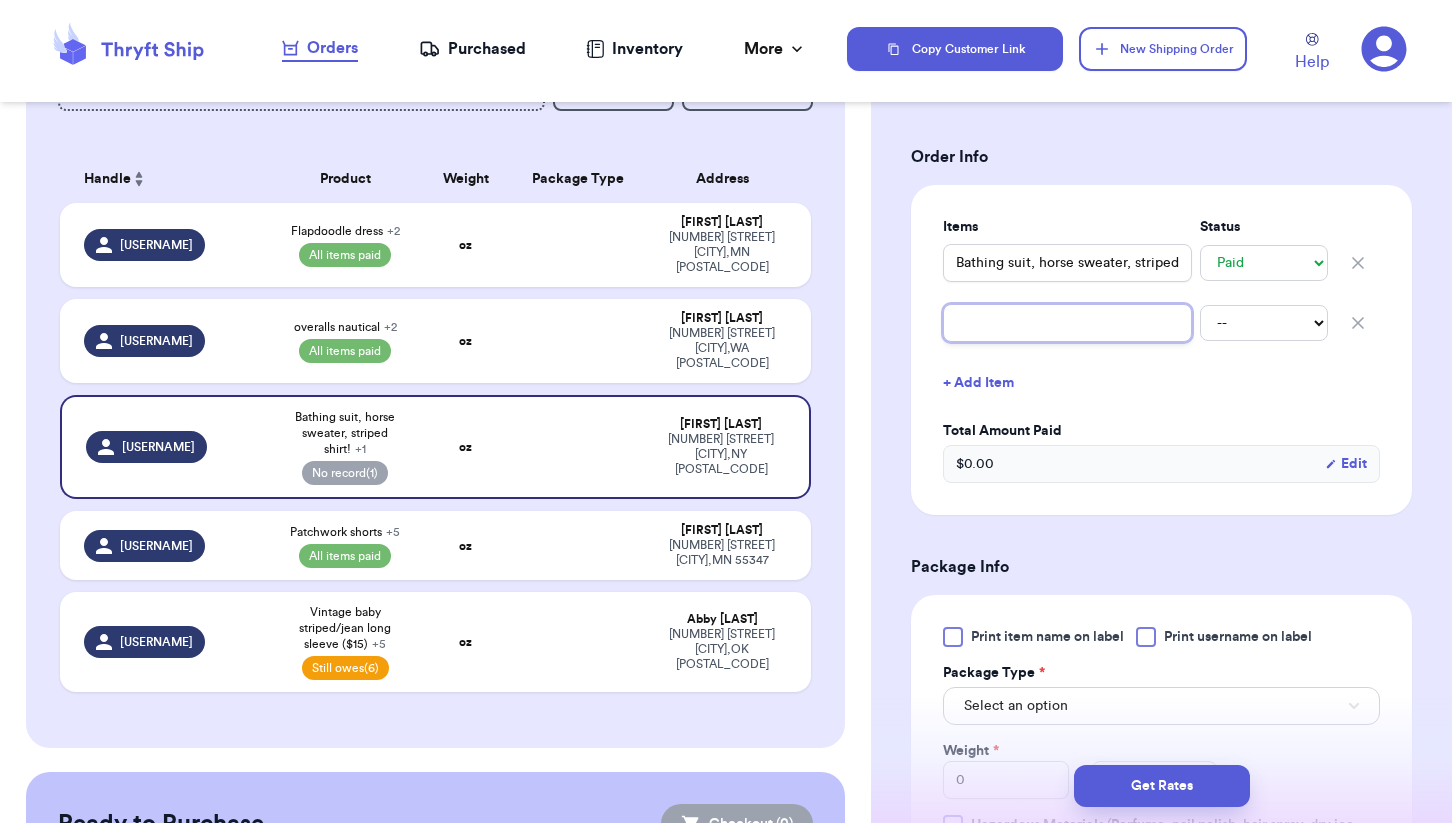 type 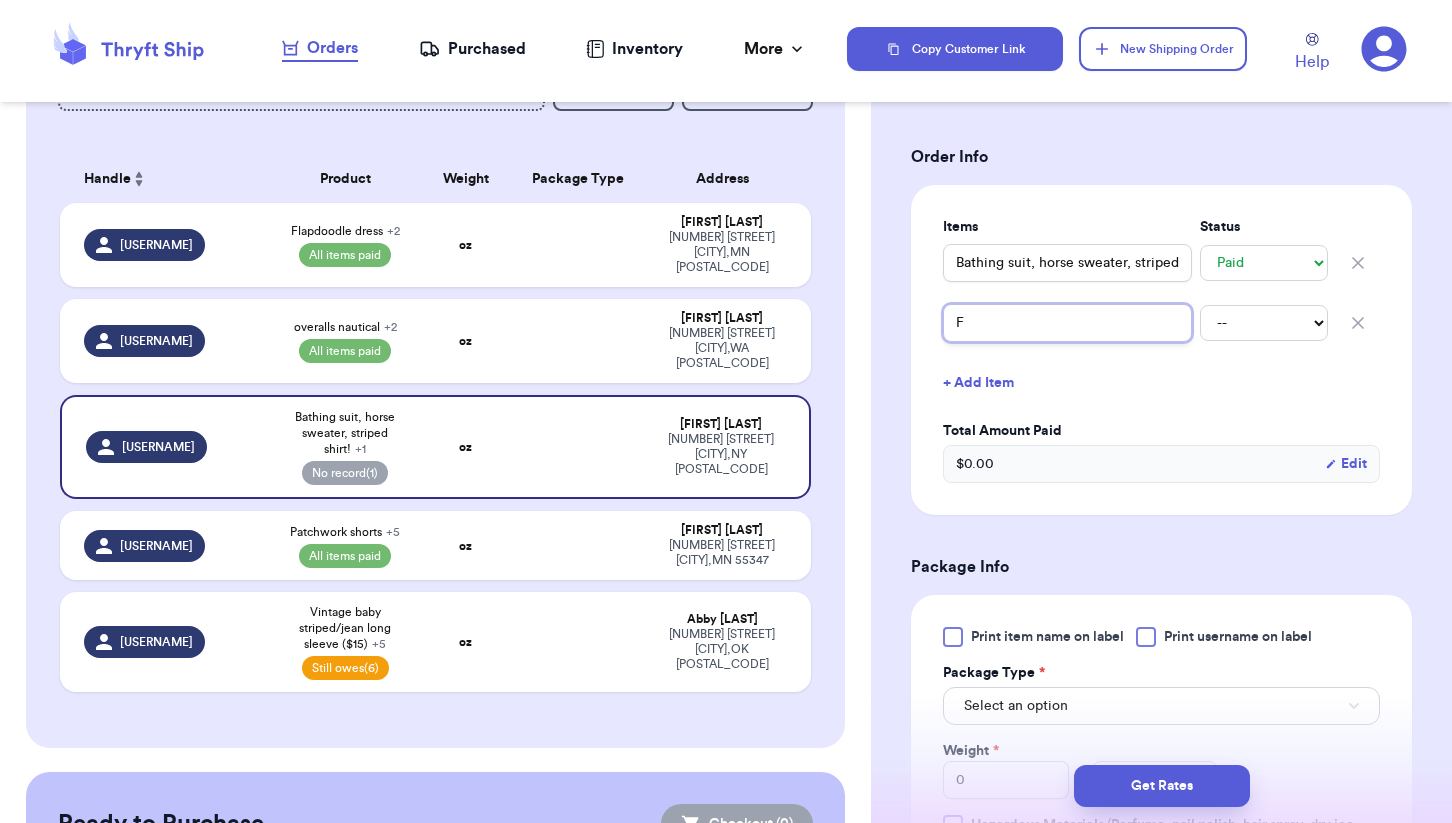 type 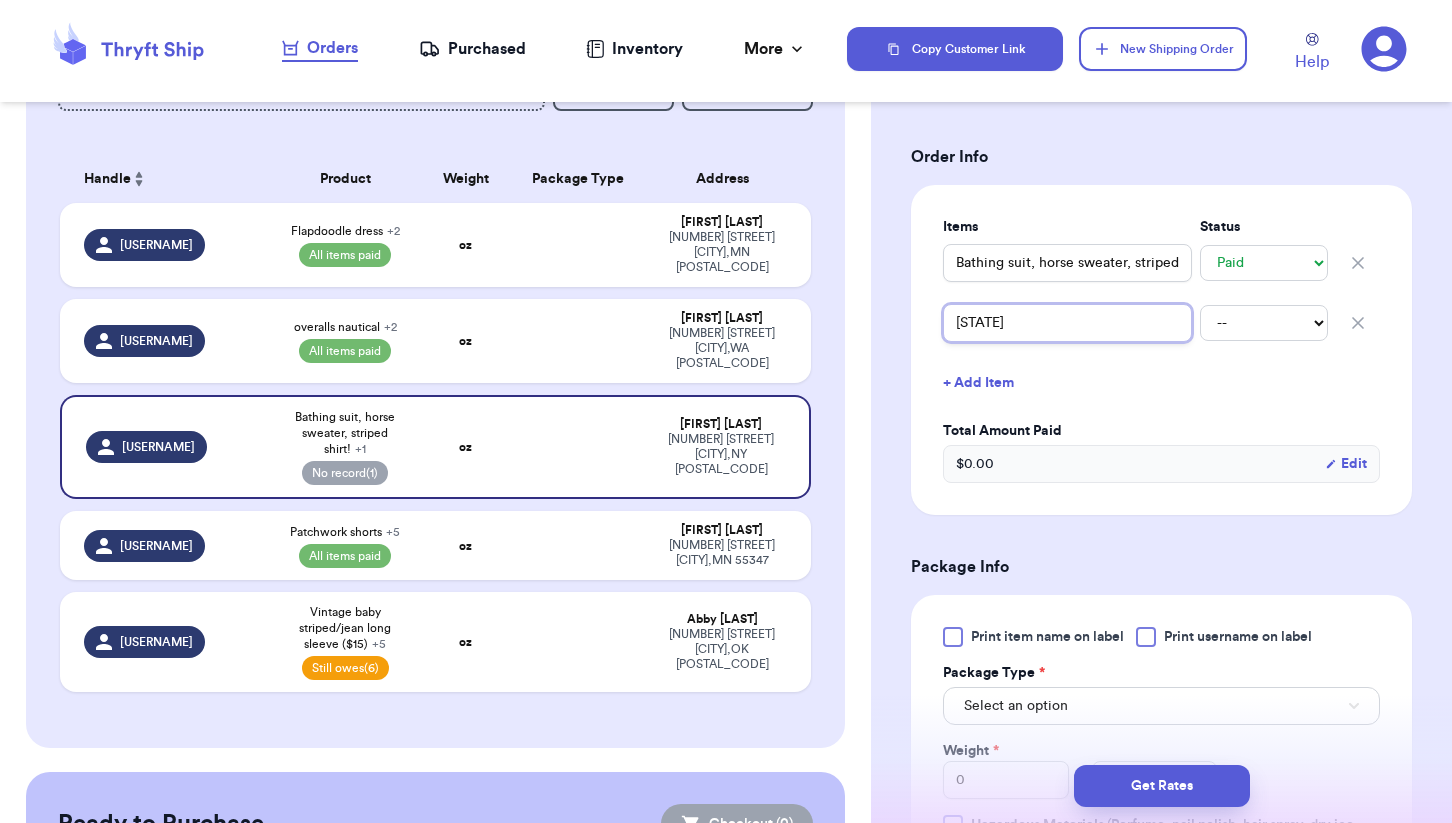 type 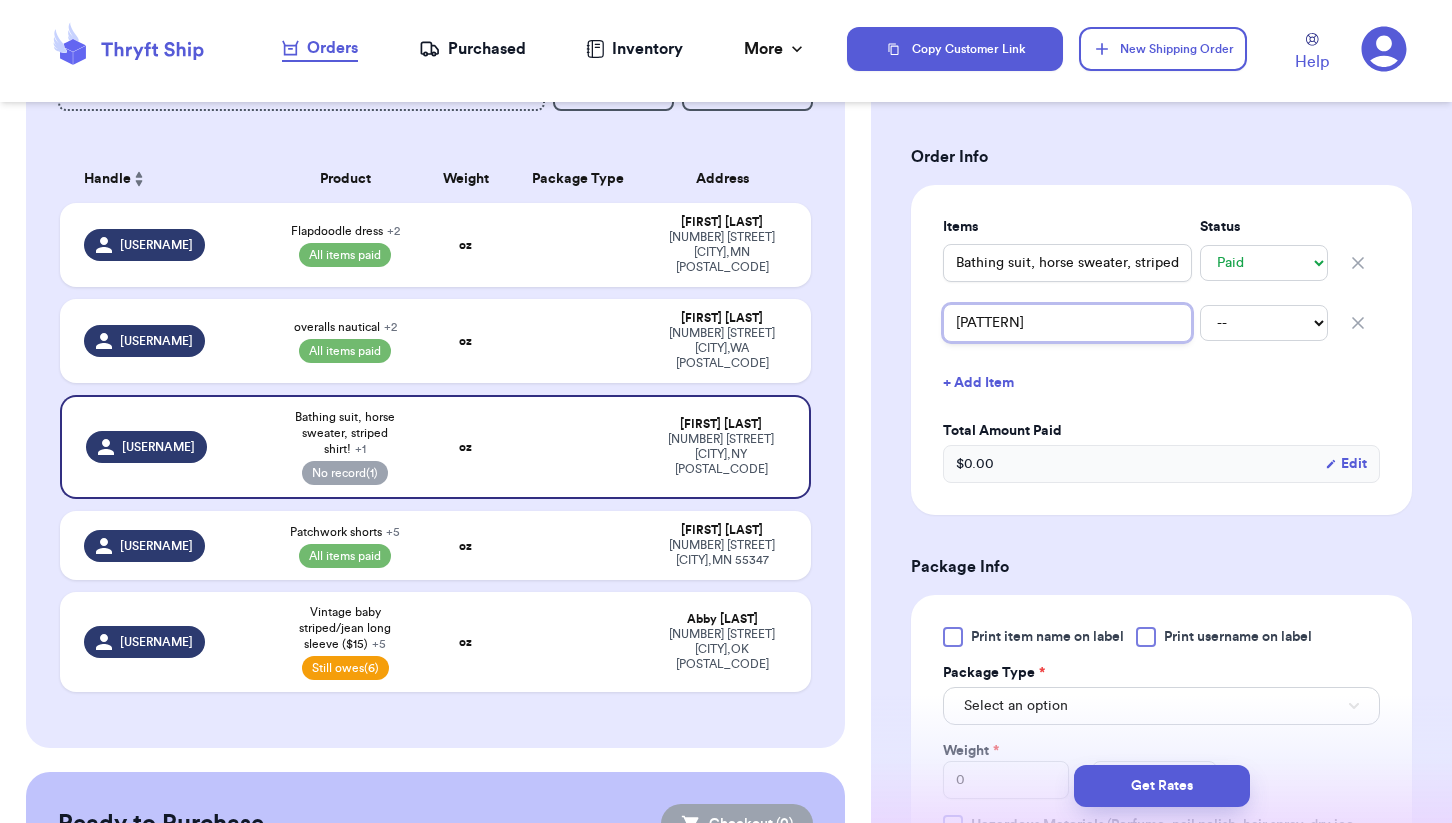 type 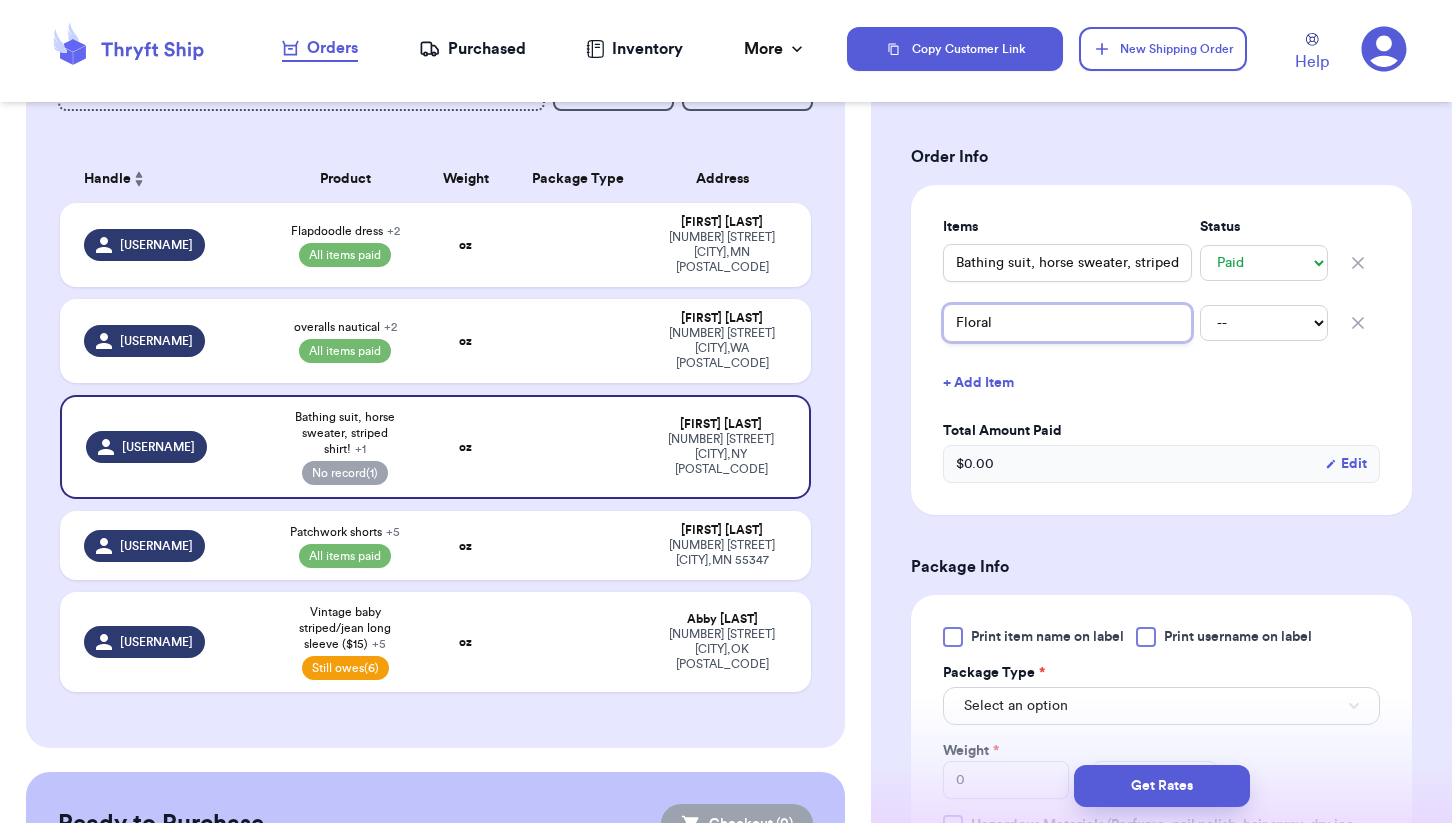 type 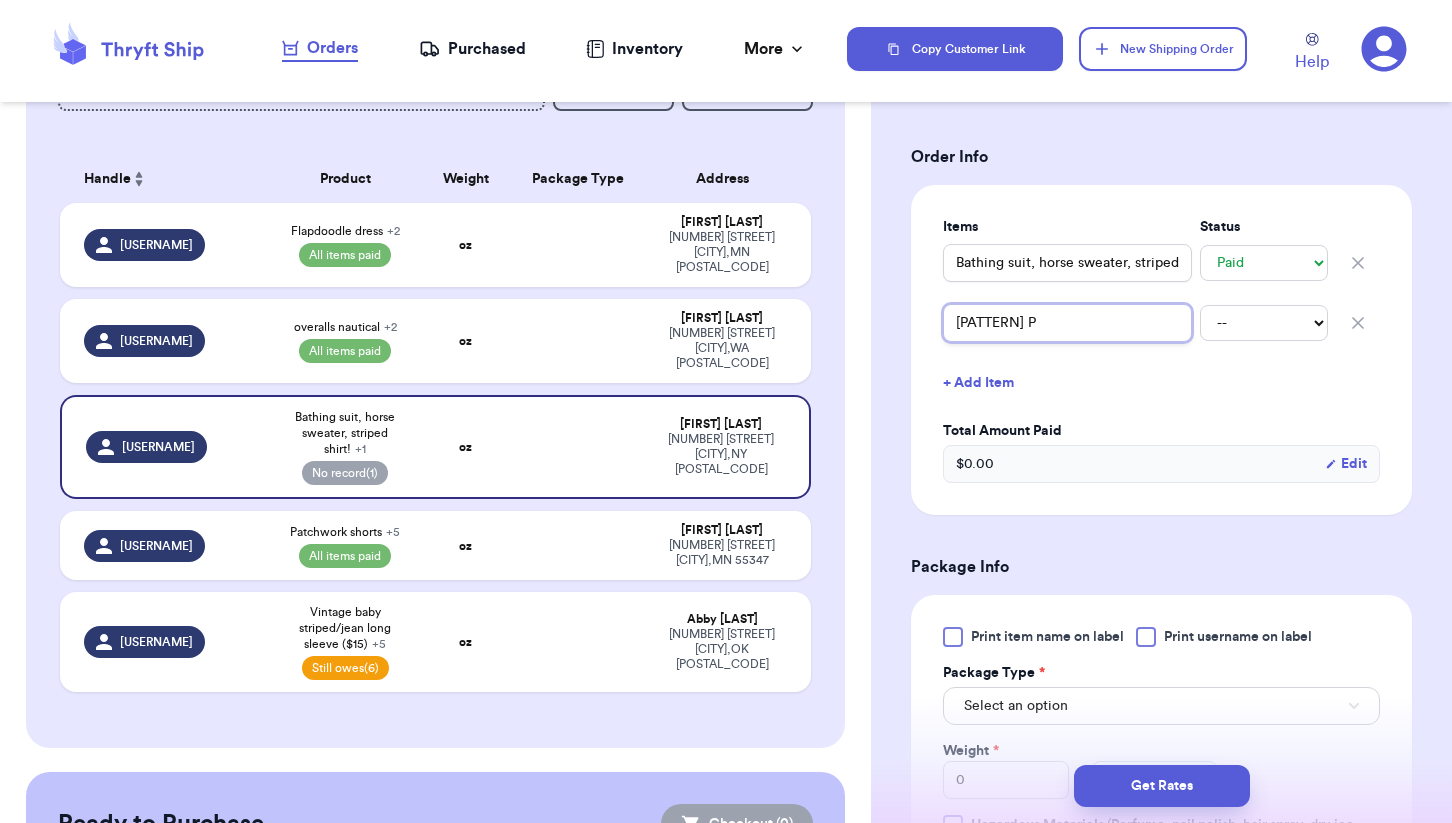 type 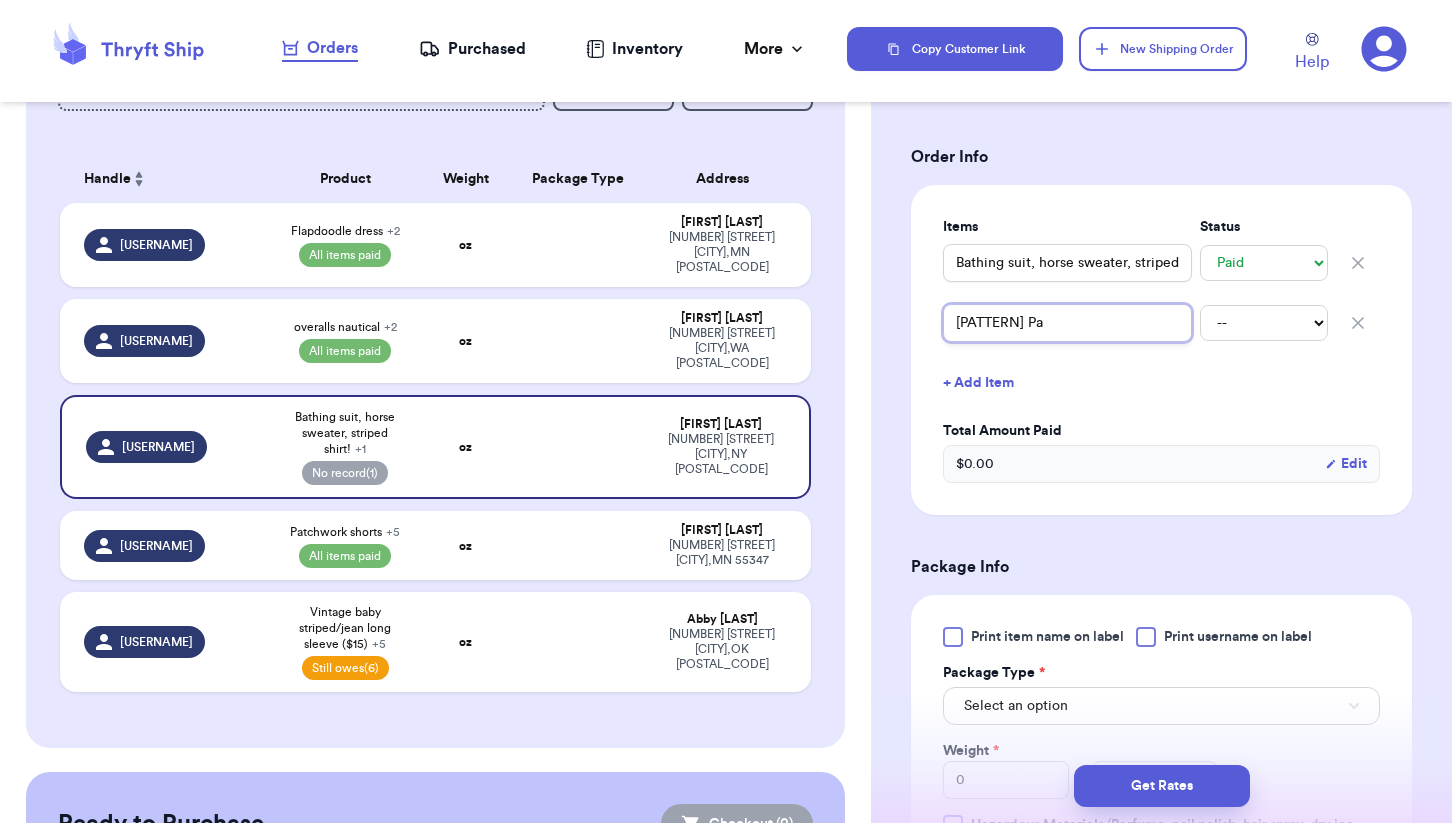type 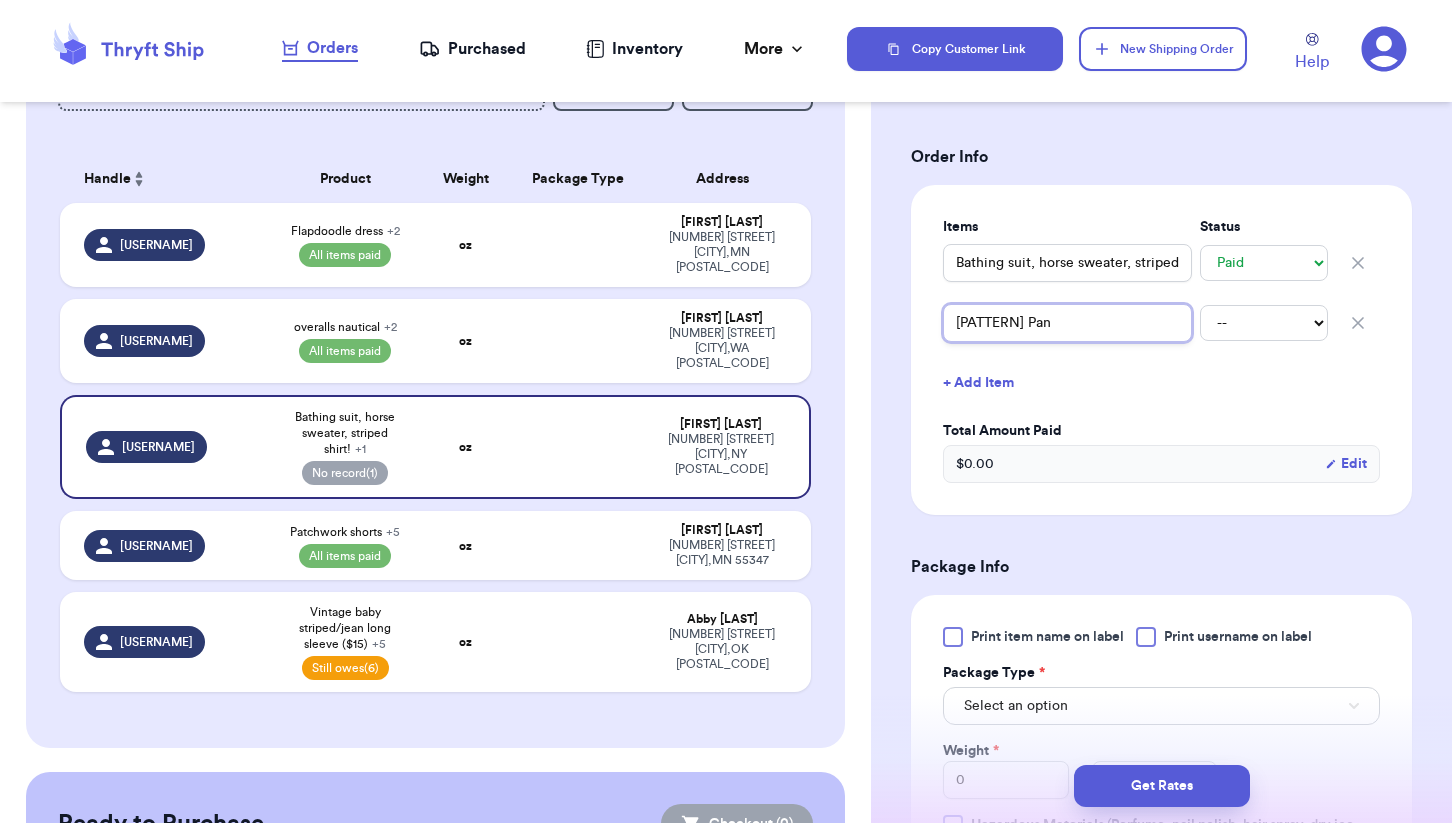 type 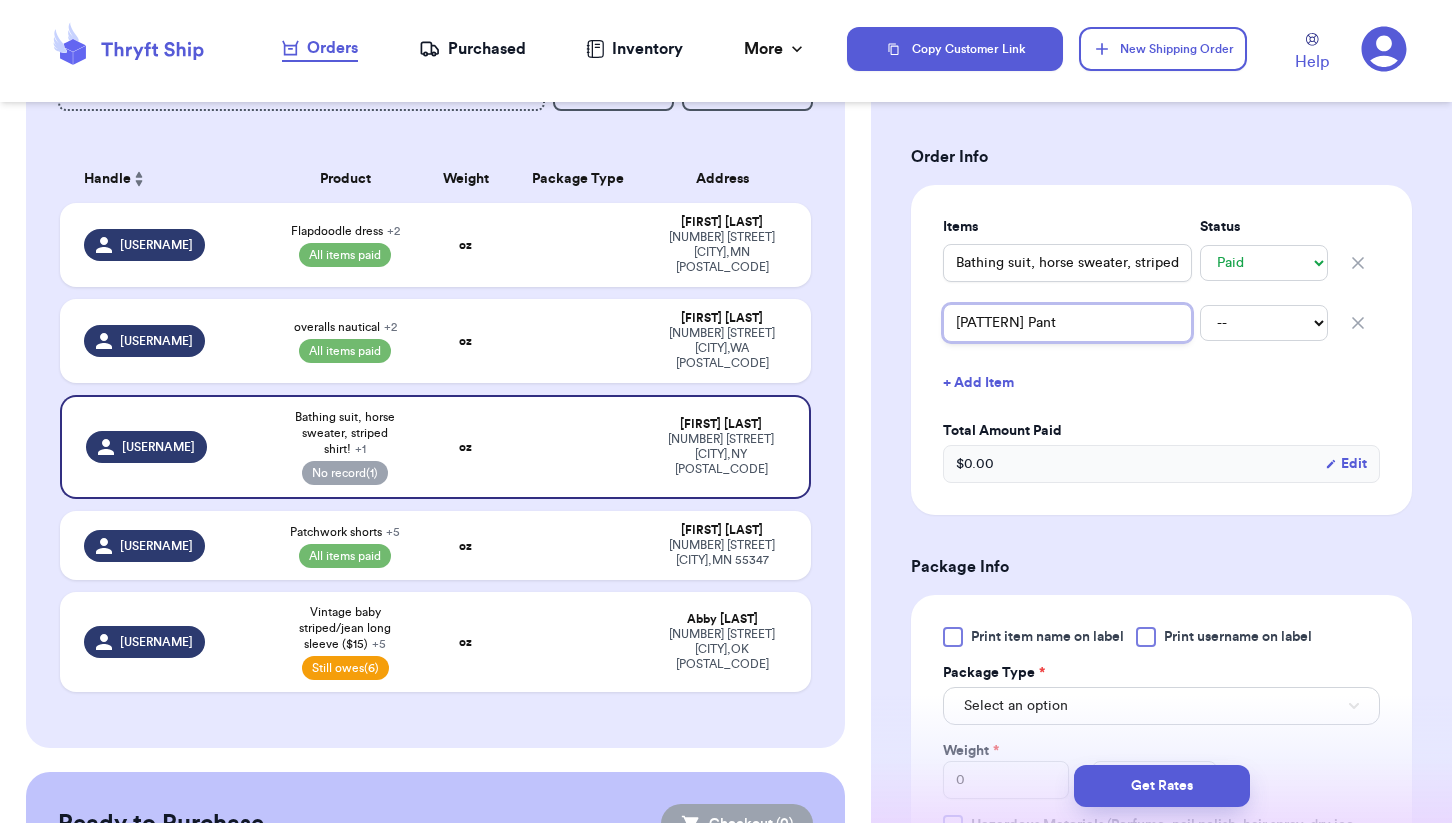 type 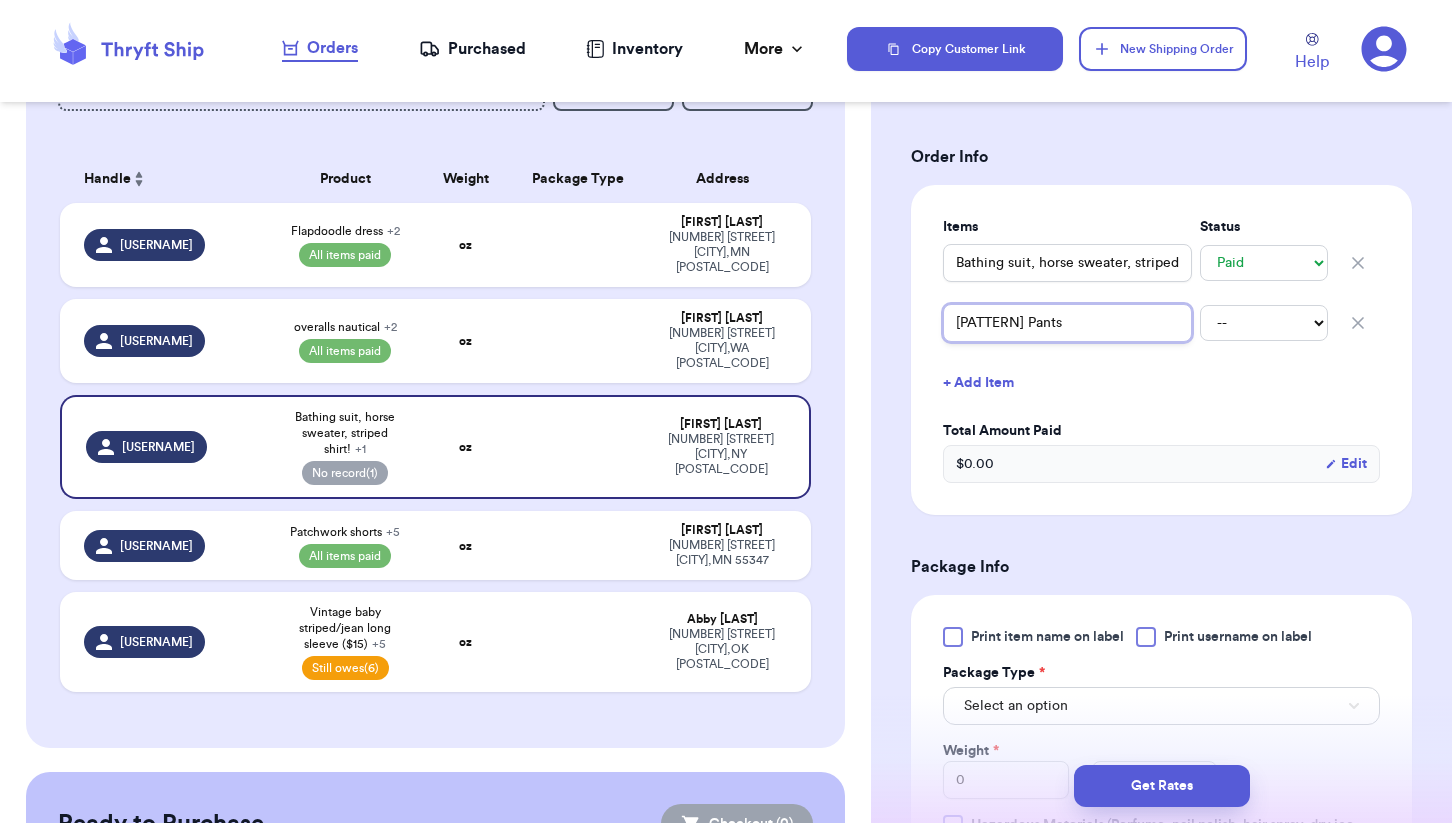 type 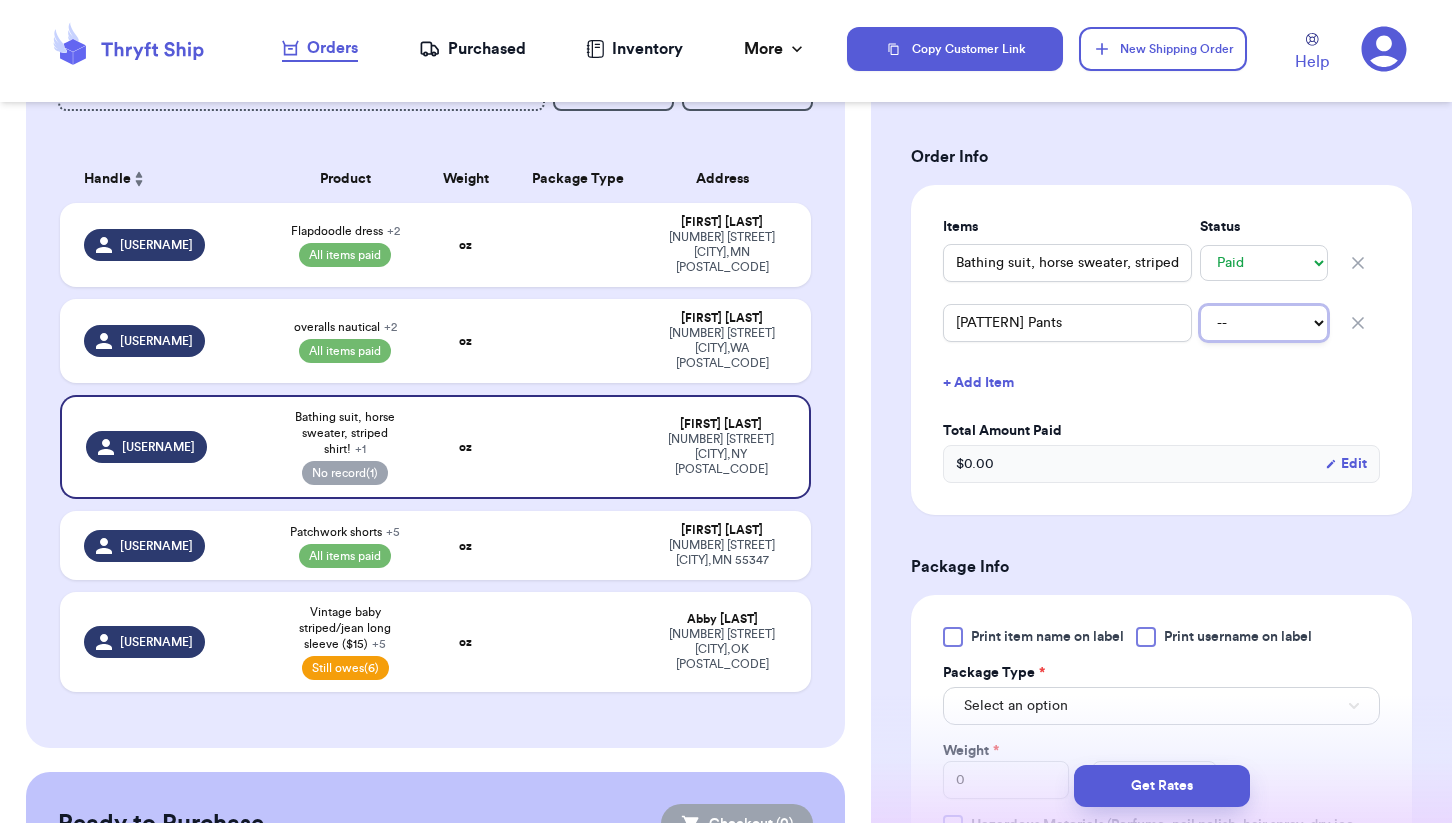 click on "-- Paid Owes" at bounding box center (1264, 323) 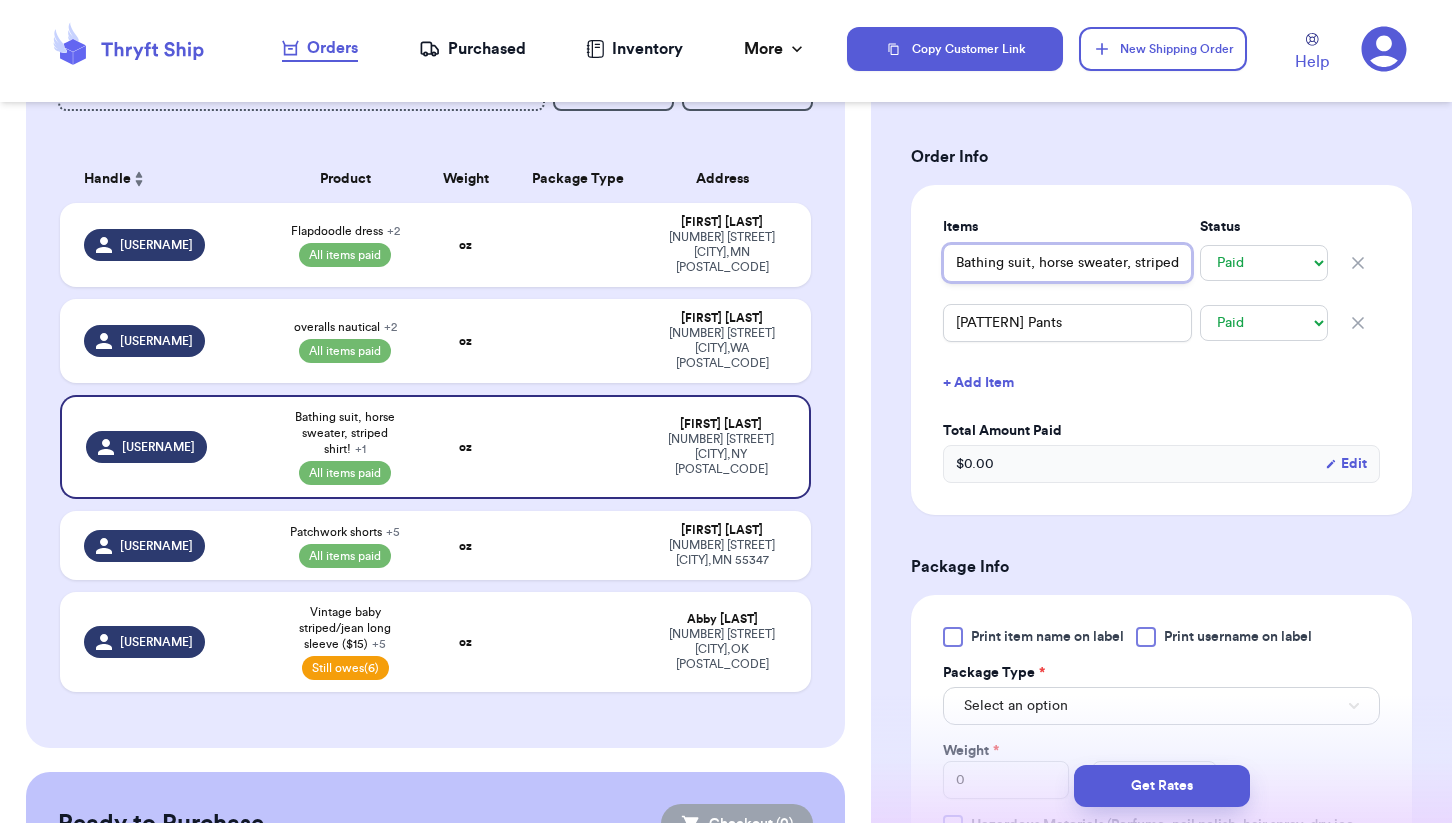 scroll, scrollTop: 0, scrollLeft: 36, axis: horizontal 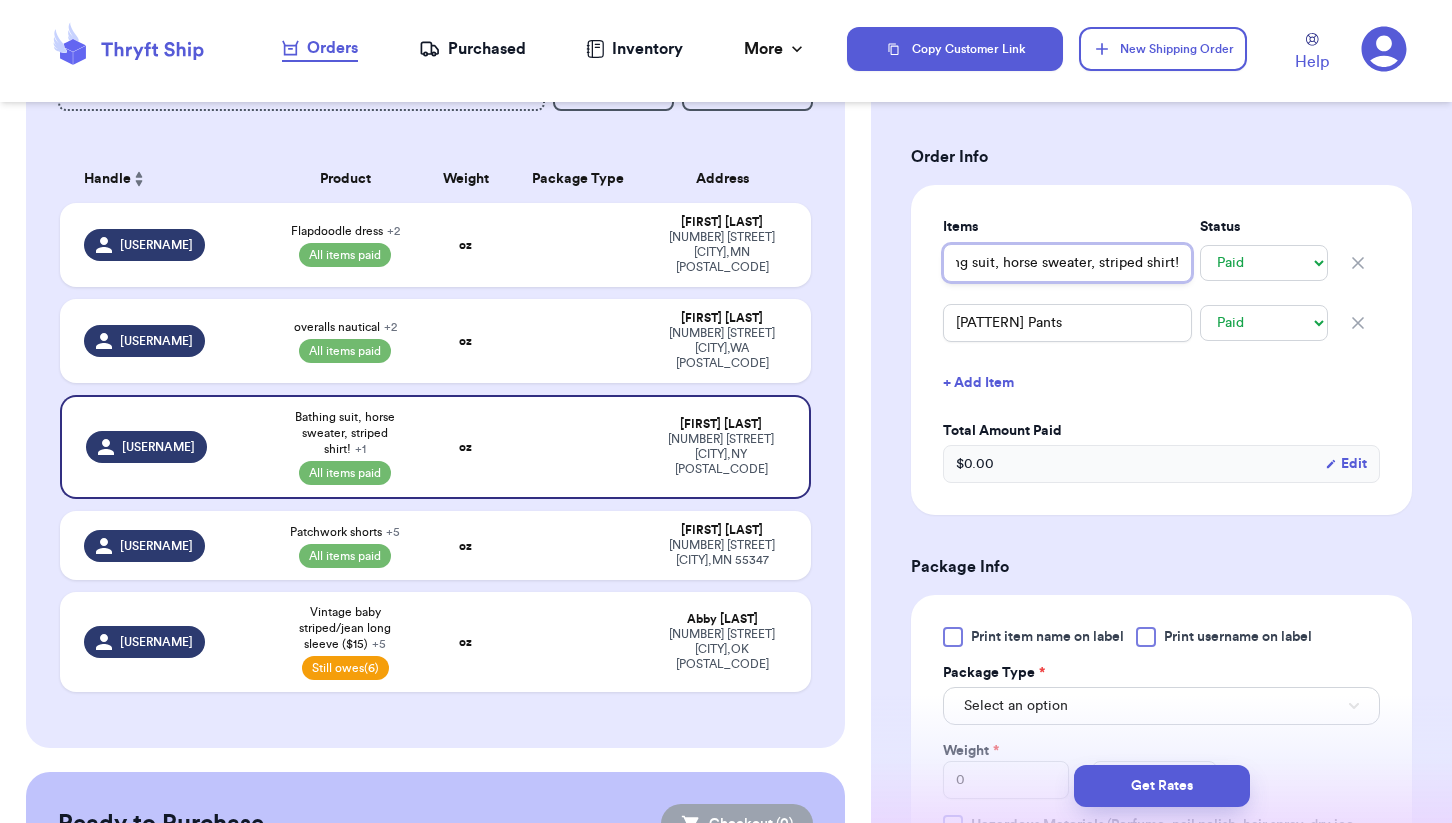 drag, startPoint x: 1132, startPoint y: 237, endPoint x: 1207, endPoint y: 234, distance: 75.059975 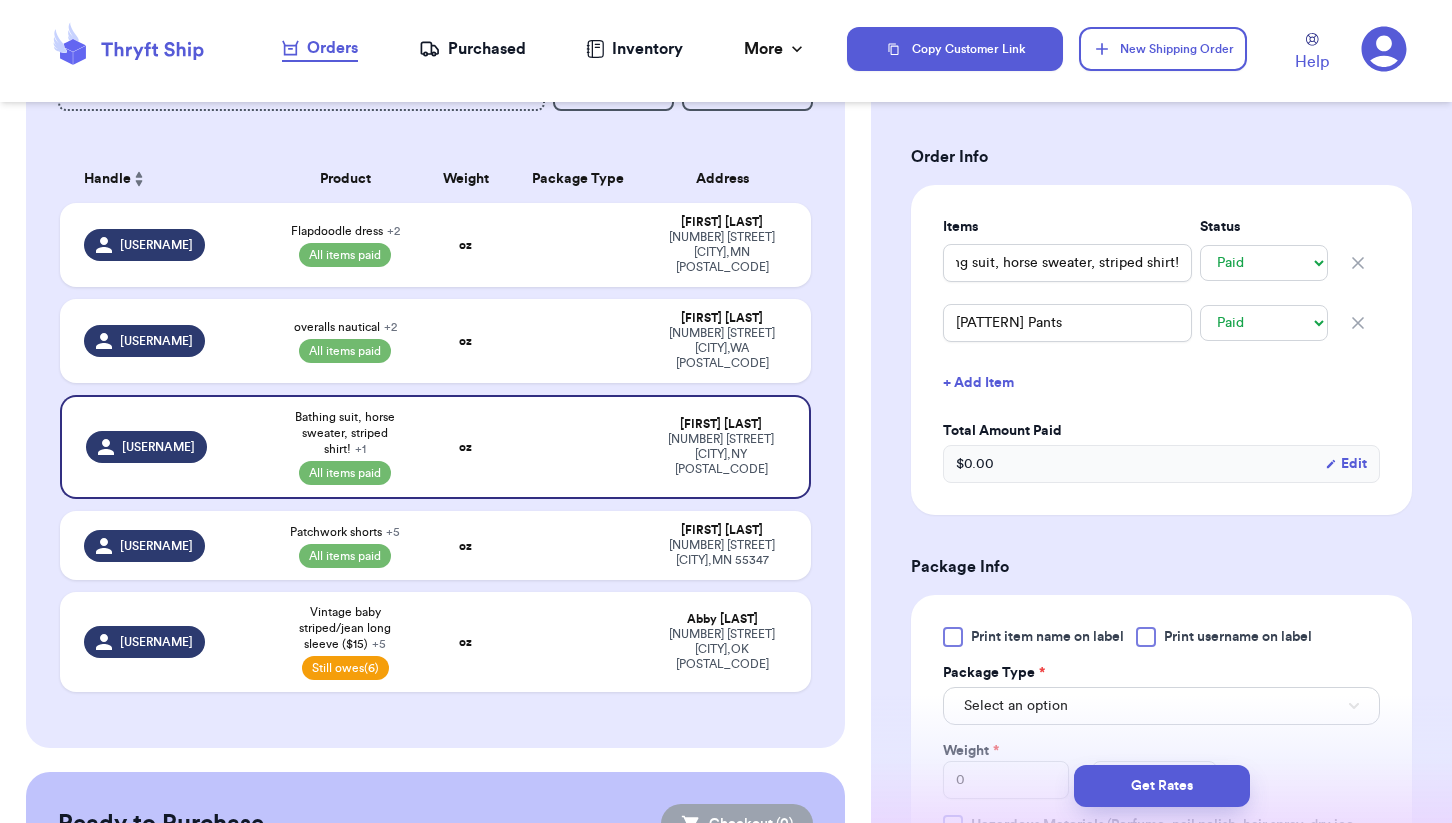 click on "Items" at bounding box center (1067, 227) 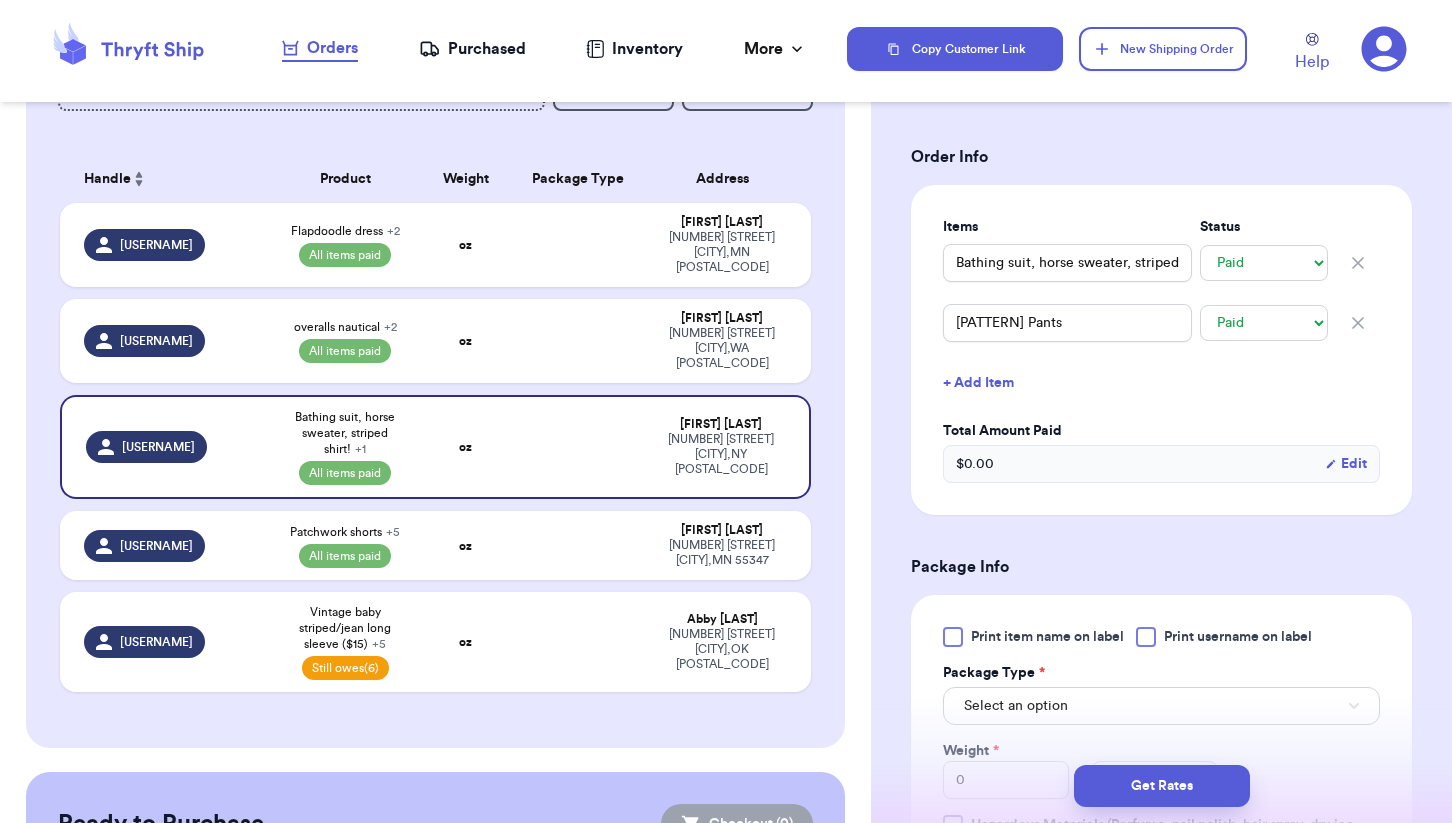 type 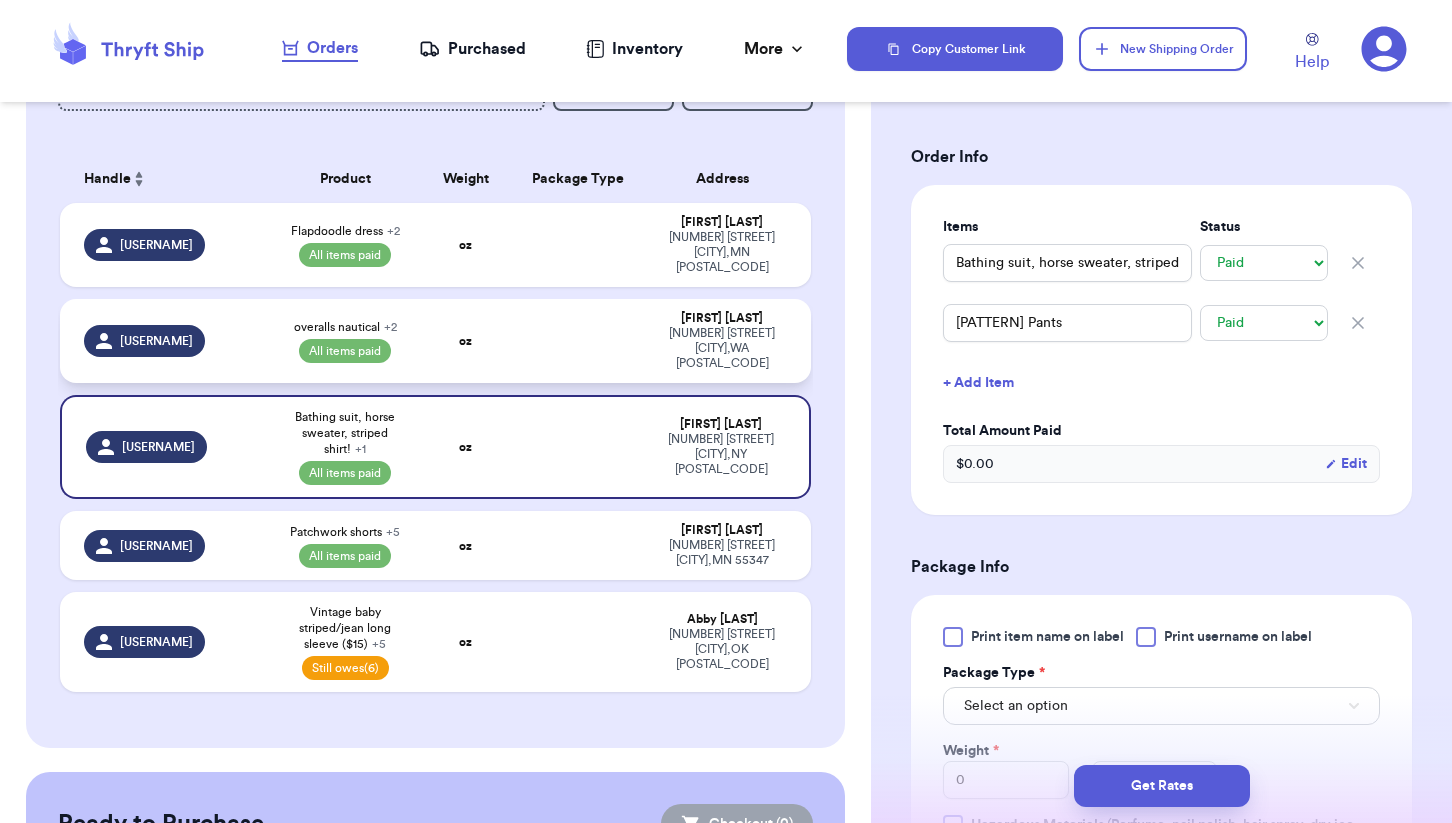 click on "oz" at bounding box center [466, 341] 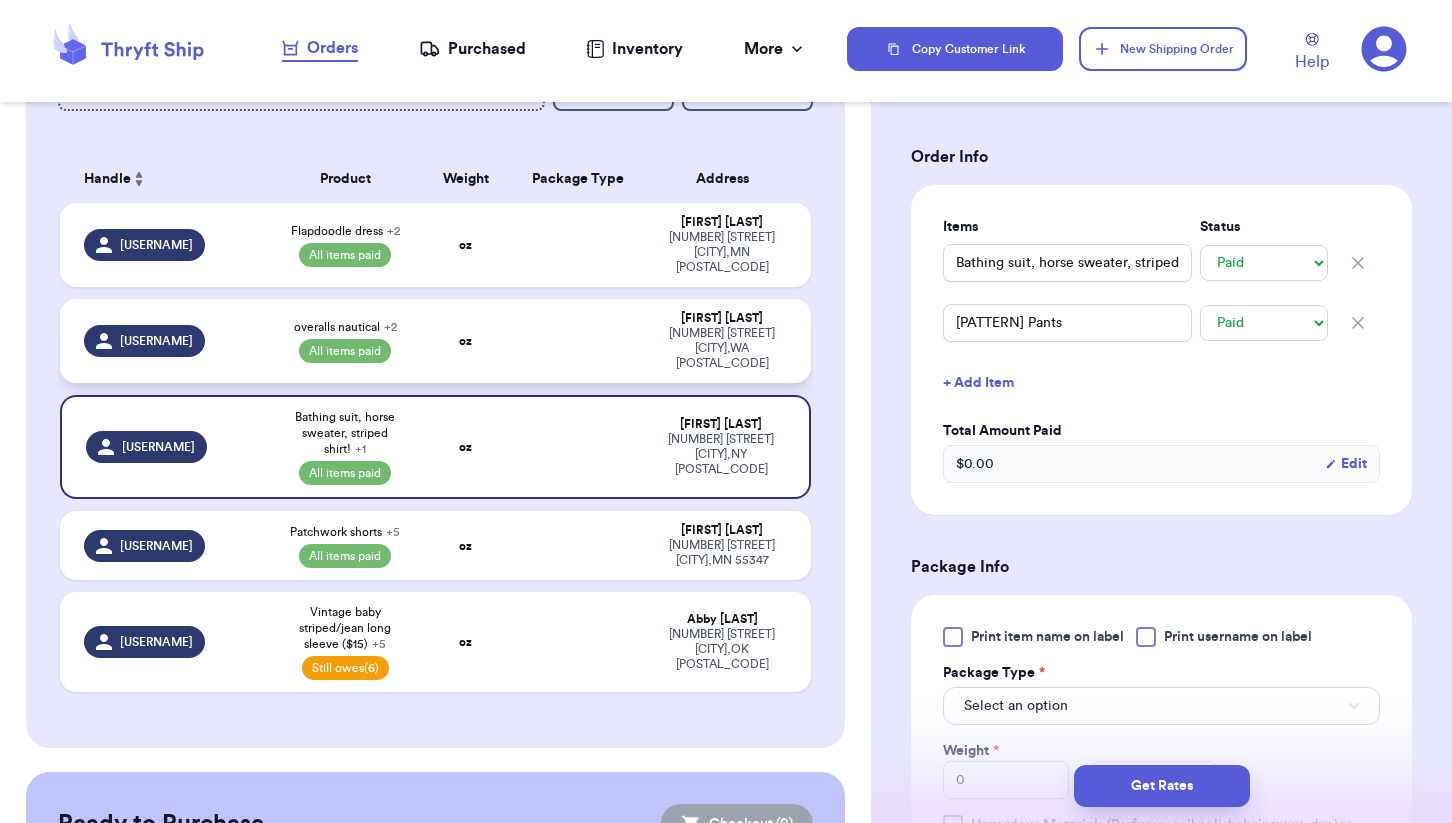 type on "overalls nautical" 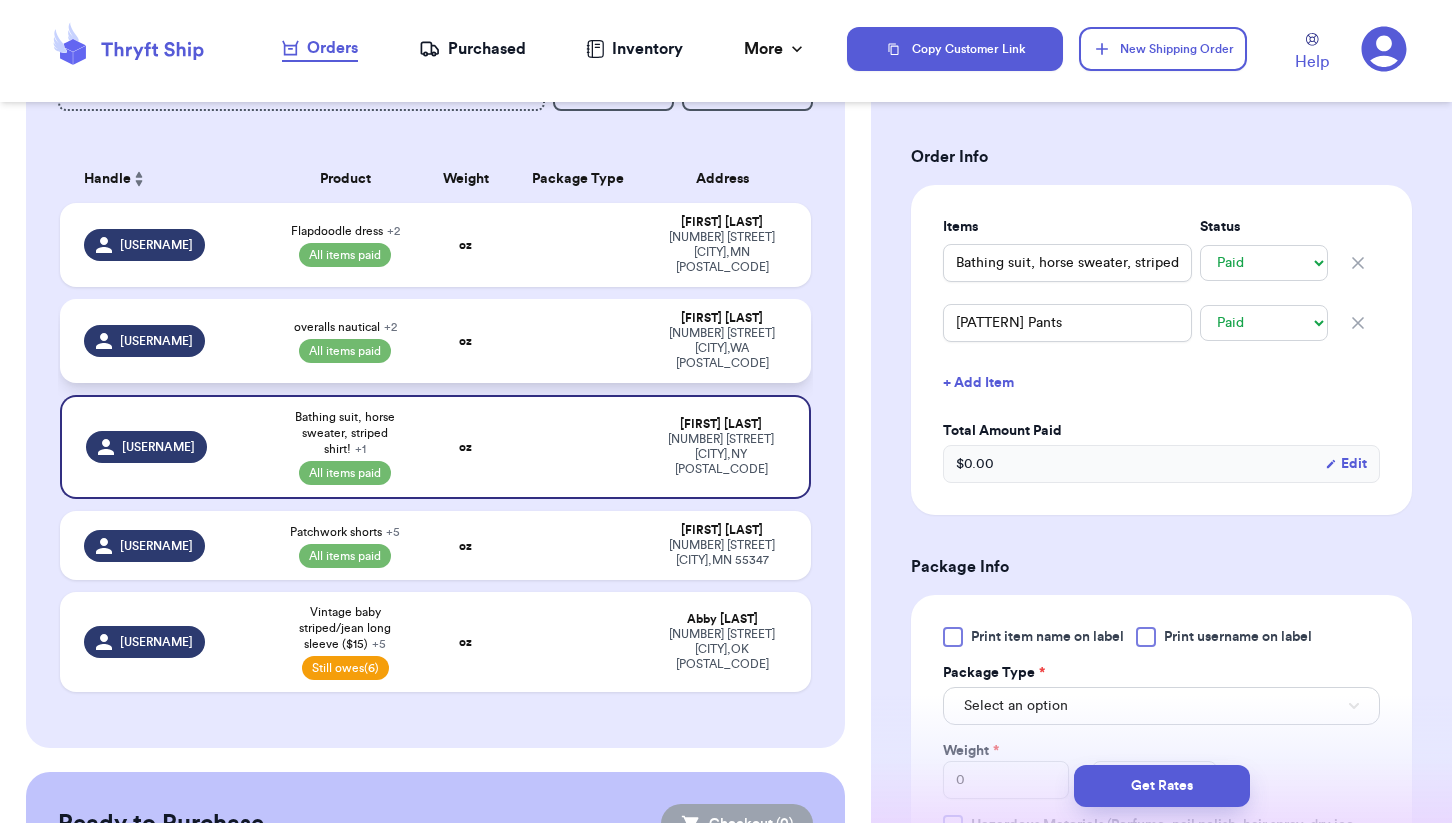 type 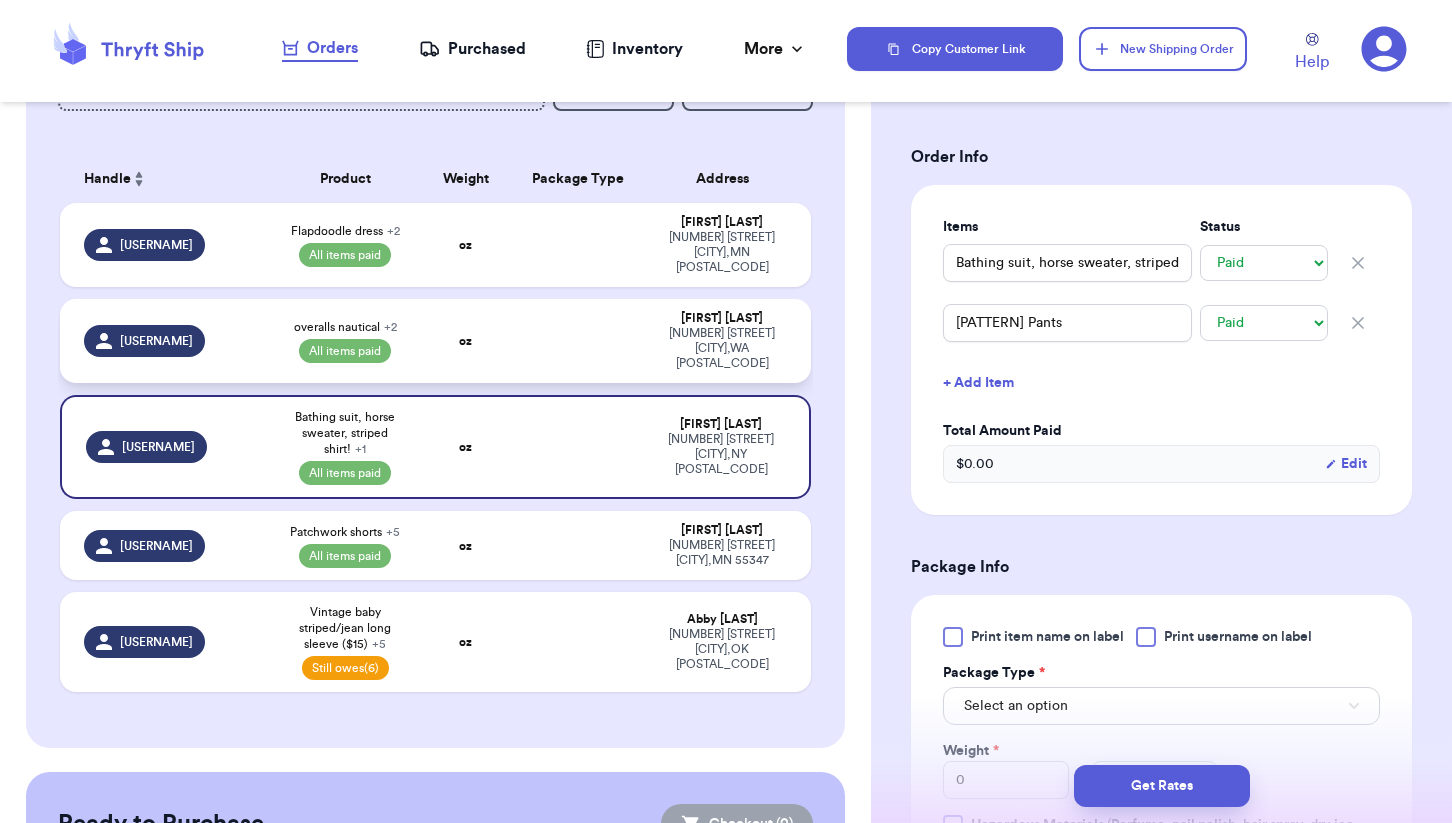 type on "blue linen overalls" 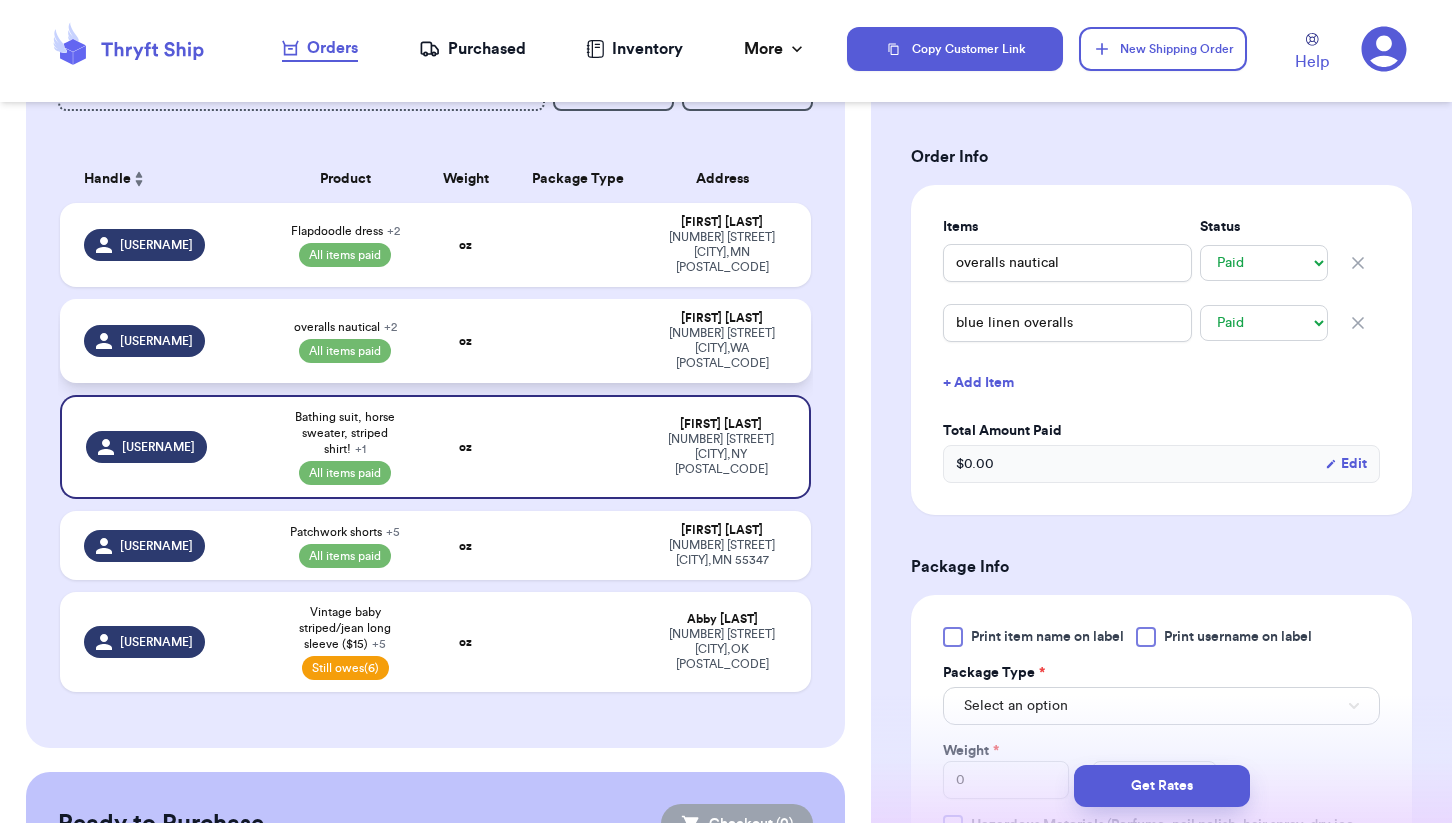 select on "paid" 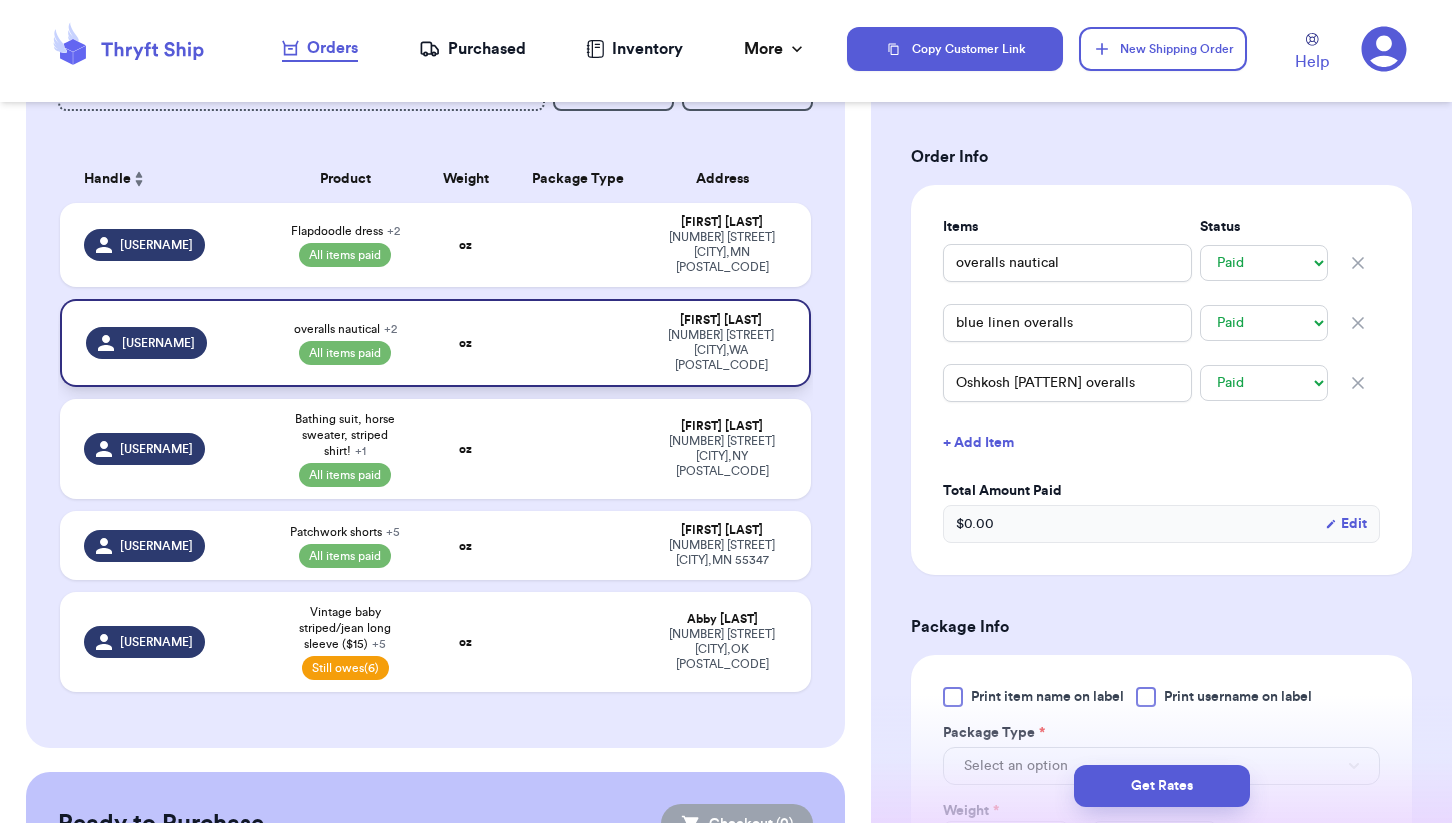 click on "oz" at bounding box center (465, 343) 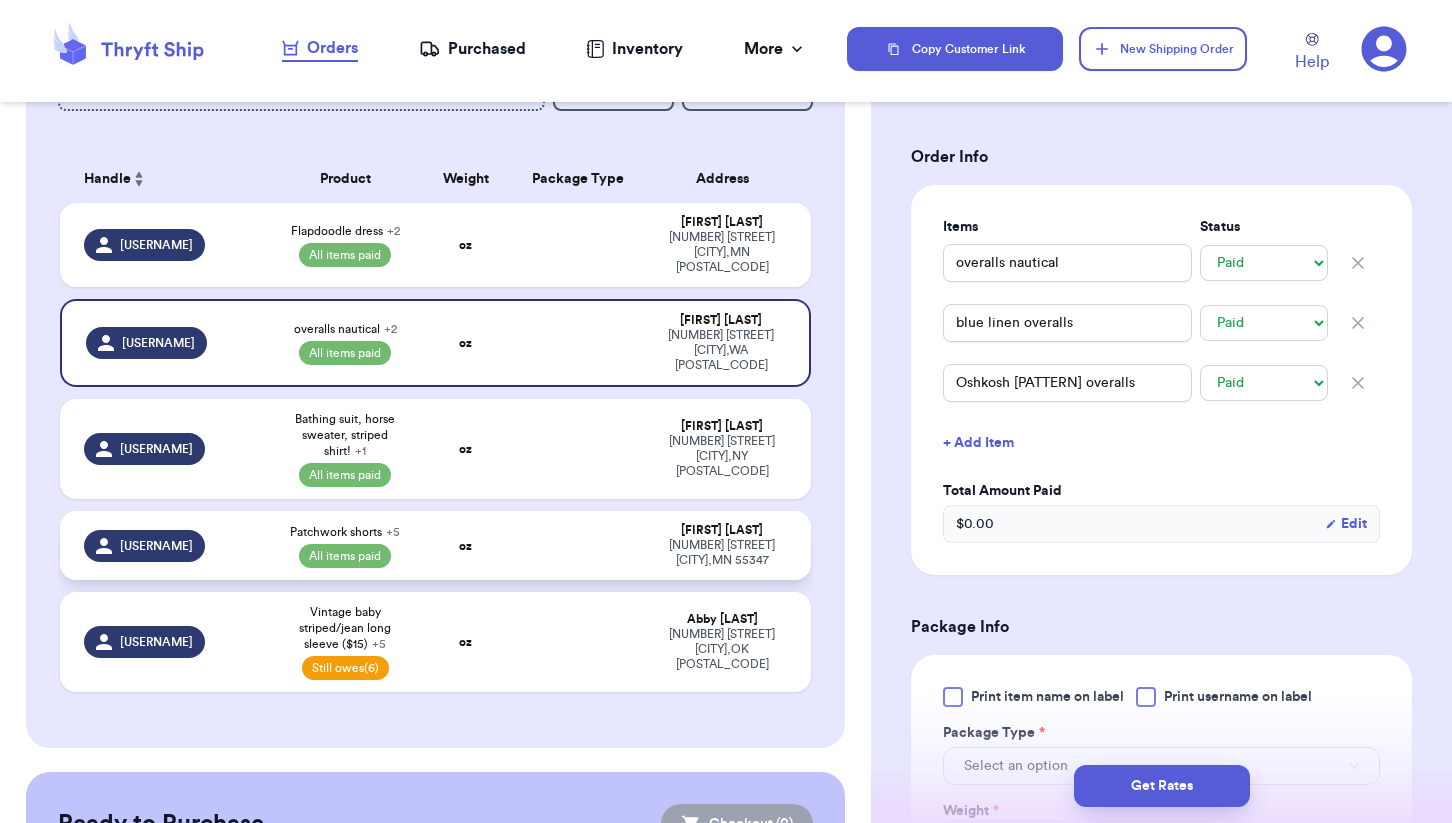 type 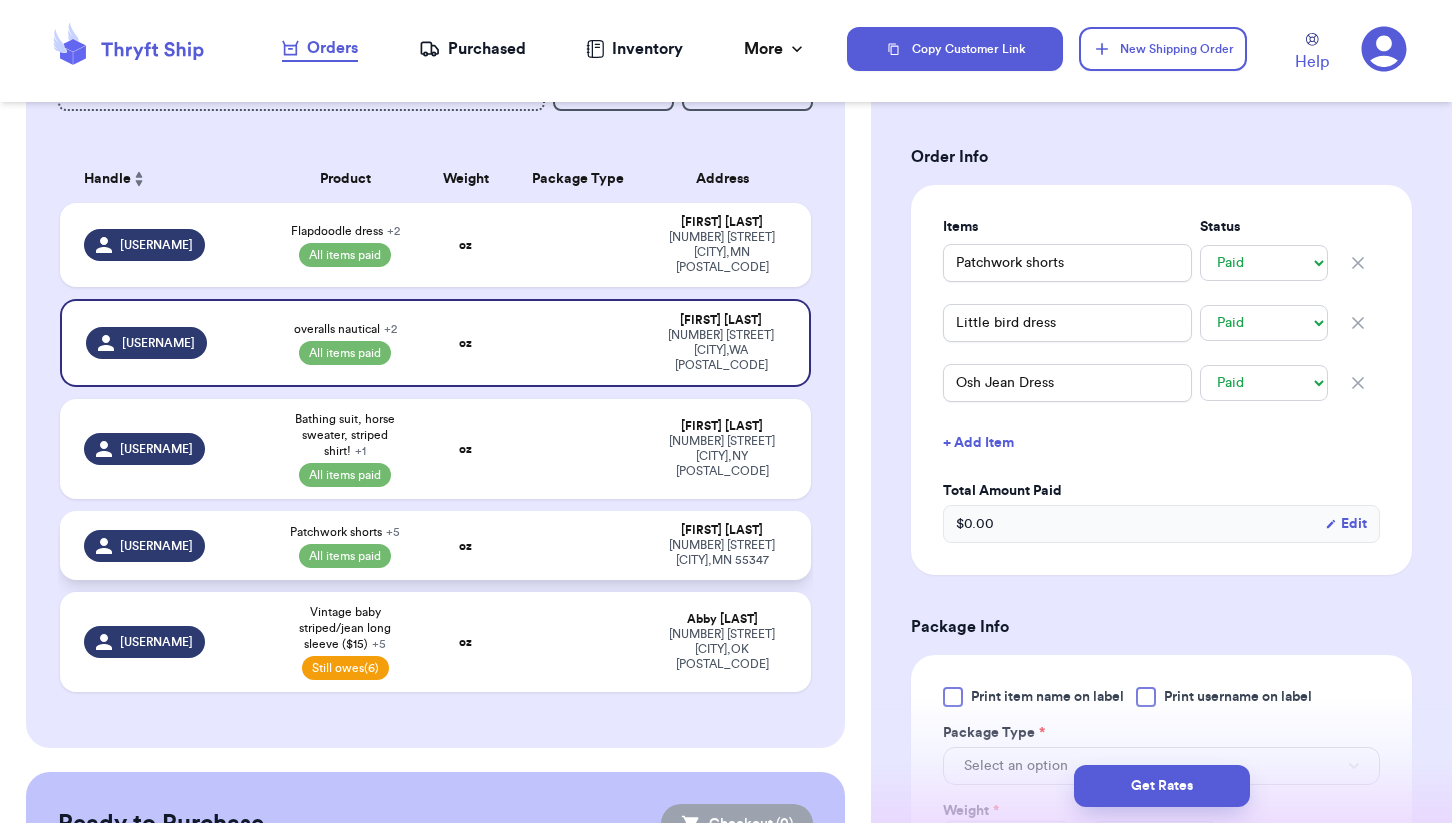 select on "paid" 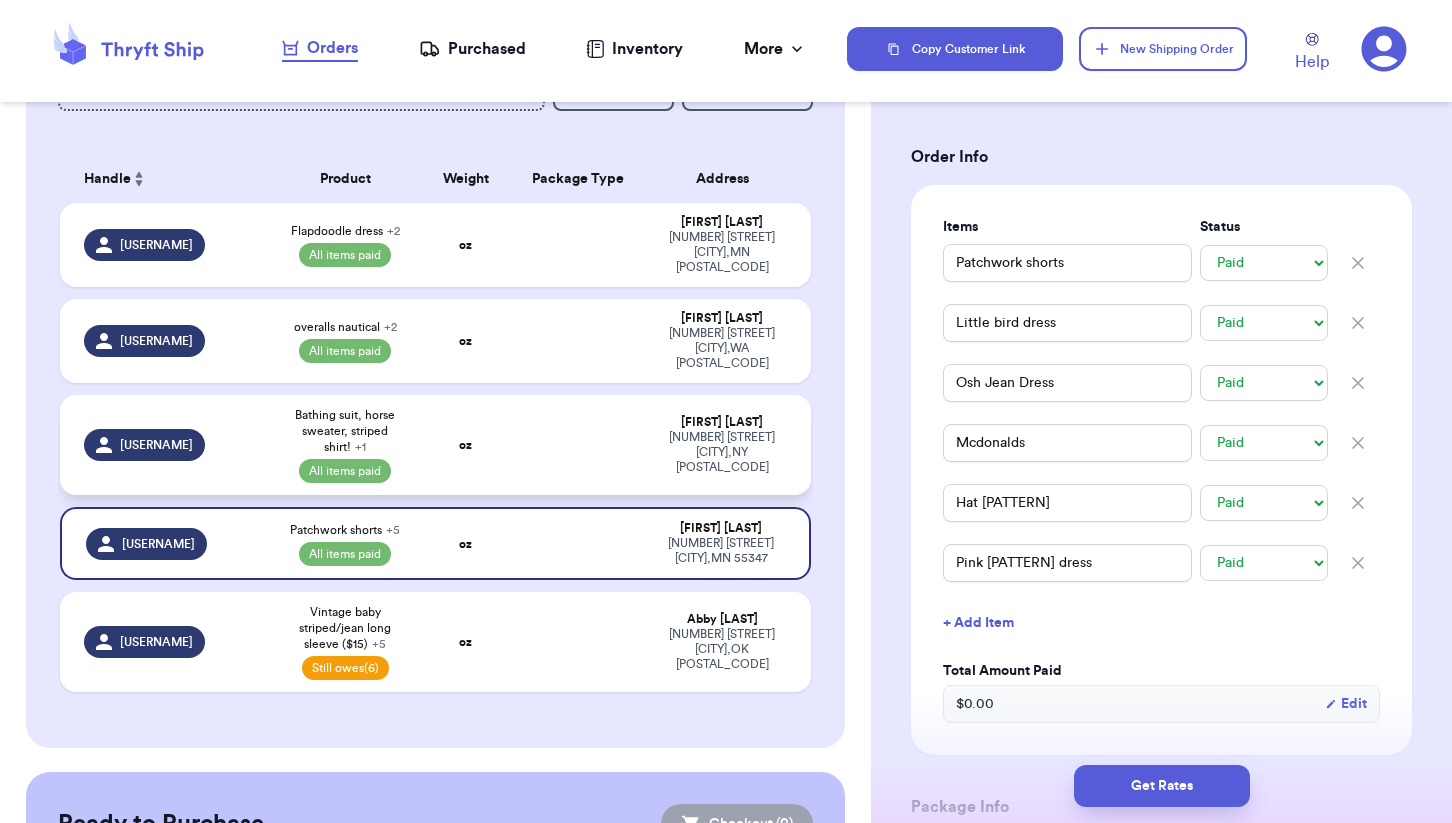 click at bounding box center [578, 445] 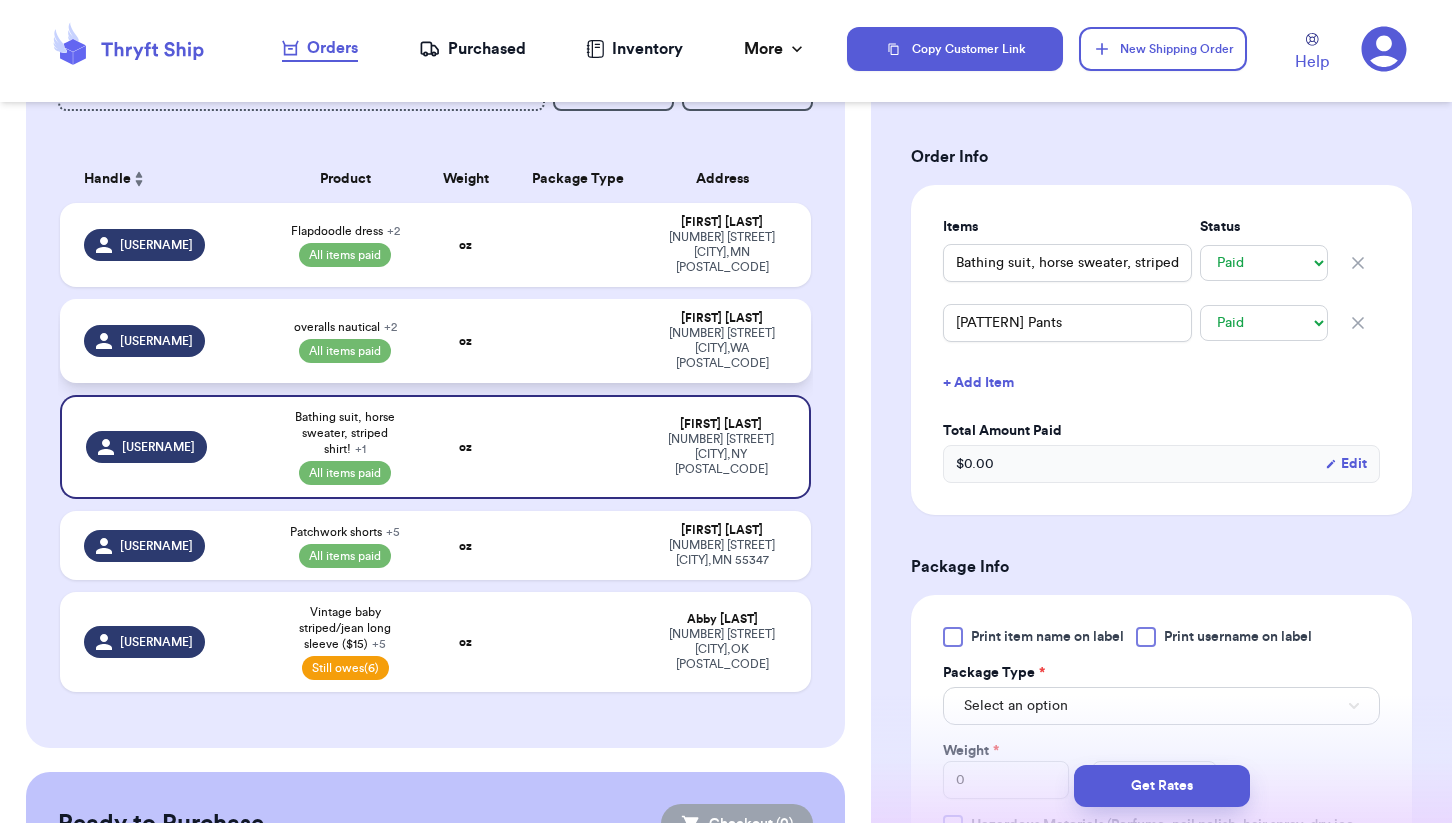 click on "oz" at bounding box center (466, 341) 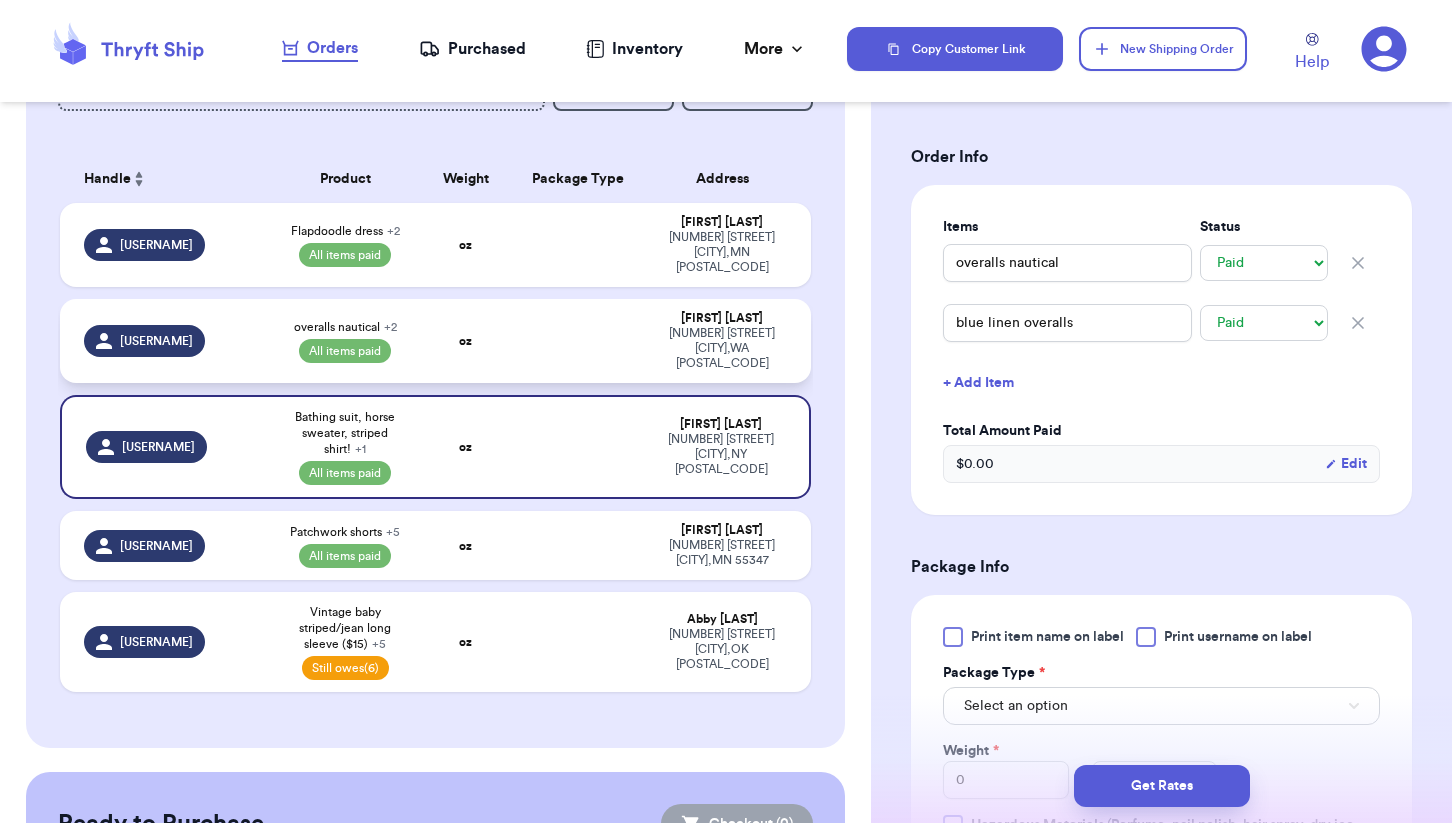 select on "paid" 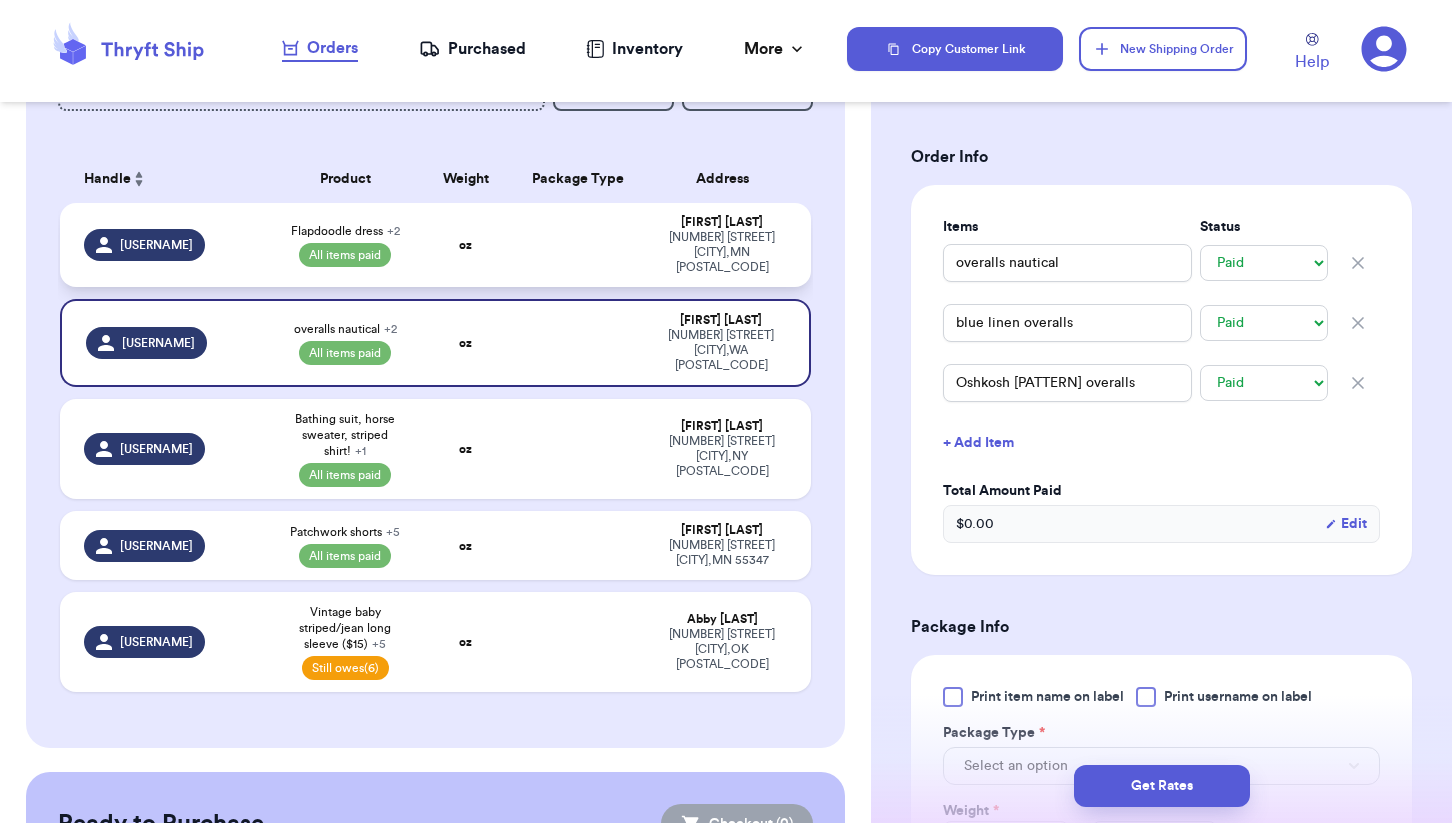 click on "oz" at bounding box center (466, 245) 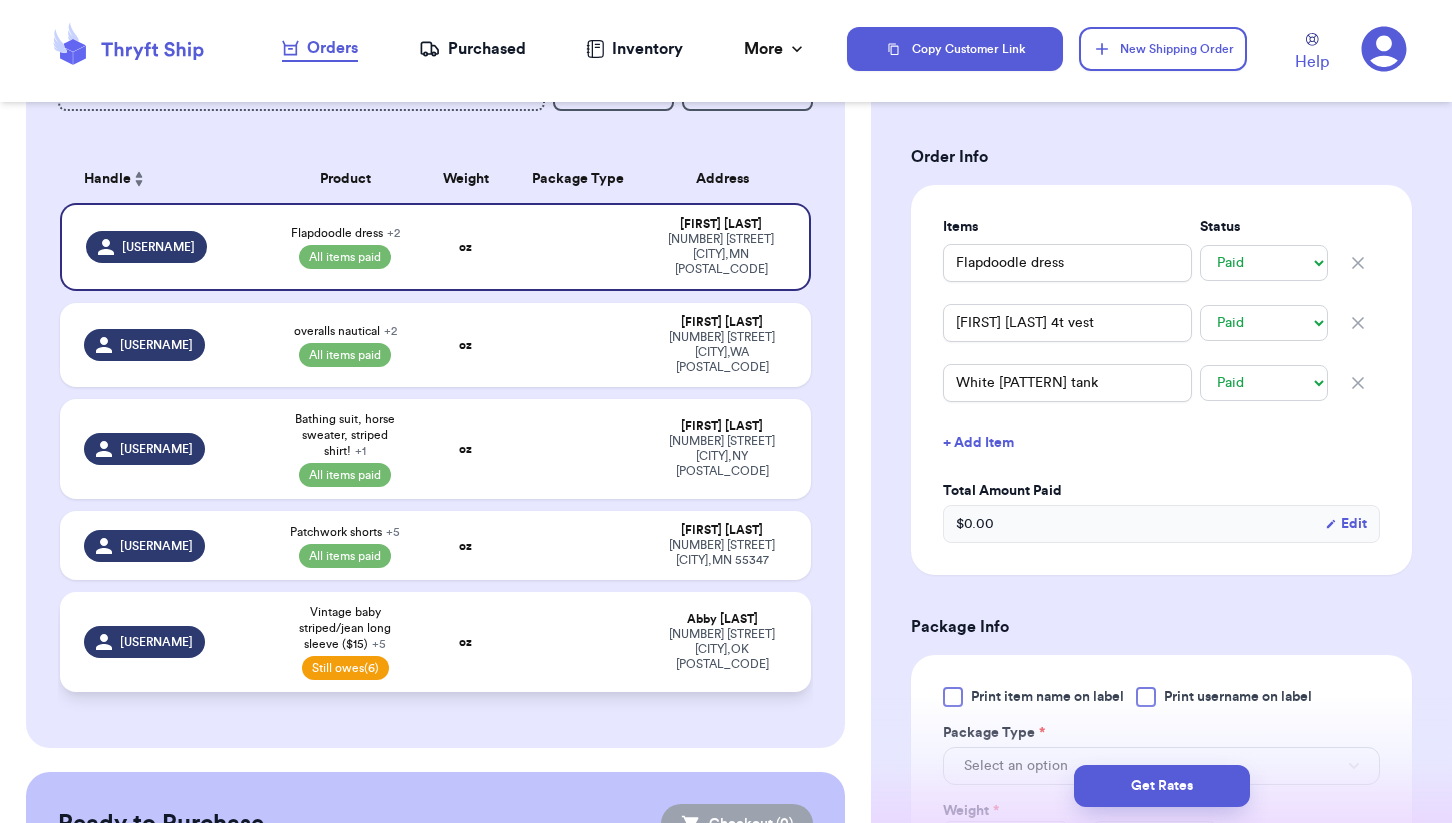 click at bounding box center (578, 642) 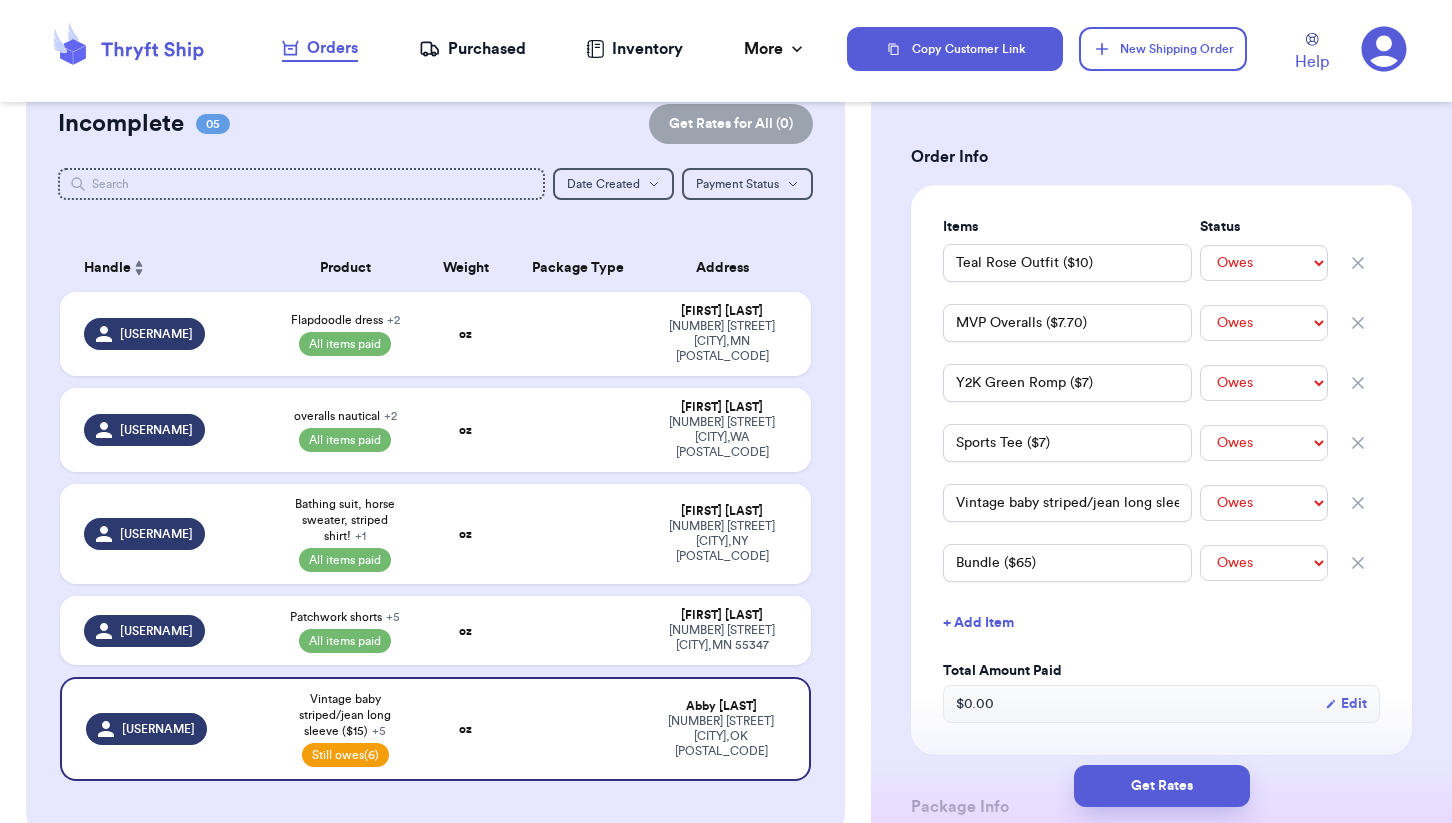 scroll, scrollTop: 0, scrollLeft: 0, axis: both 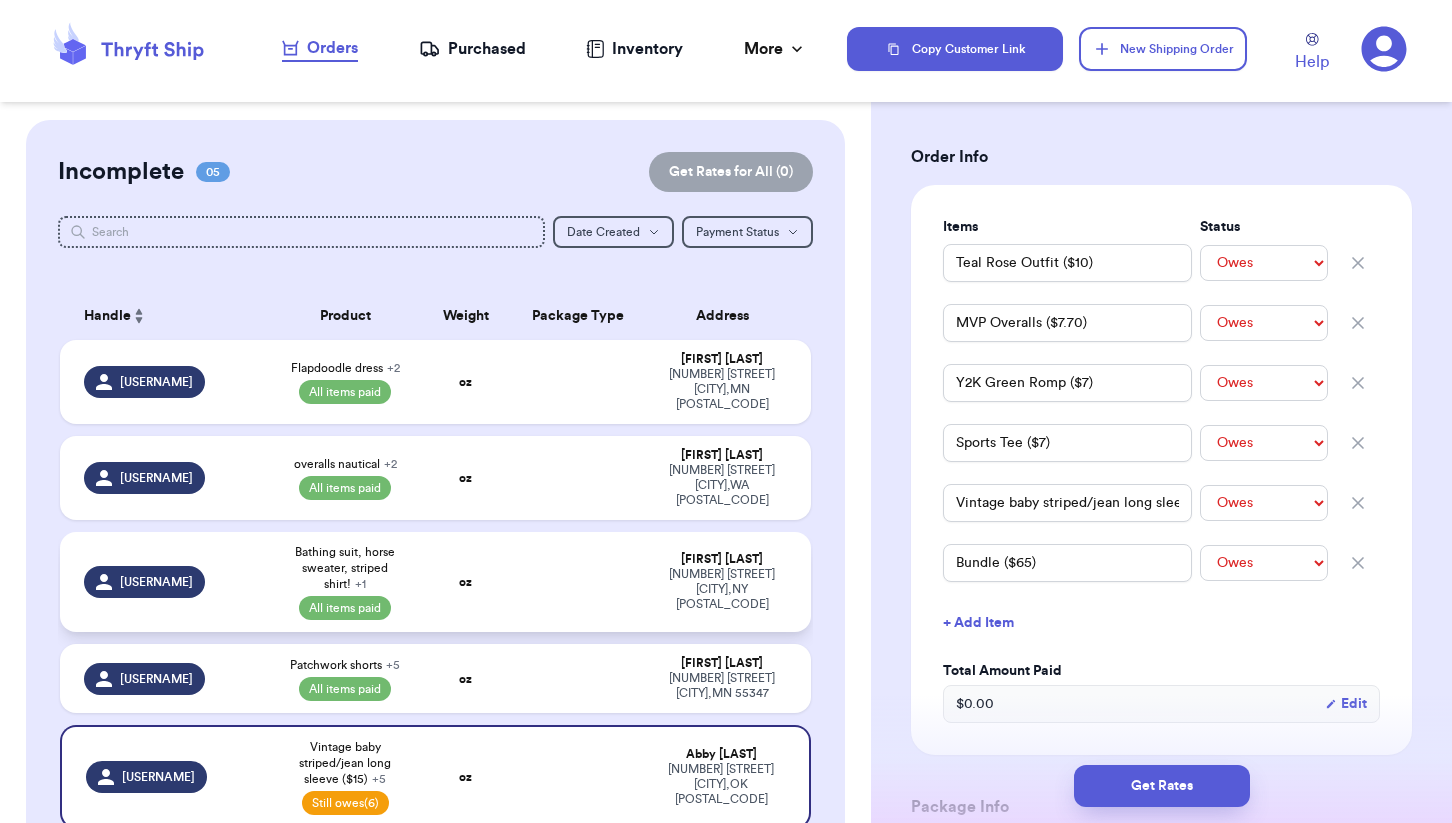 click at bounding box center (578, 582) 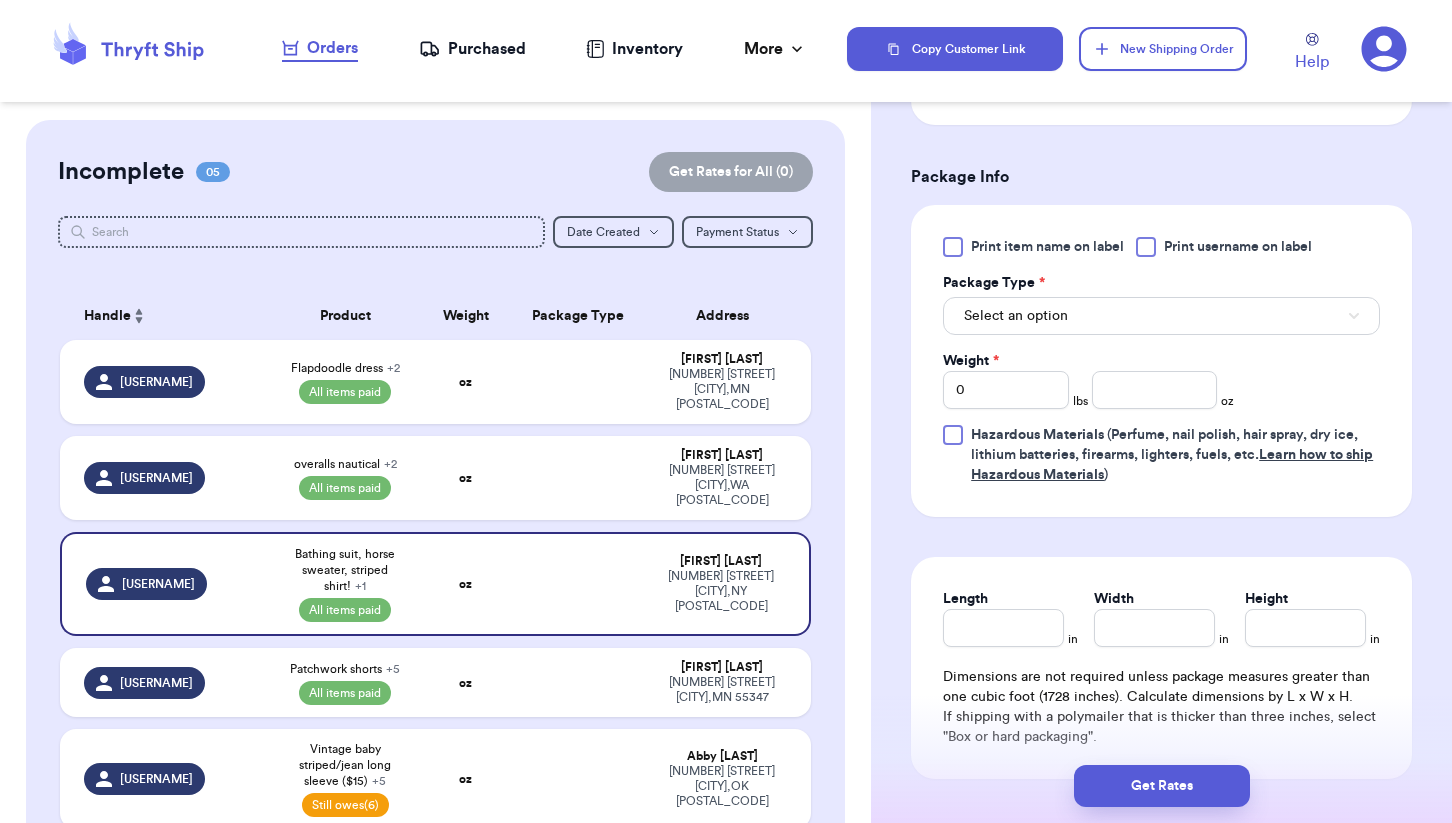 scroll, scrollTop: 813, scrollLeft: 0, axis: vertical 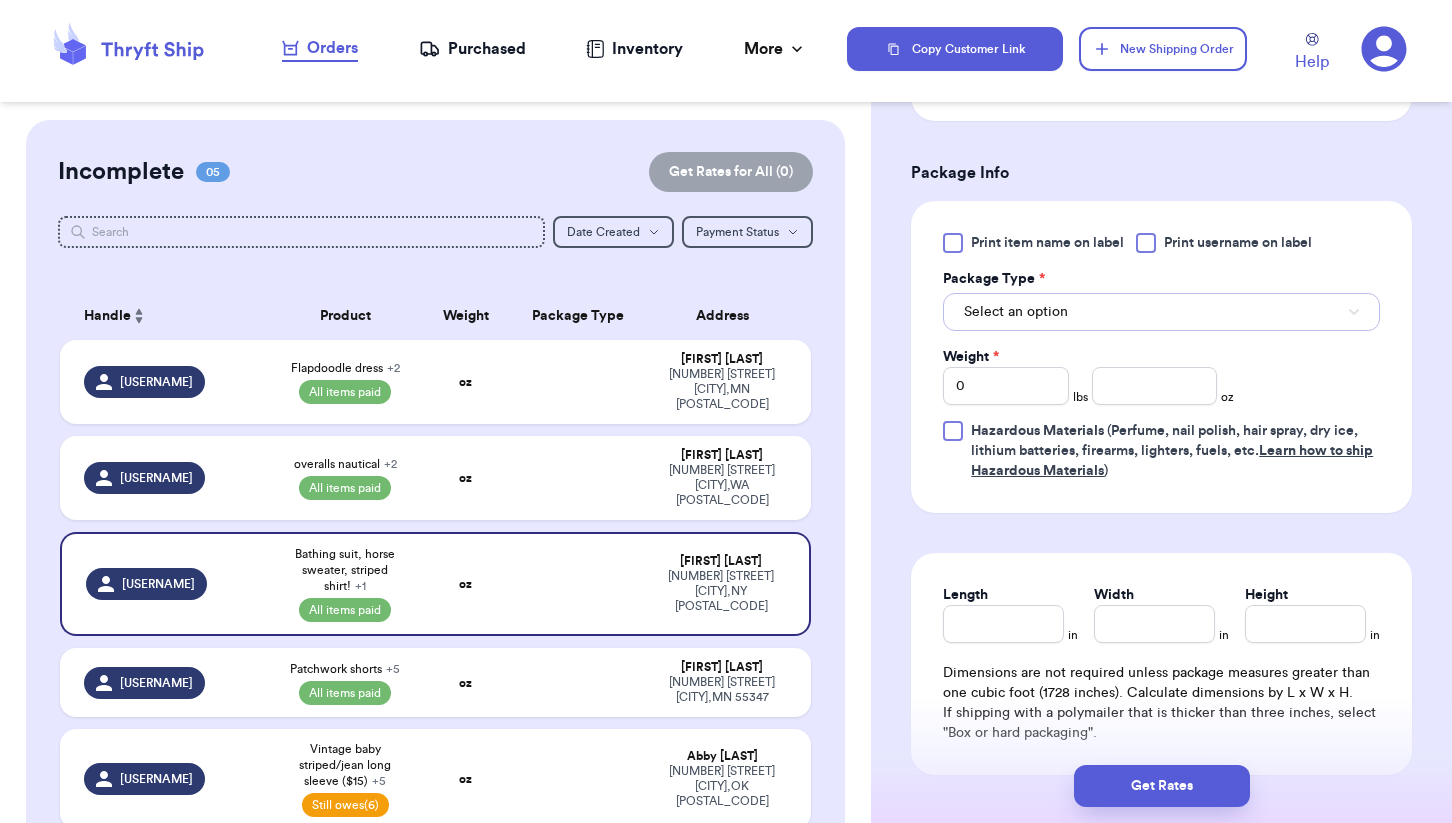 click on "Select an option" at bounding box center (1016, 312) 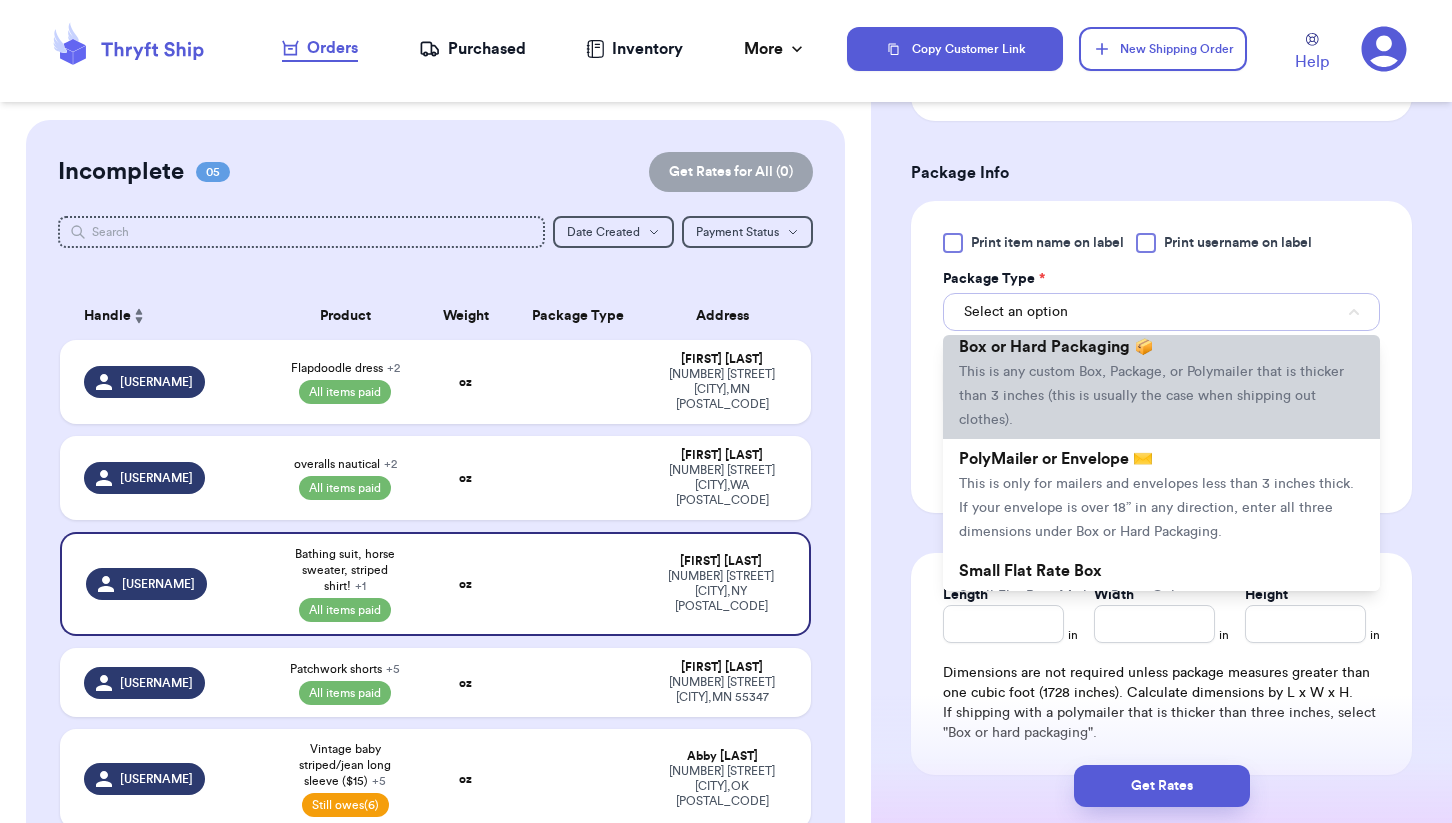 scroll, scrollTop: 56, scrollLeft: 0, axis: vertical 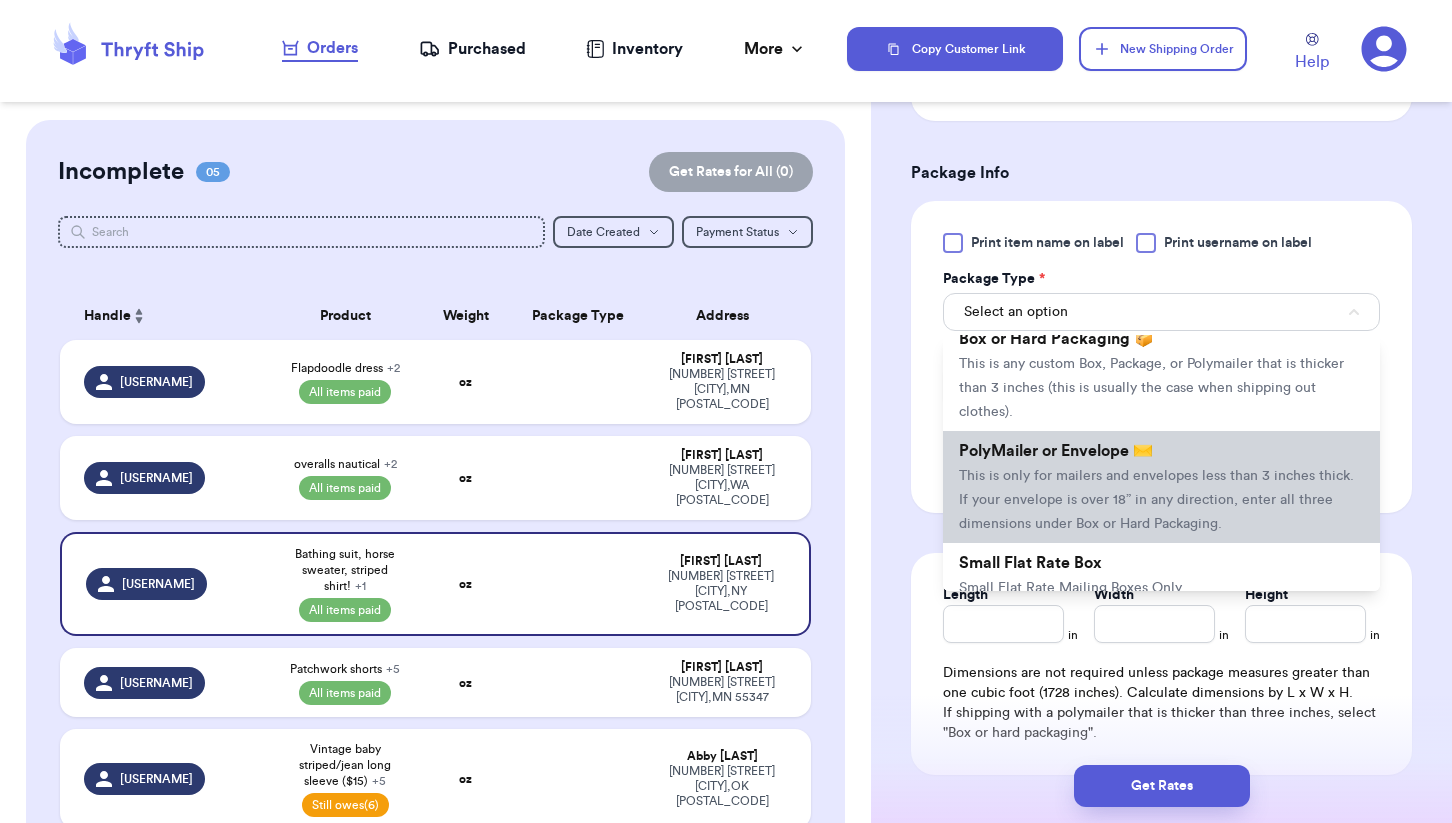 click on "PolyMailer or Envelope ✉️" at bounding box center (1056, 451) 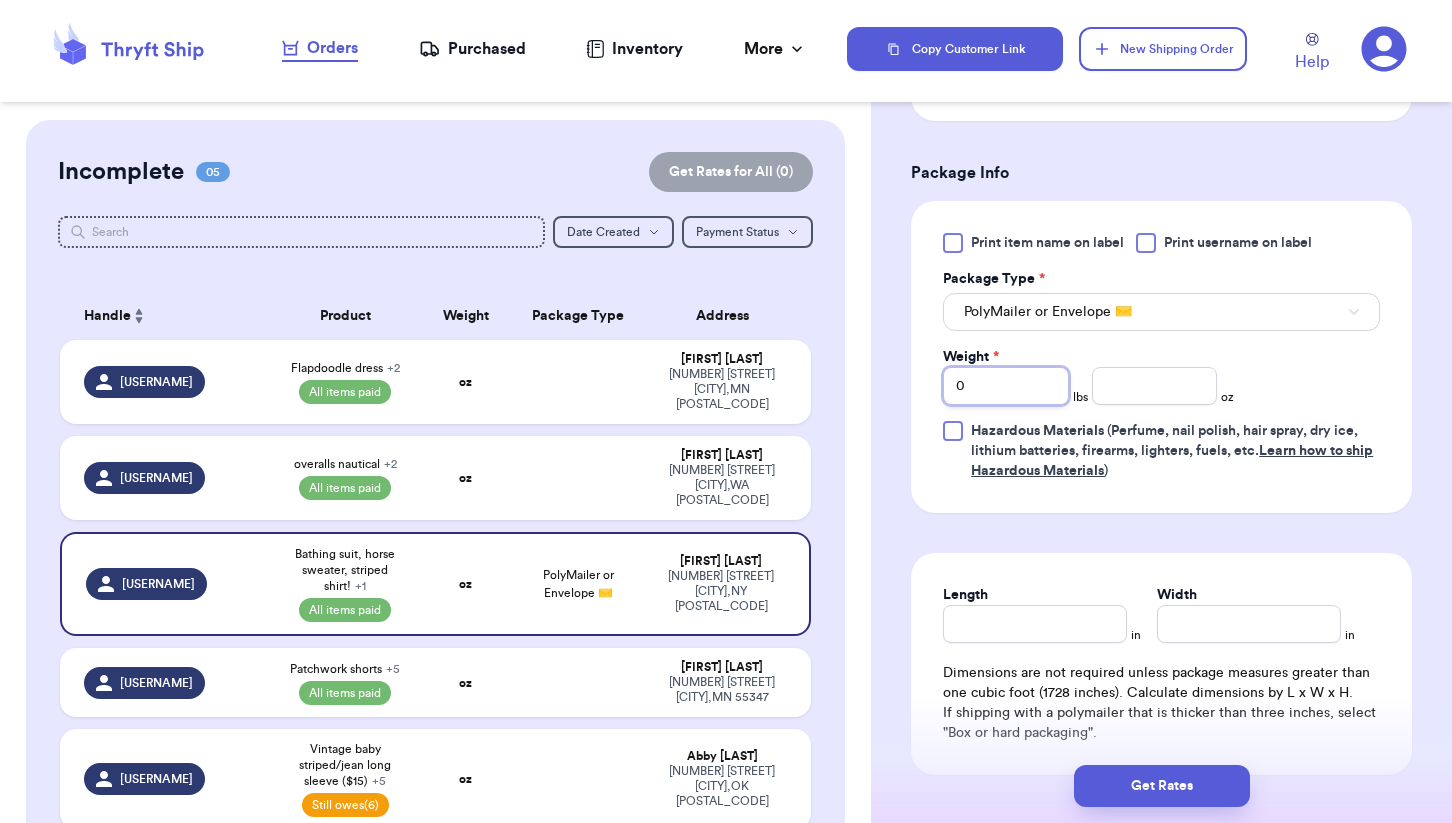 click on "0" at bounding box center [1006, 386] 